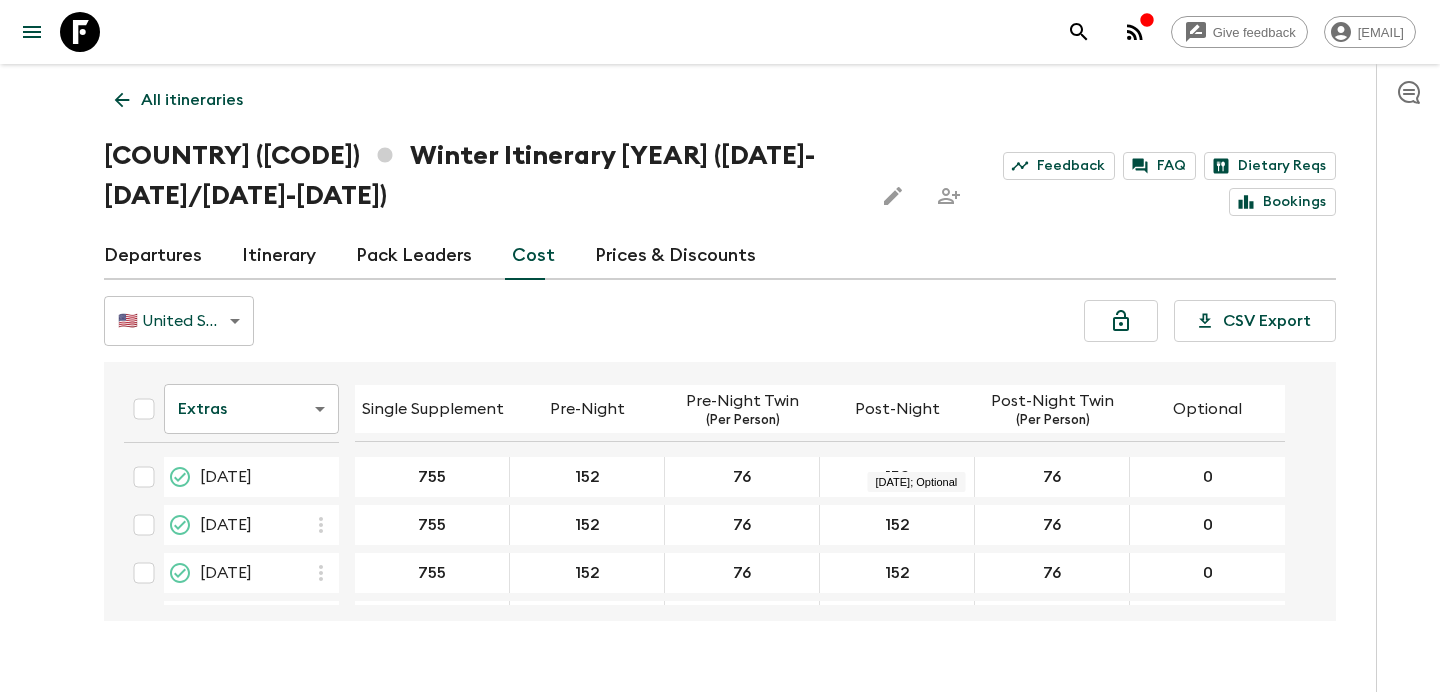 scroll, scrollTop: 0, scrollLeft: 0, axis: both 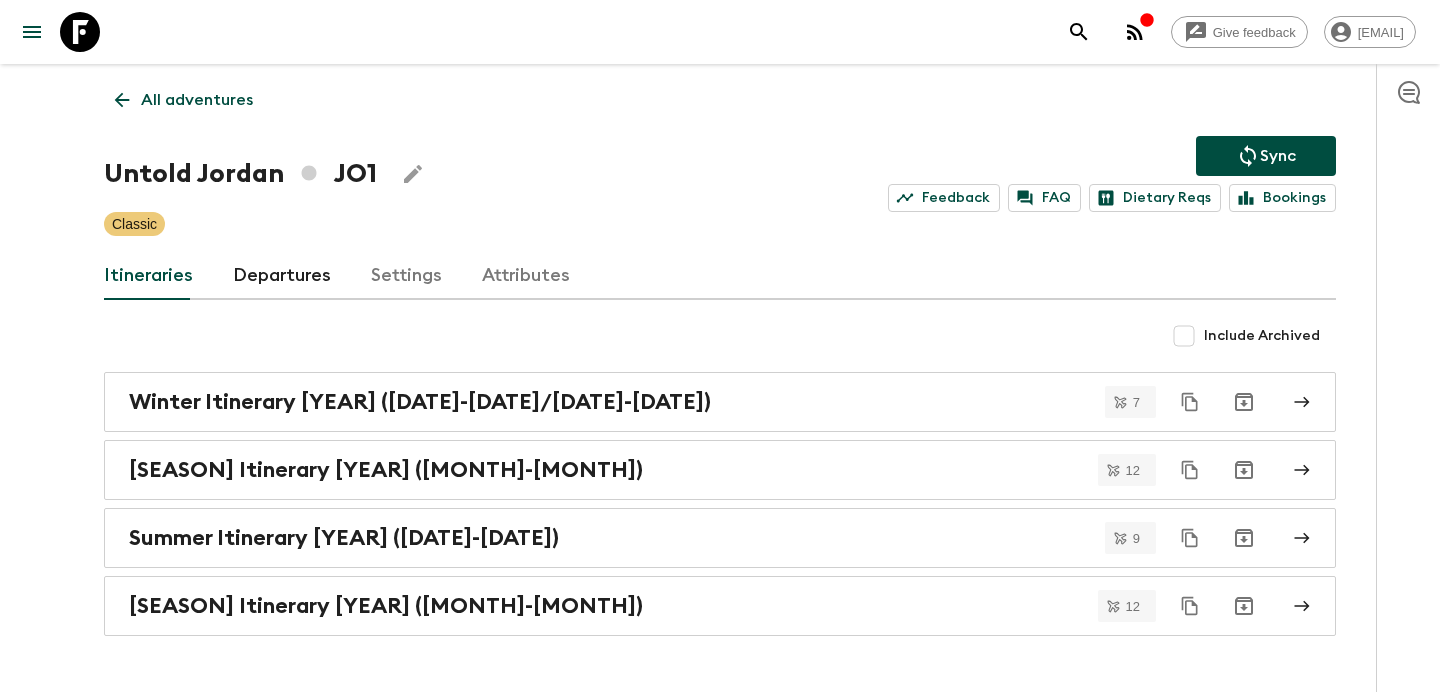 click on "All adventures" at bounding box center [197, 100] 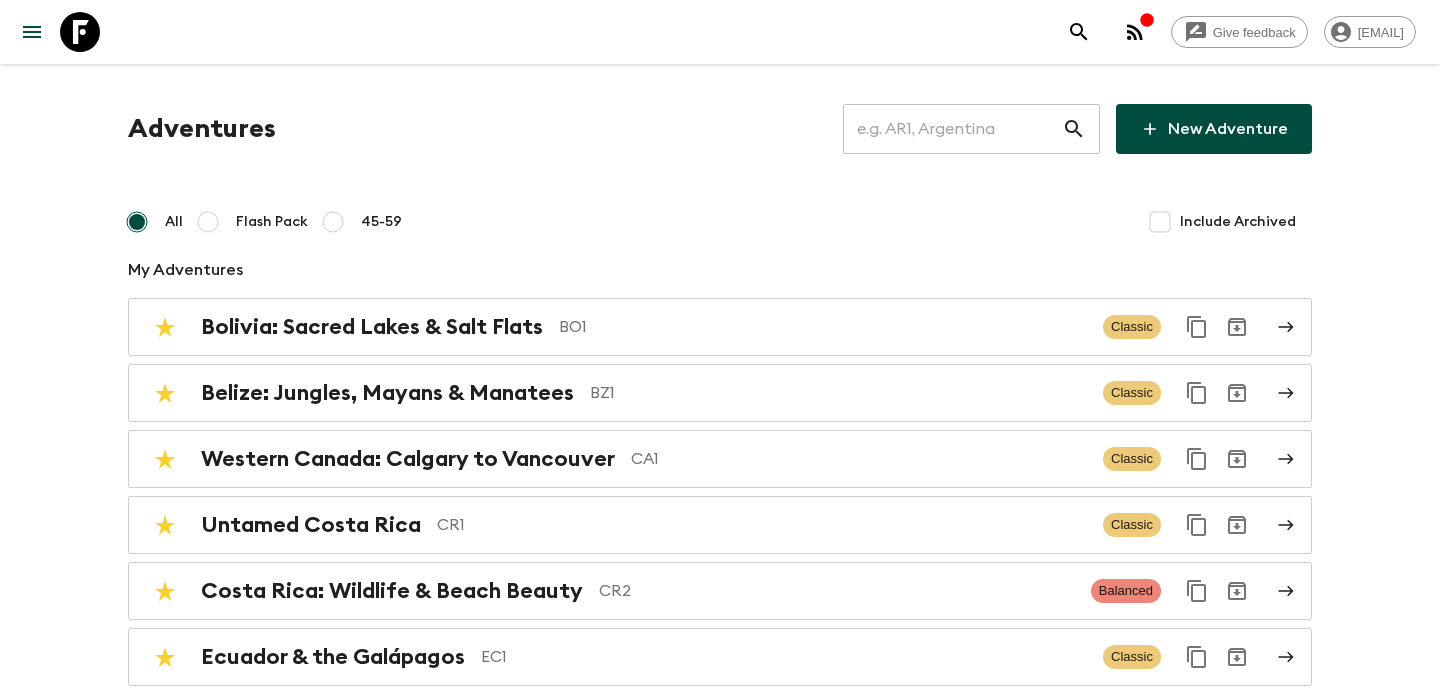 click at bounding box center [952, 129] 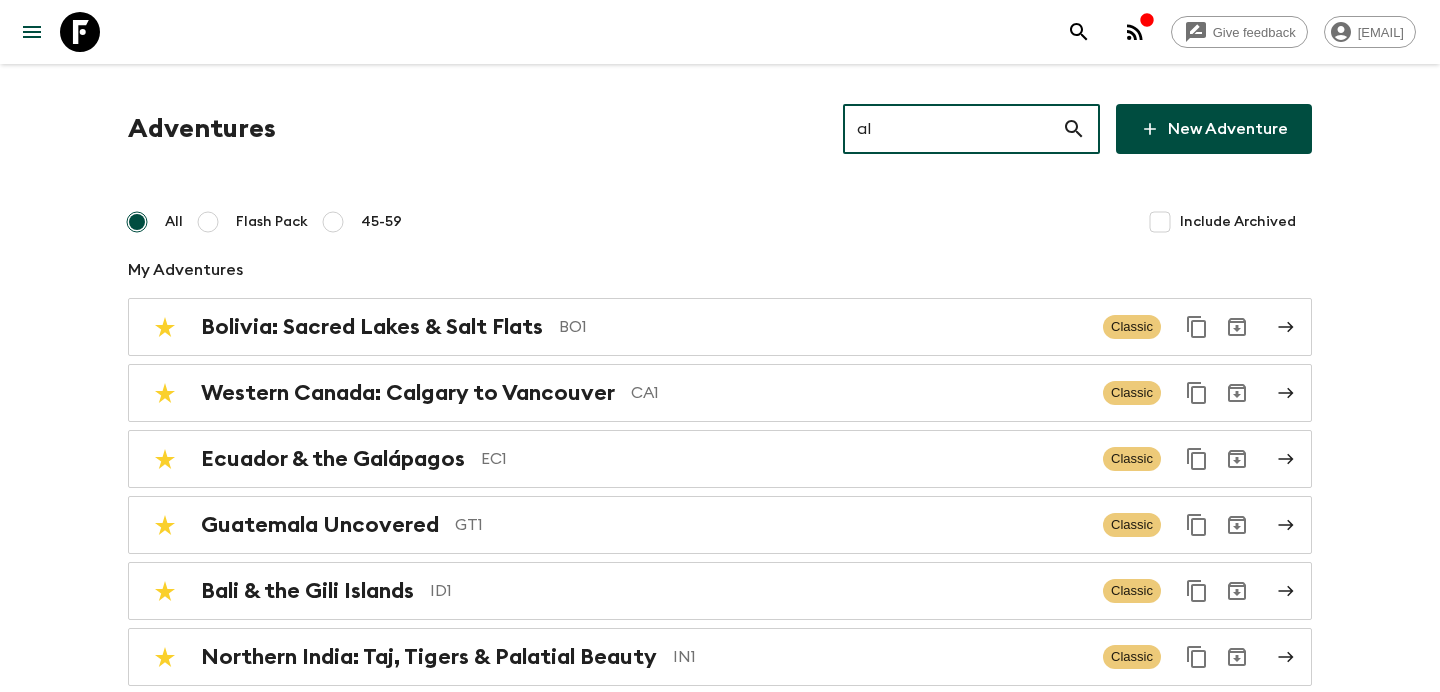 type on "al2" 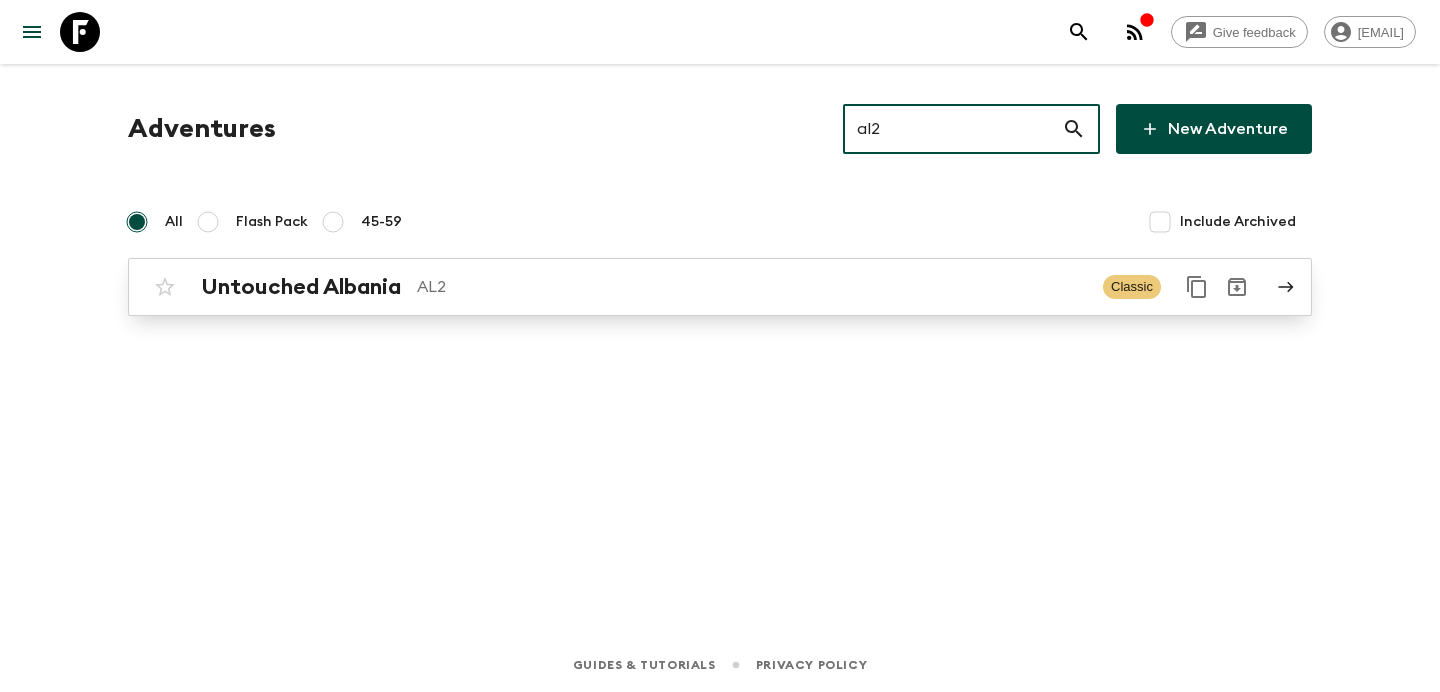 click on "[COUNTRY] [CODE]" at bounding box center [644, 287] 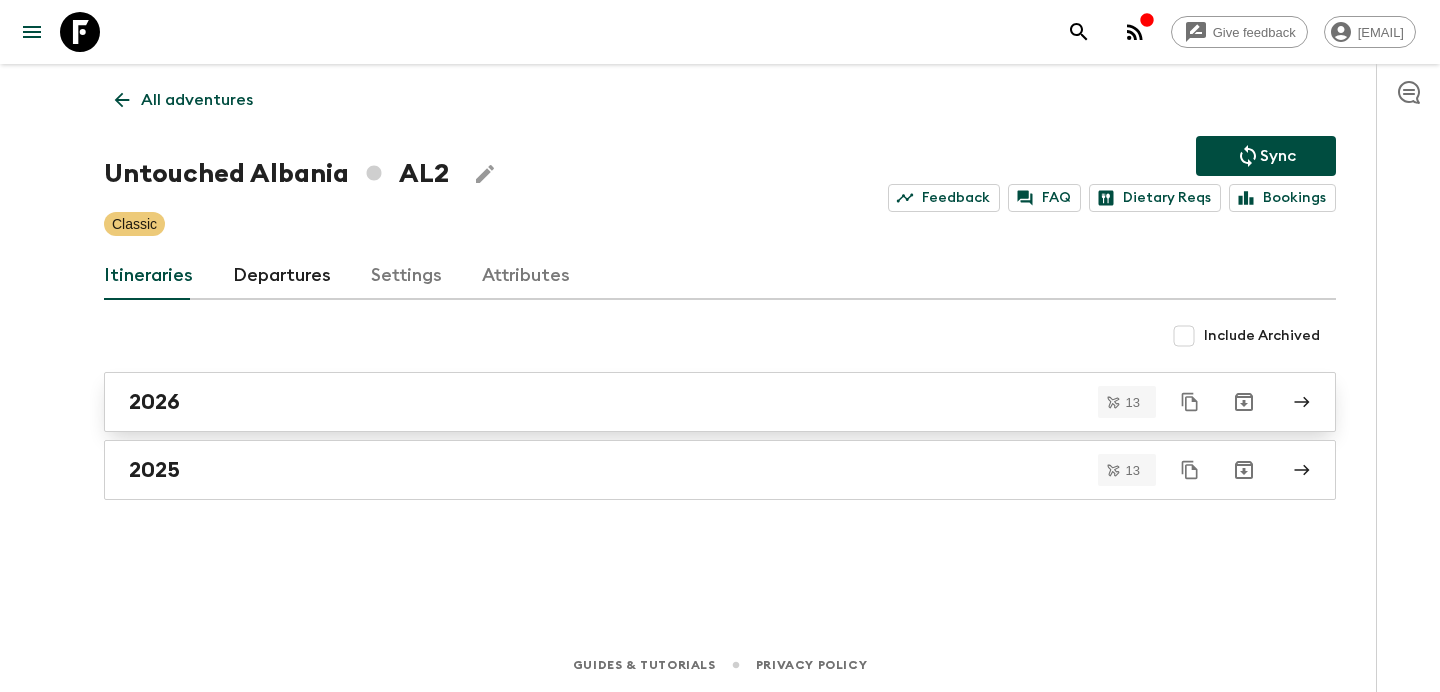 click on "2026" at bounding box center (720, 402) 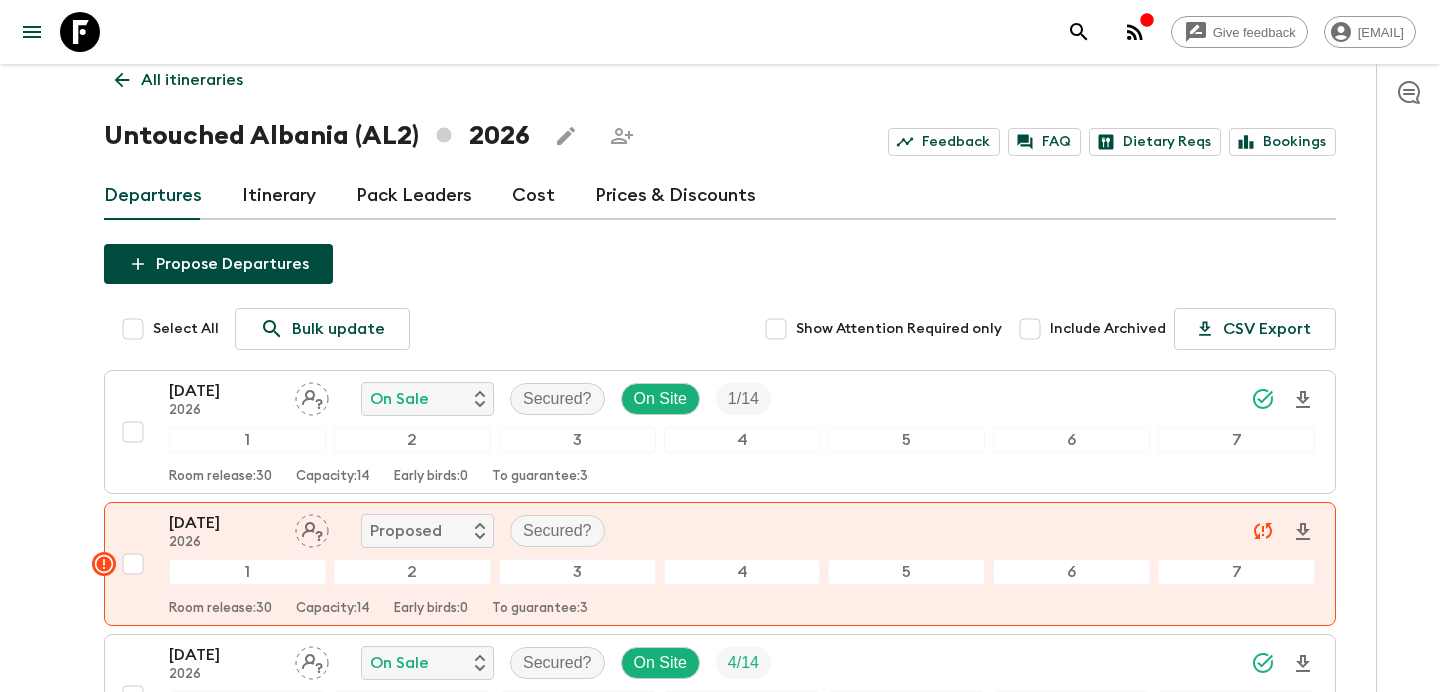 scroll, scrollTop: 0, scrollLeft: 0, axis: both 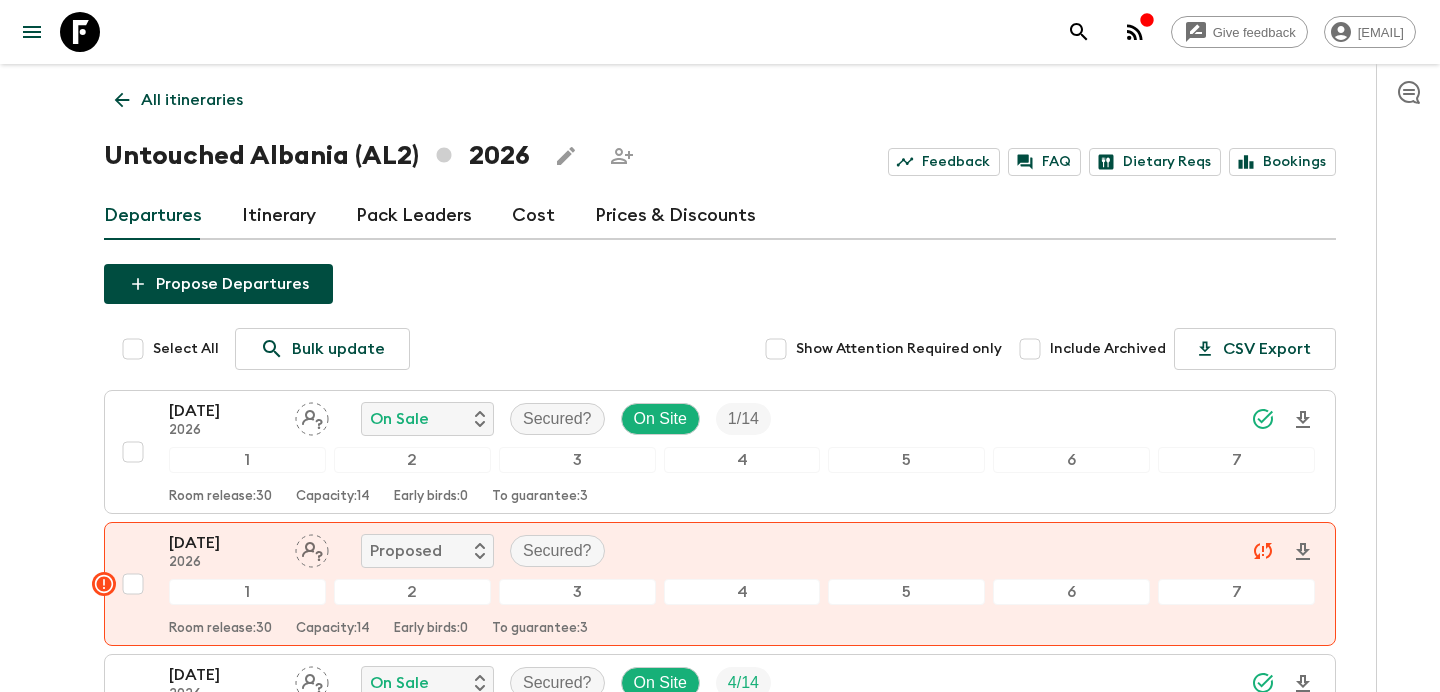 click on "Propose Departures" at bounding box center (218, 284) 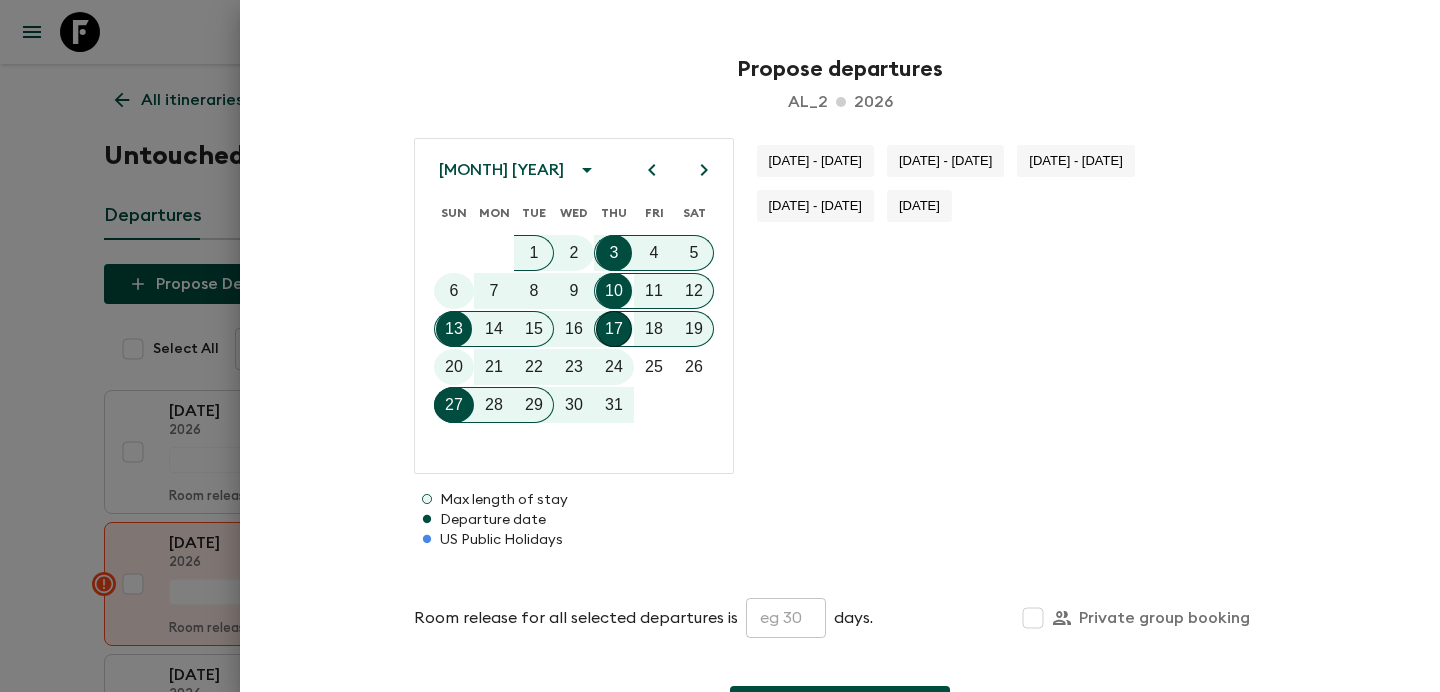 click 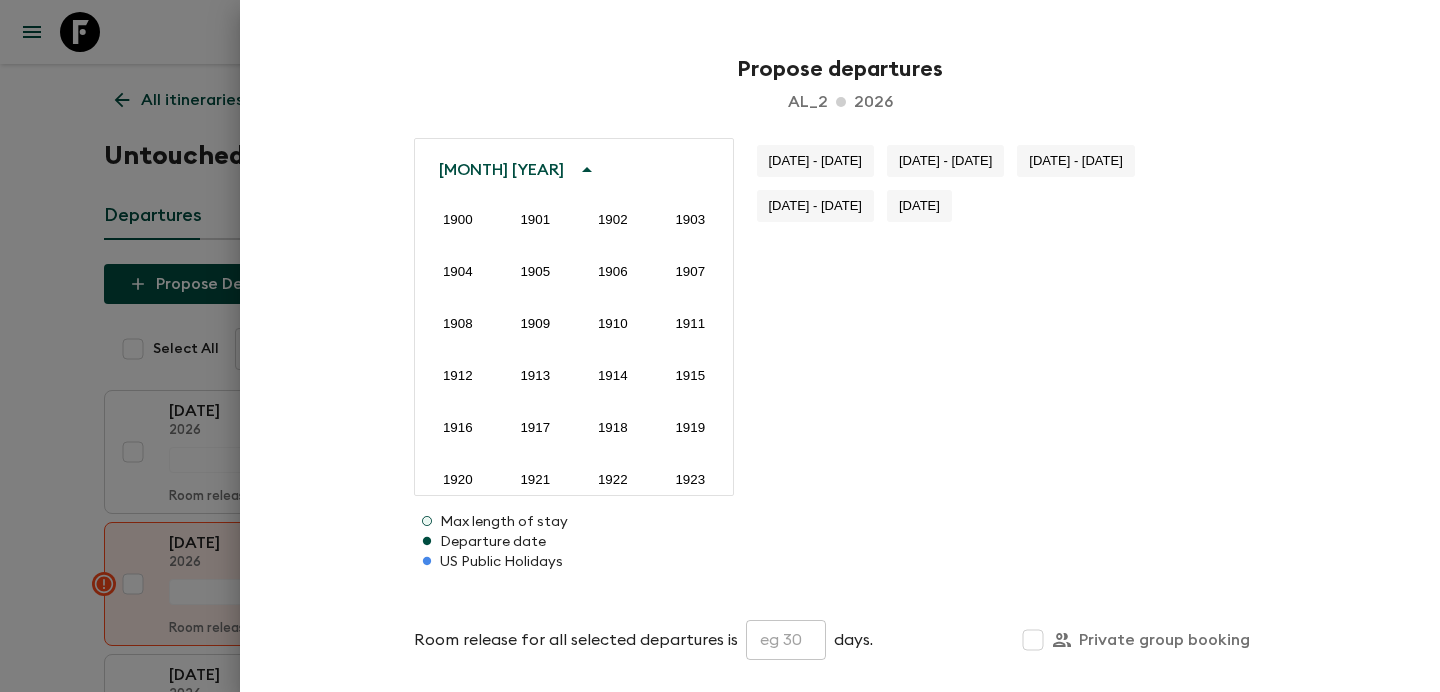 scroll, scrollTop: 1486, scrollLeft: 0, axis: vertical 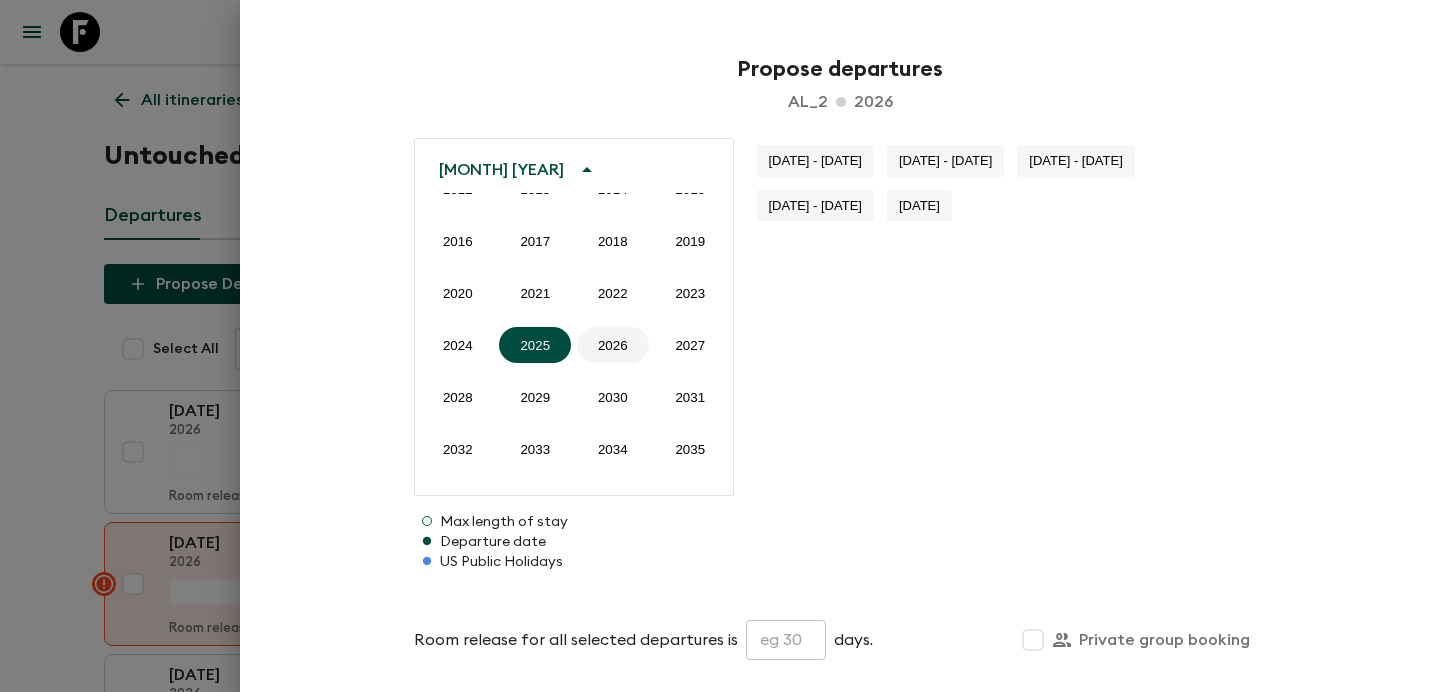 click on "2026" at bounding box center (613, 345) 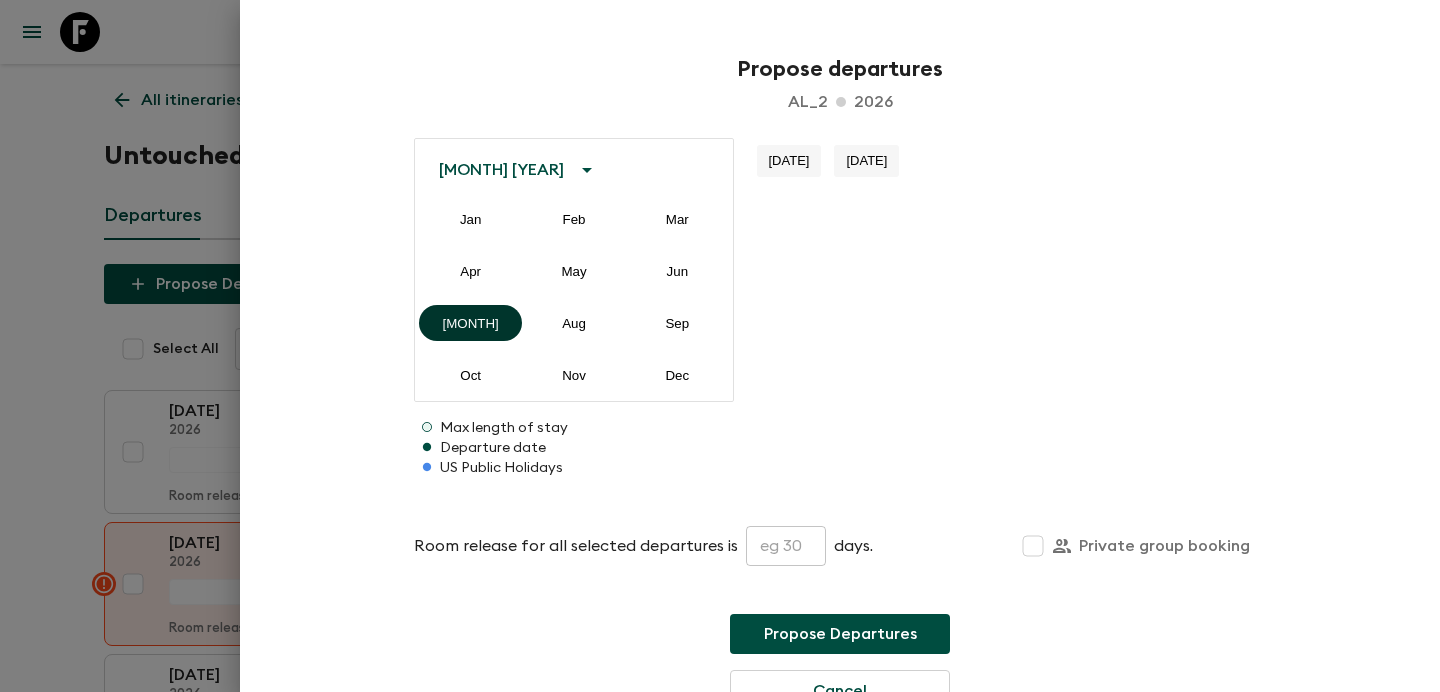 click on "[MONTH]" at bounding box center [470, 323] 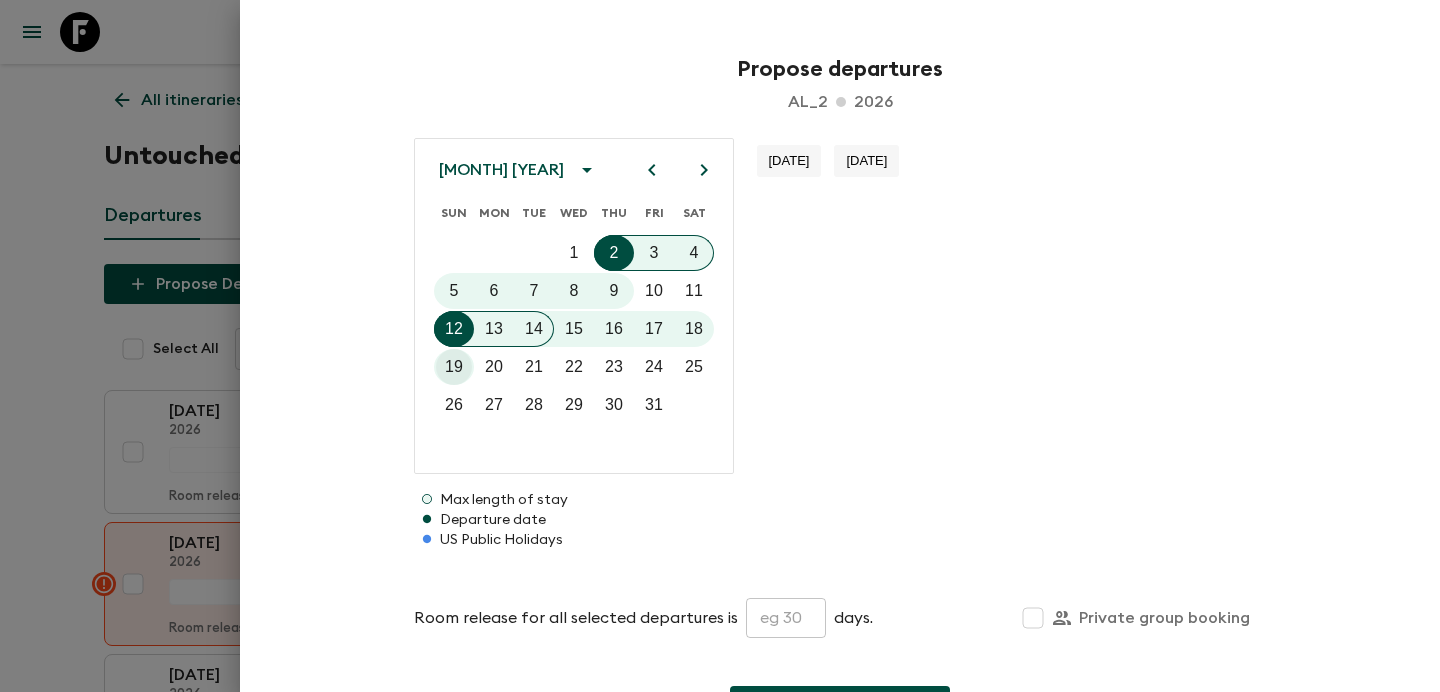 click on "19" at bounding box center (454, 367) 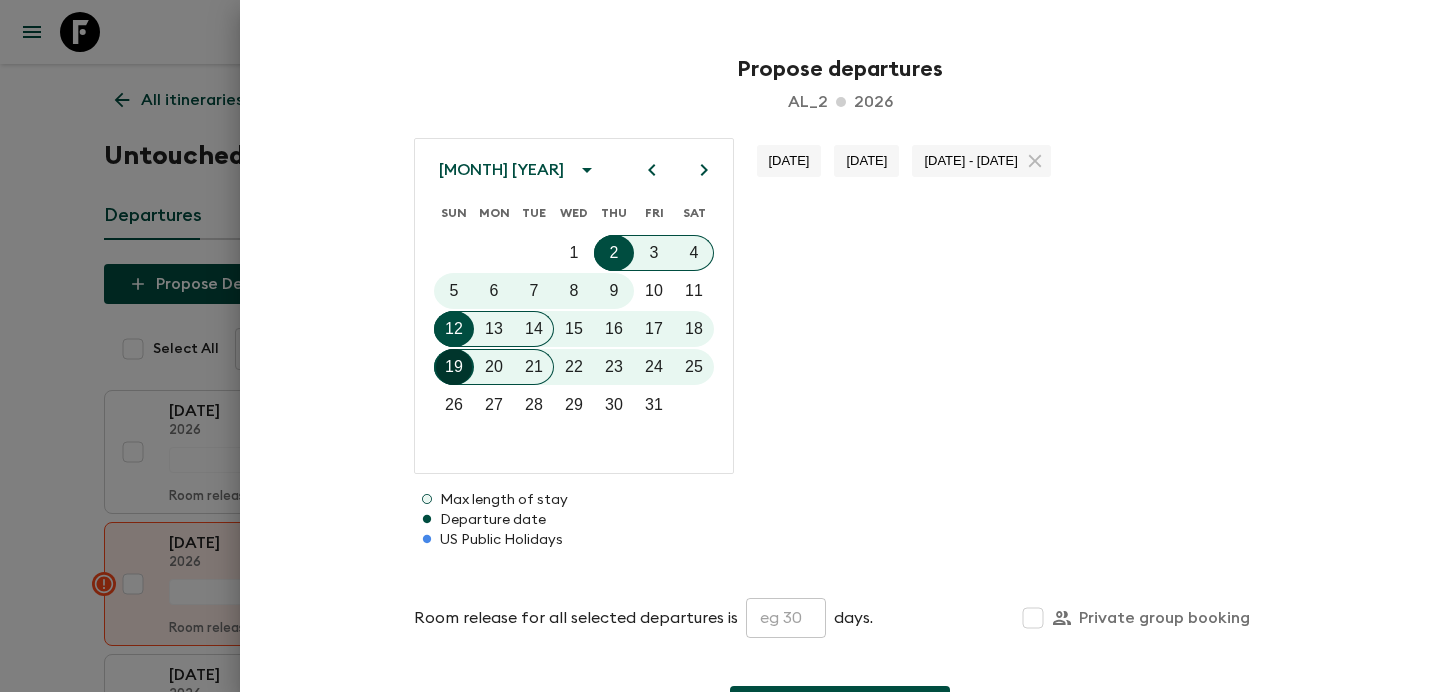 click on "19" at bounding box center (454, 367) 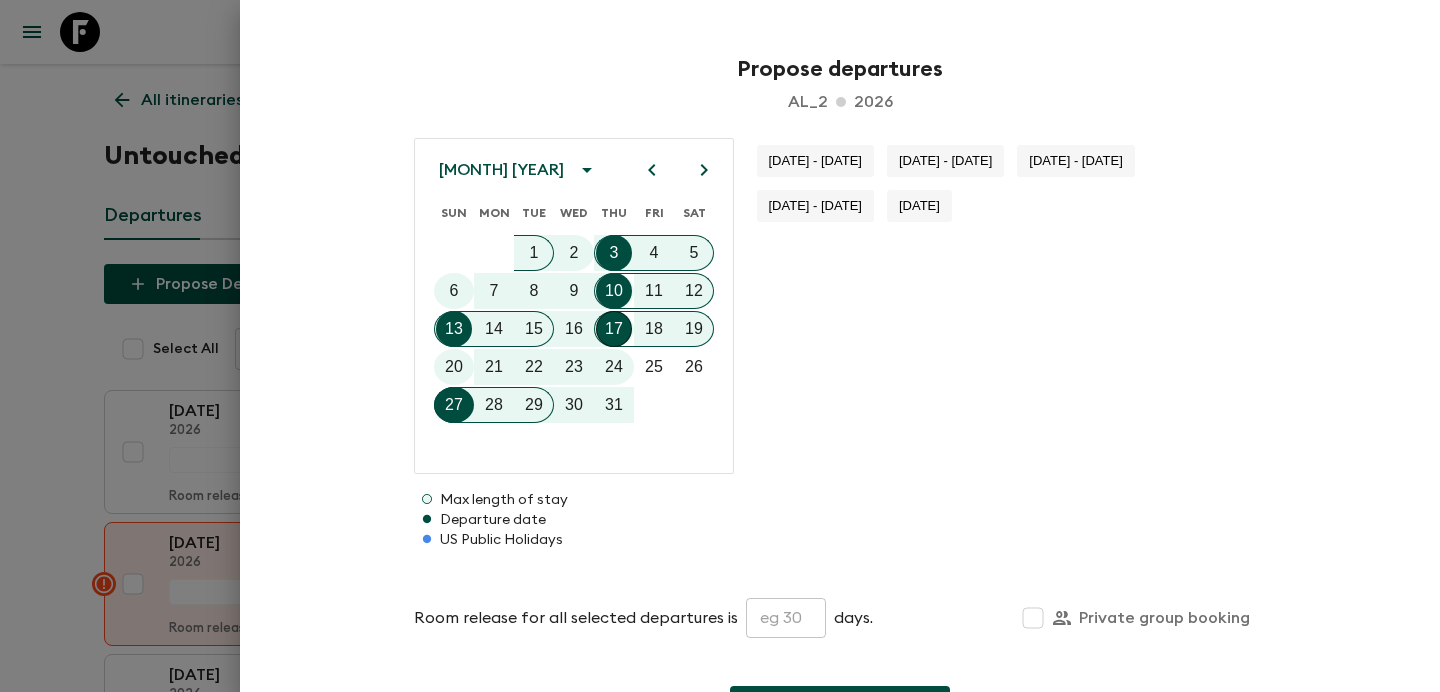 click 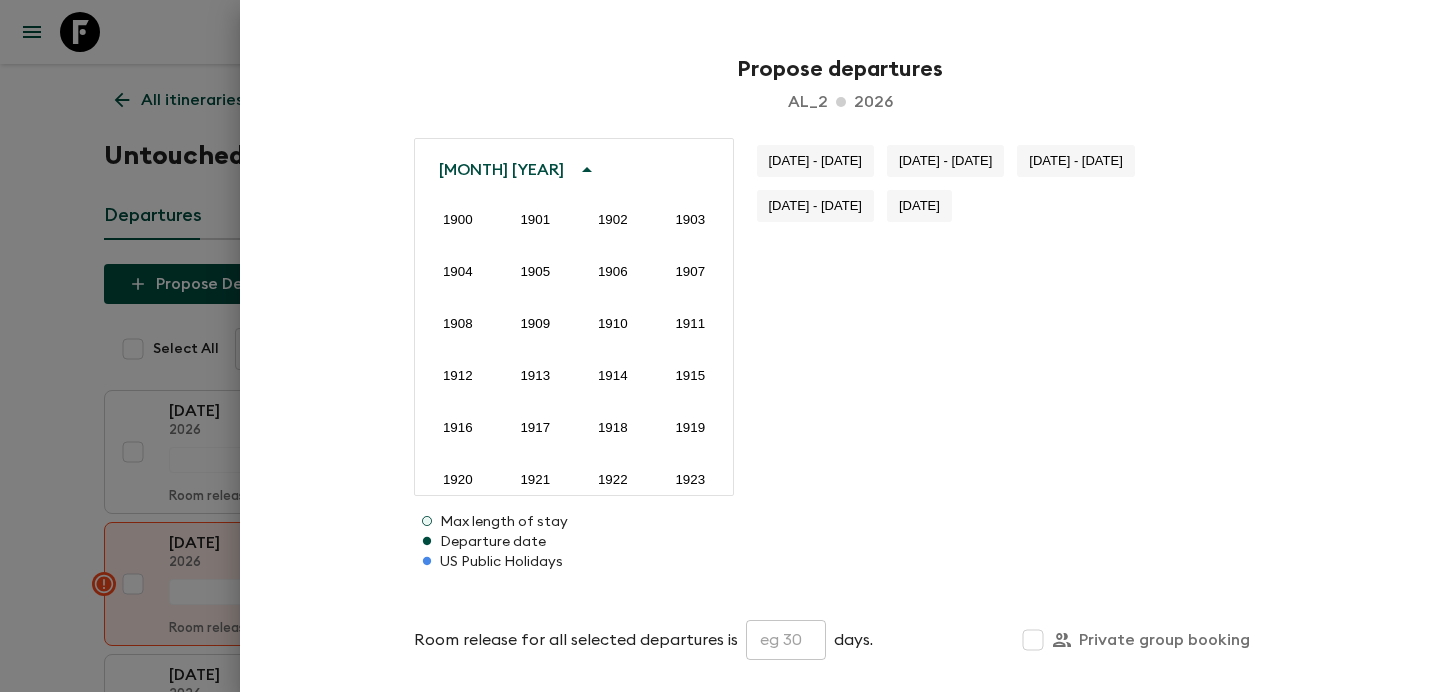 scroll, scrollTop: 1486, scrollLeft: 0, axis: vertical 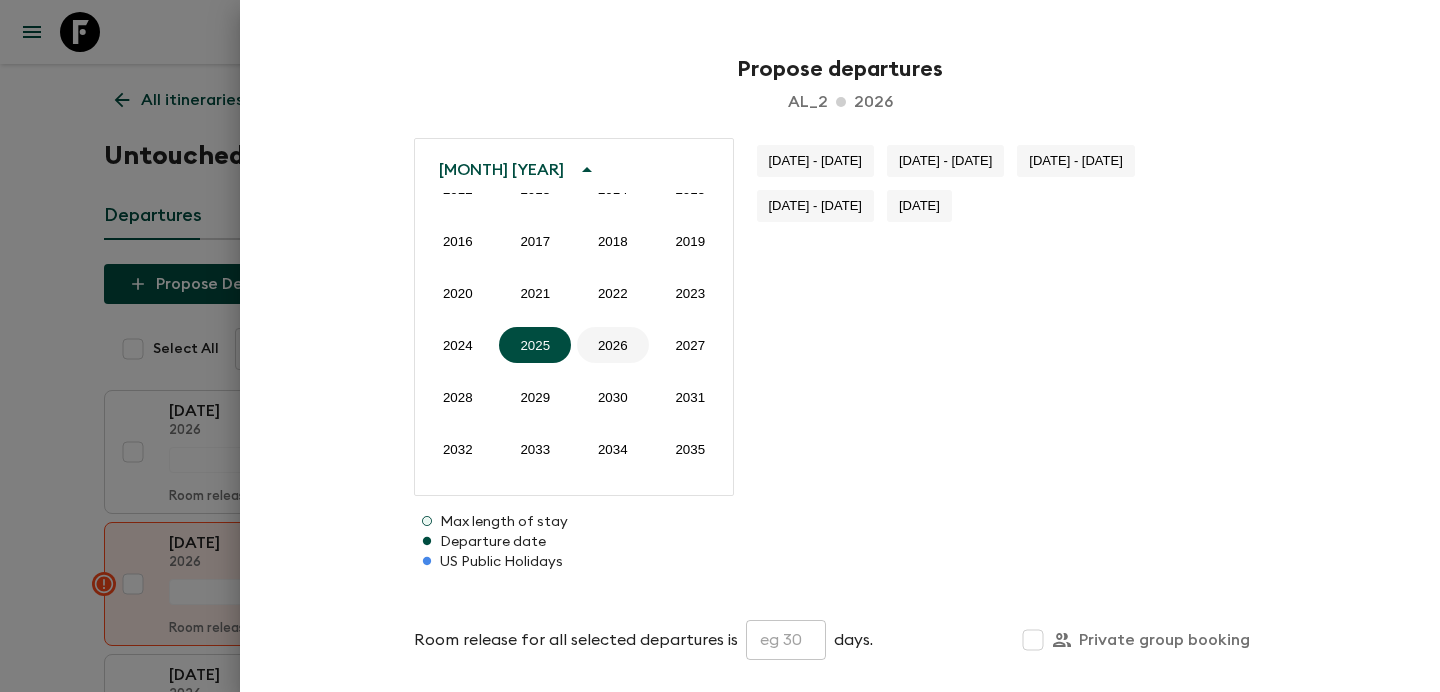 click on "2026" at bounding box center [613, 345] 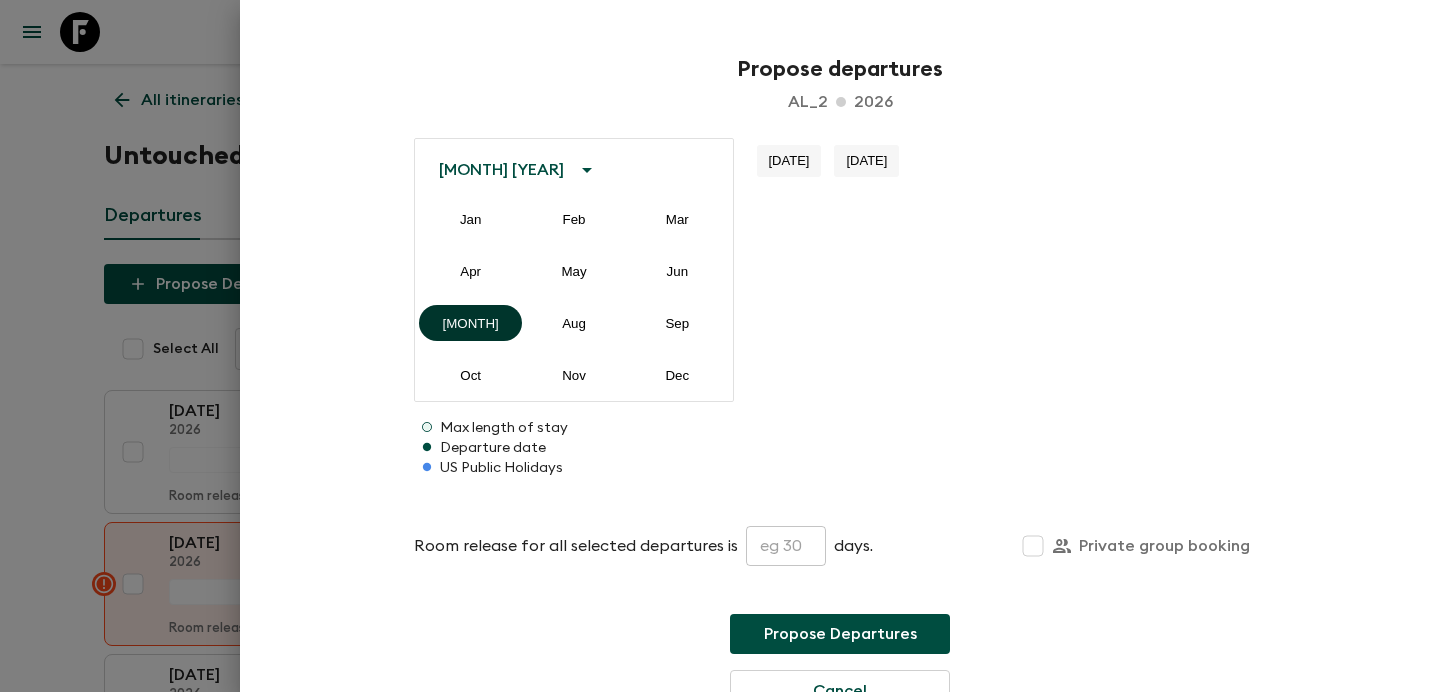 click on "[MONTH]" at bounding box center [470, 323] 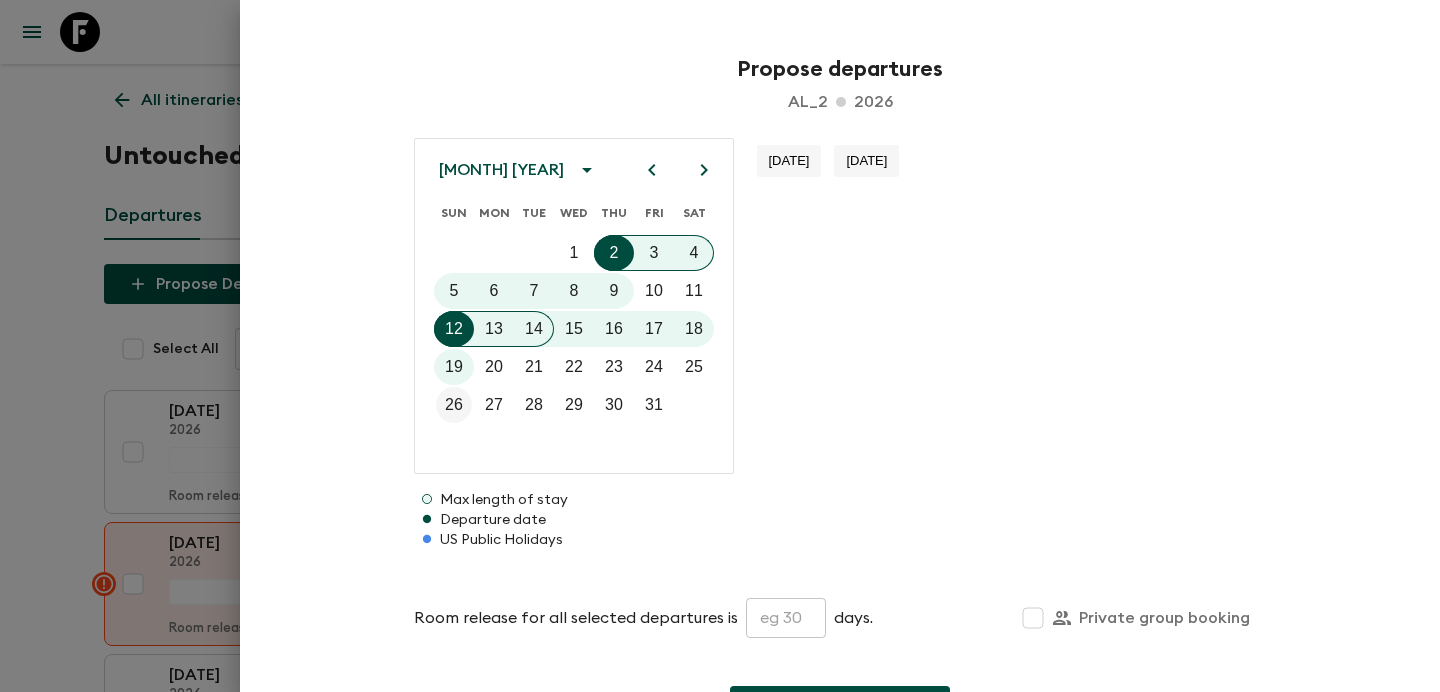 click on "26" at bounding box center (454, 405) 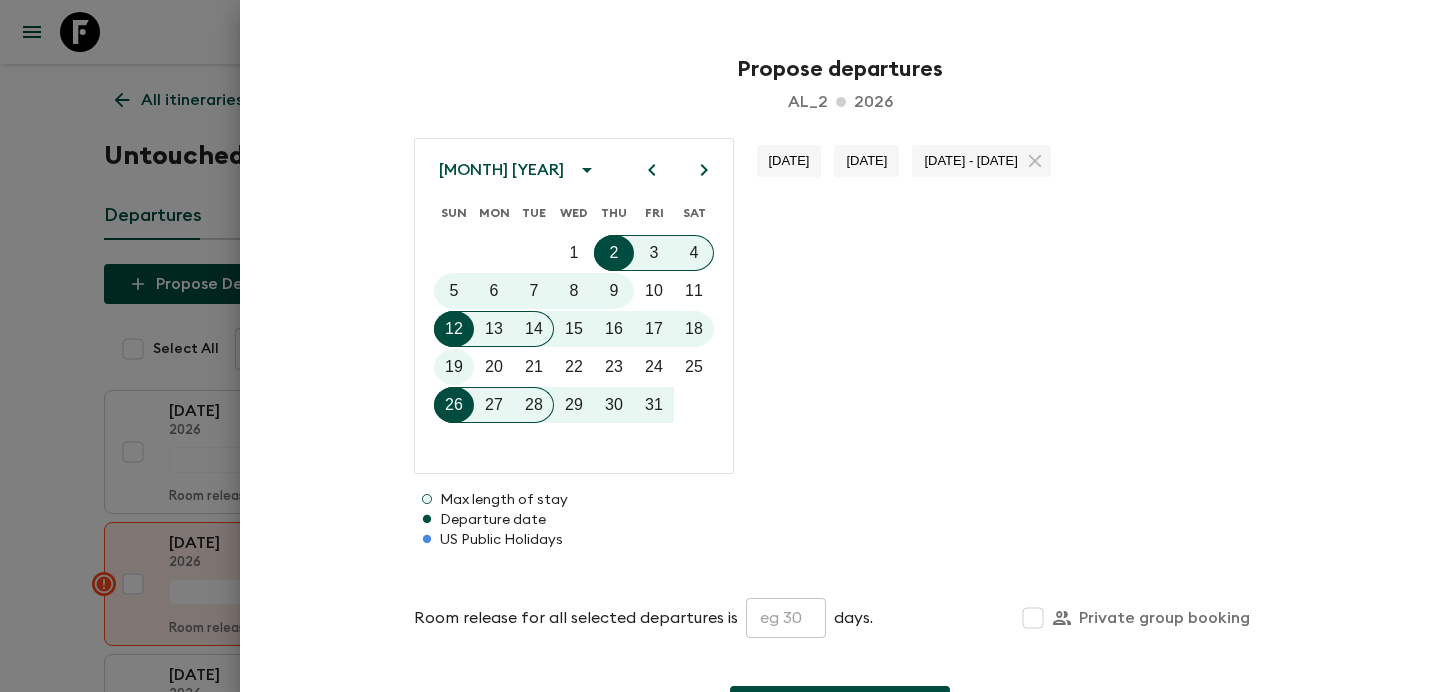 click 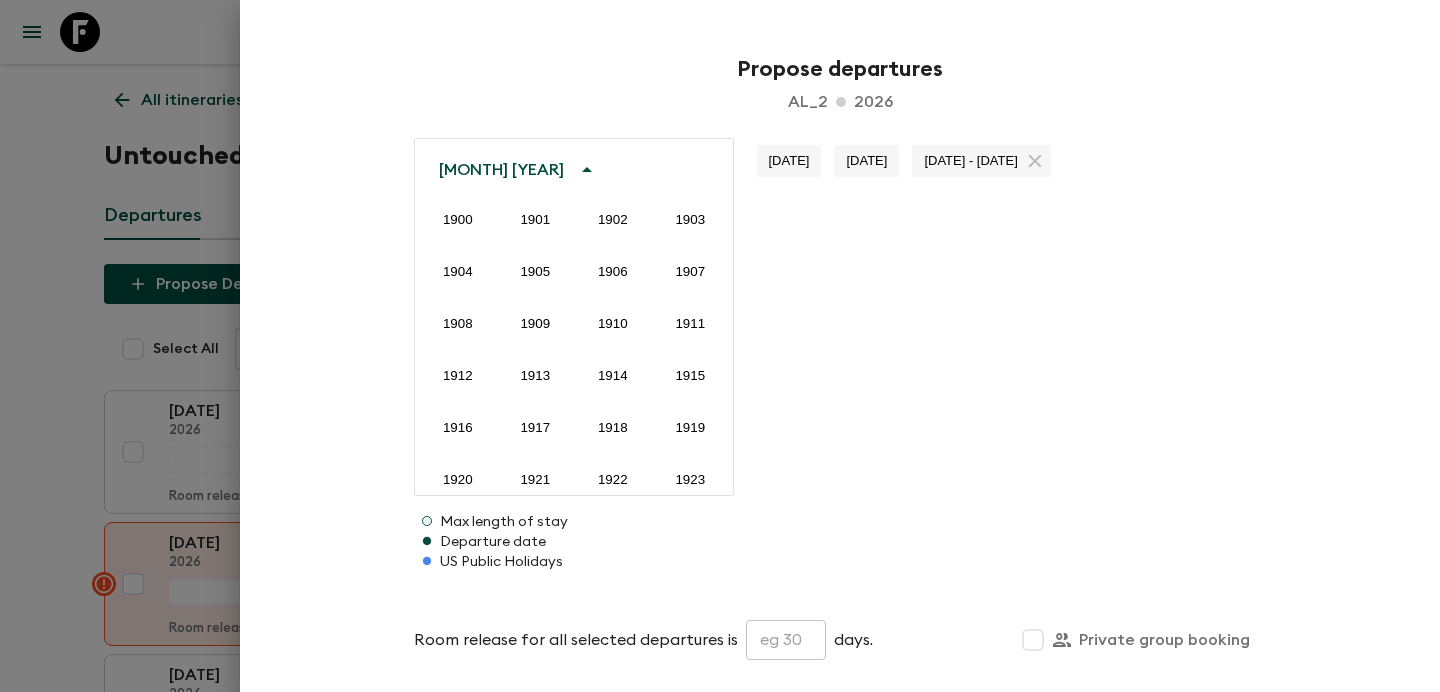 scroll, scrollTop: 1486, scrollLeft: 0, axis: vertical 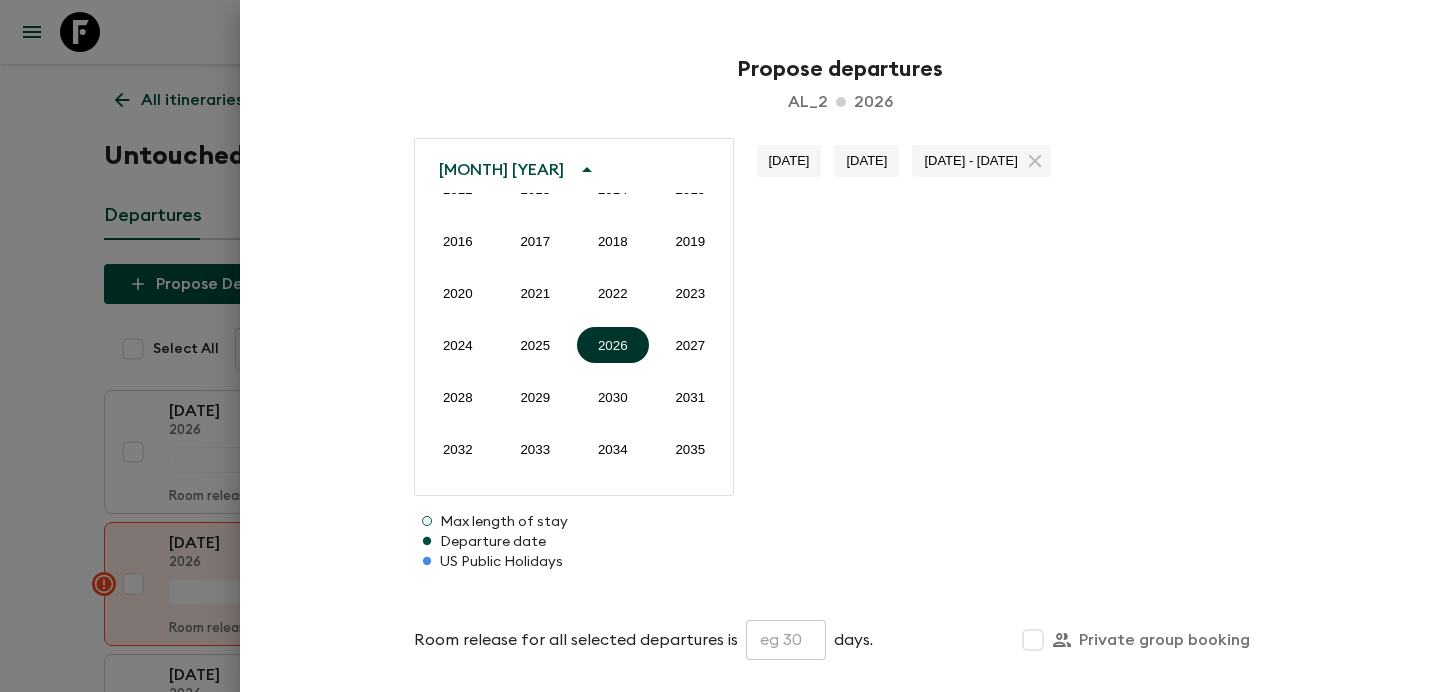 click on "2026" at bounding box center (613, 345) 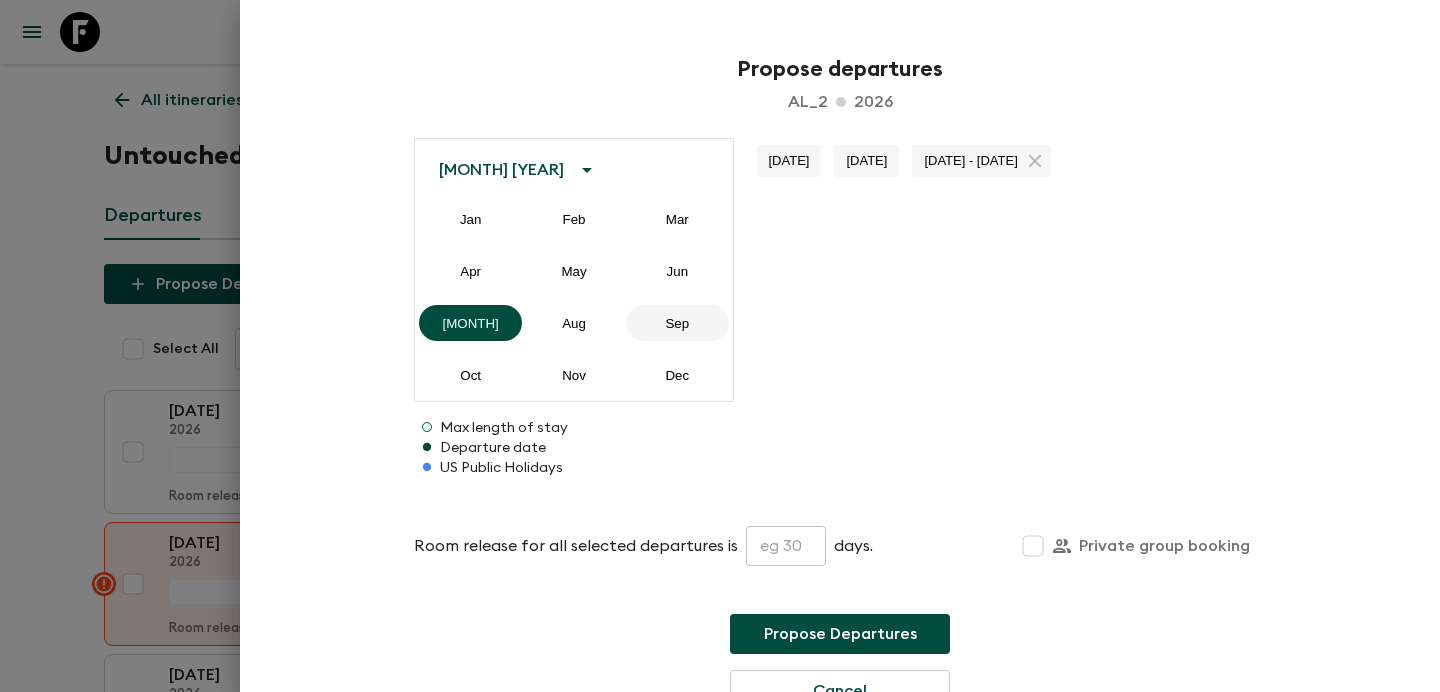click on "Sep" at bounding box center [677, 323] 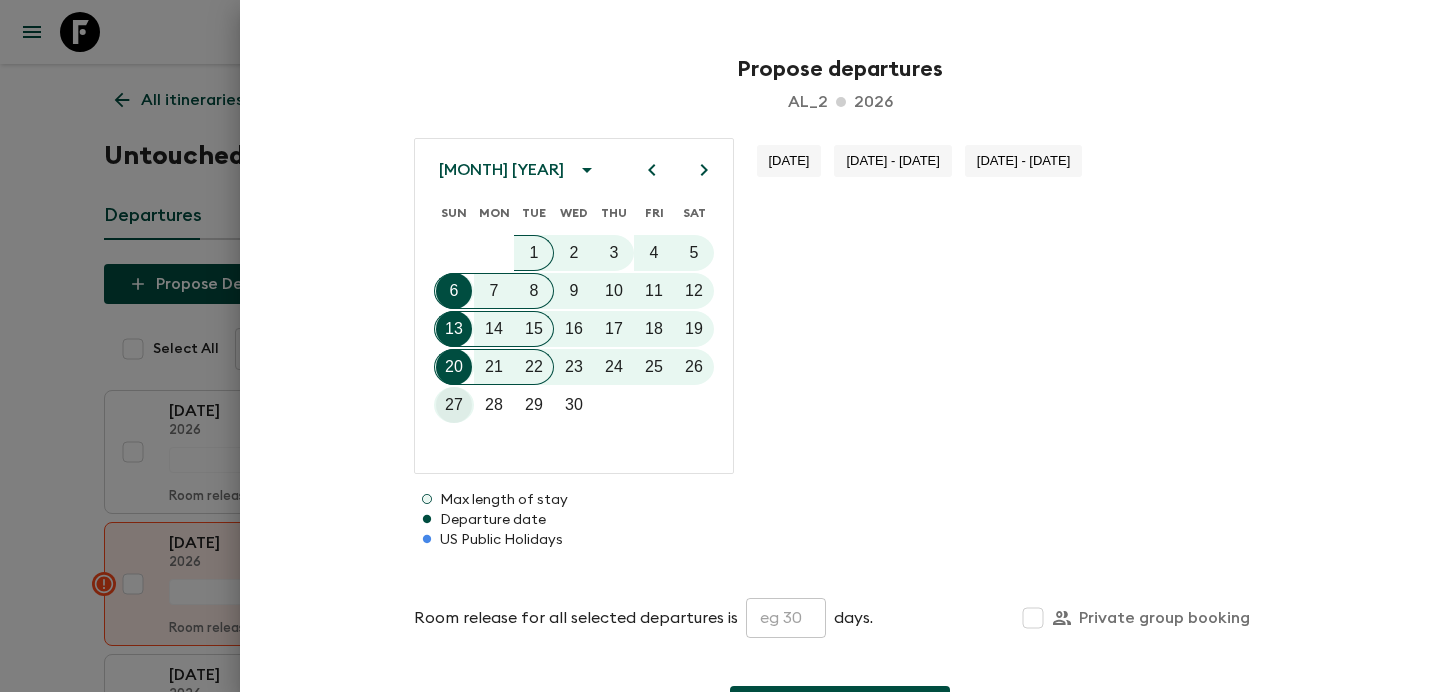 click on "27" at bounding box center [454, 405] 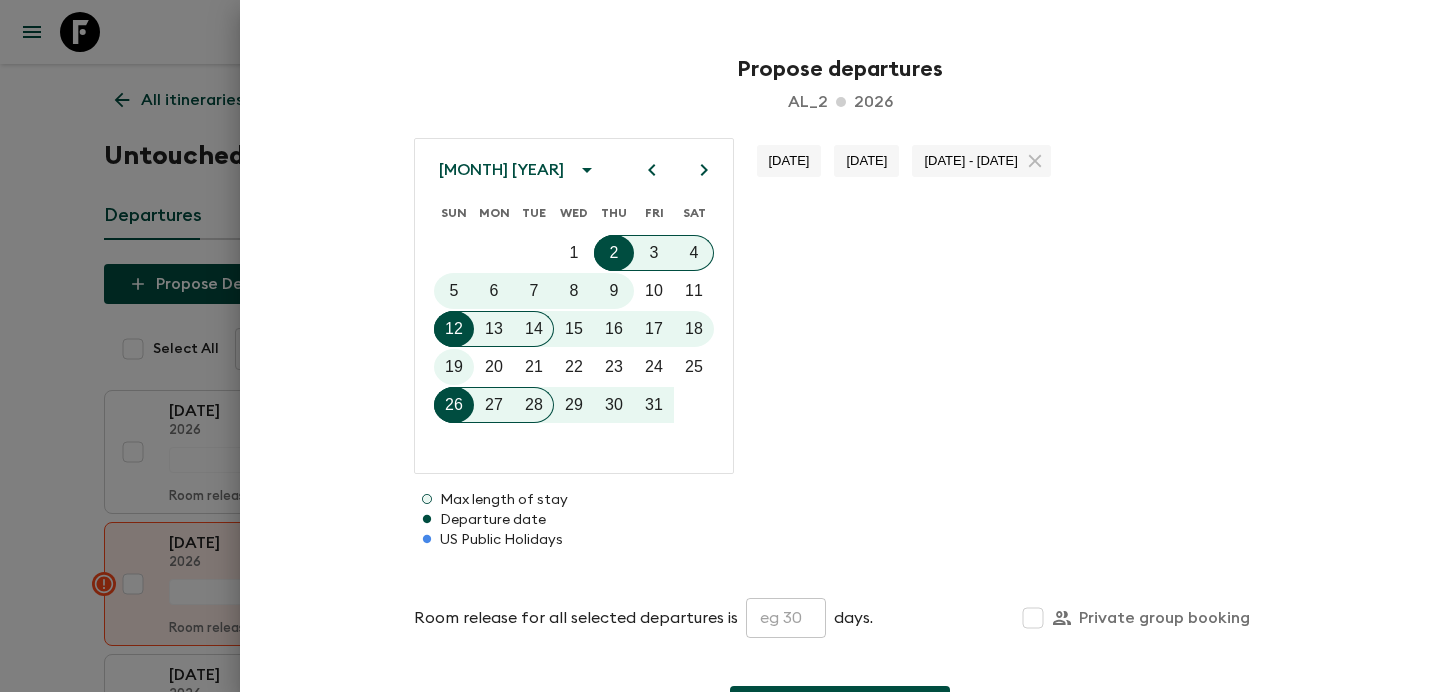 click 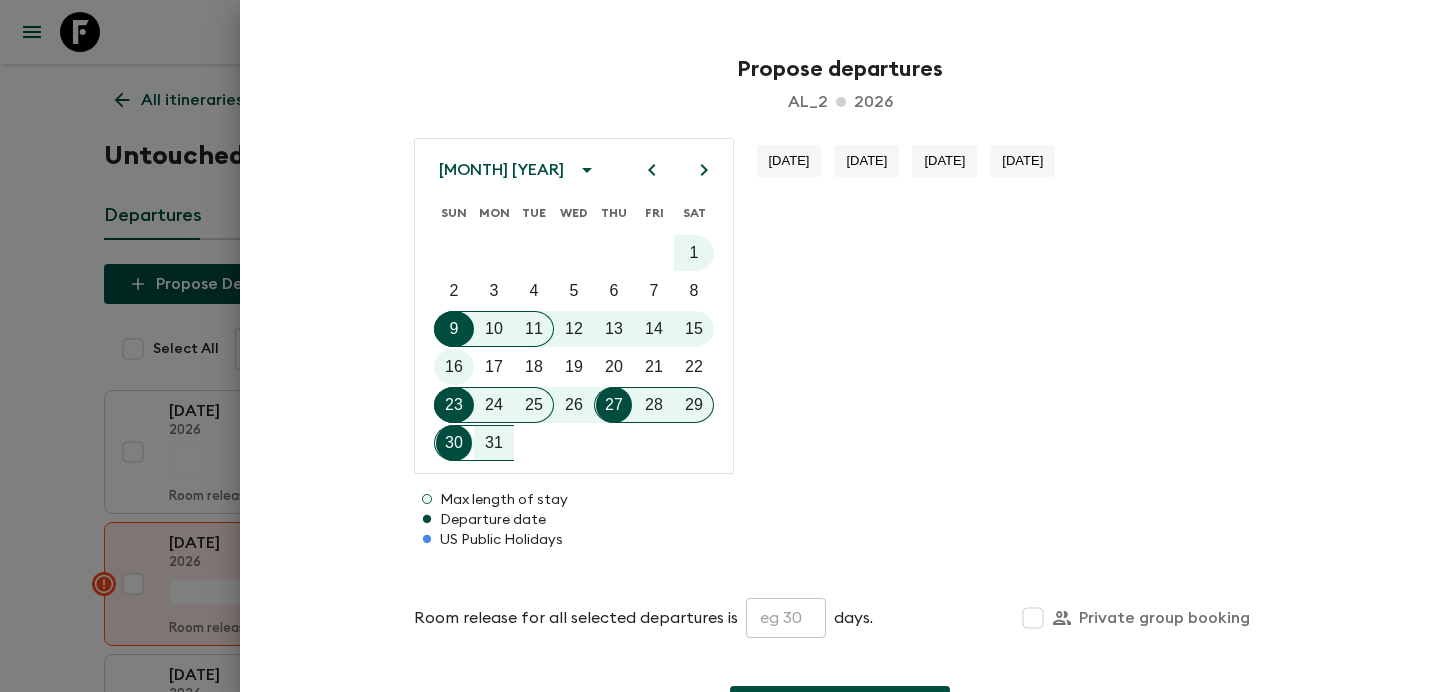 click 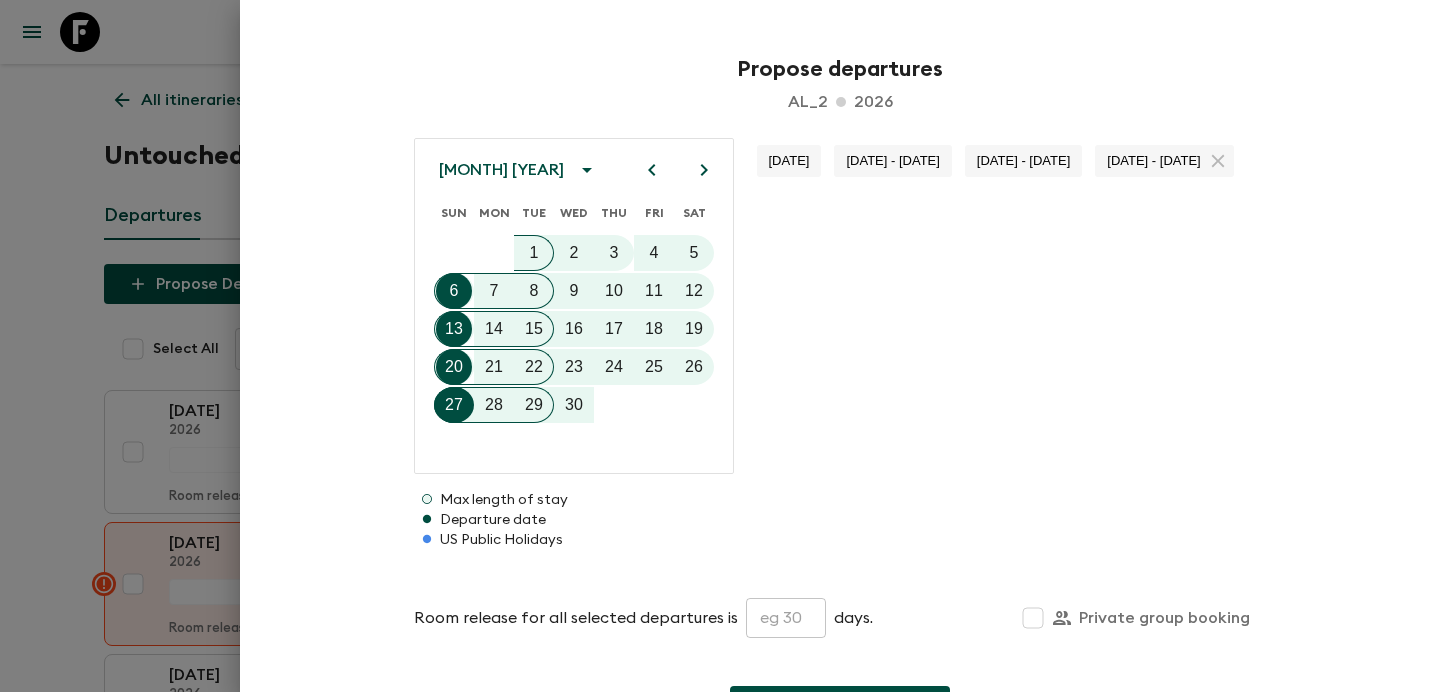 click at bounding box center [786, 618] 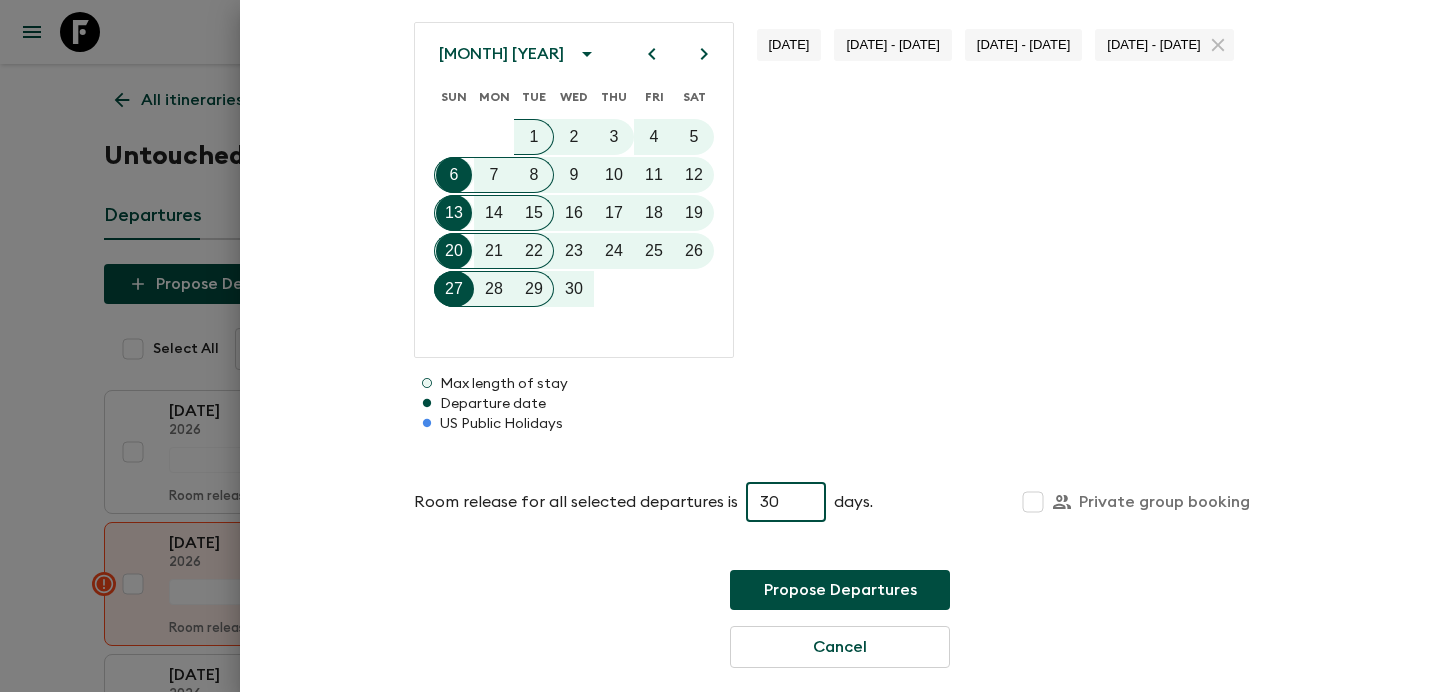 scroll, scrollTop: 148, scrollLeft: 0, axis: vertical 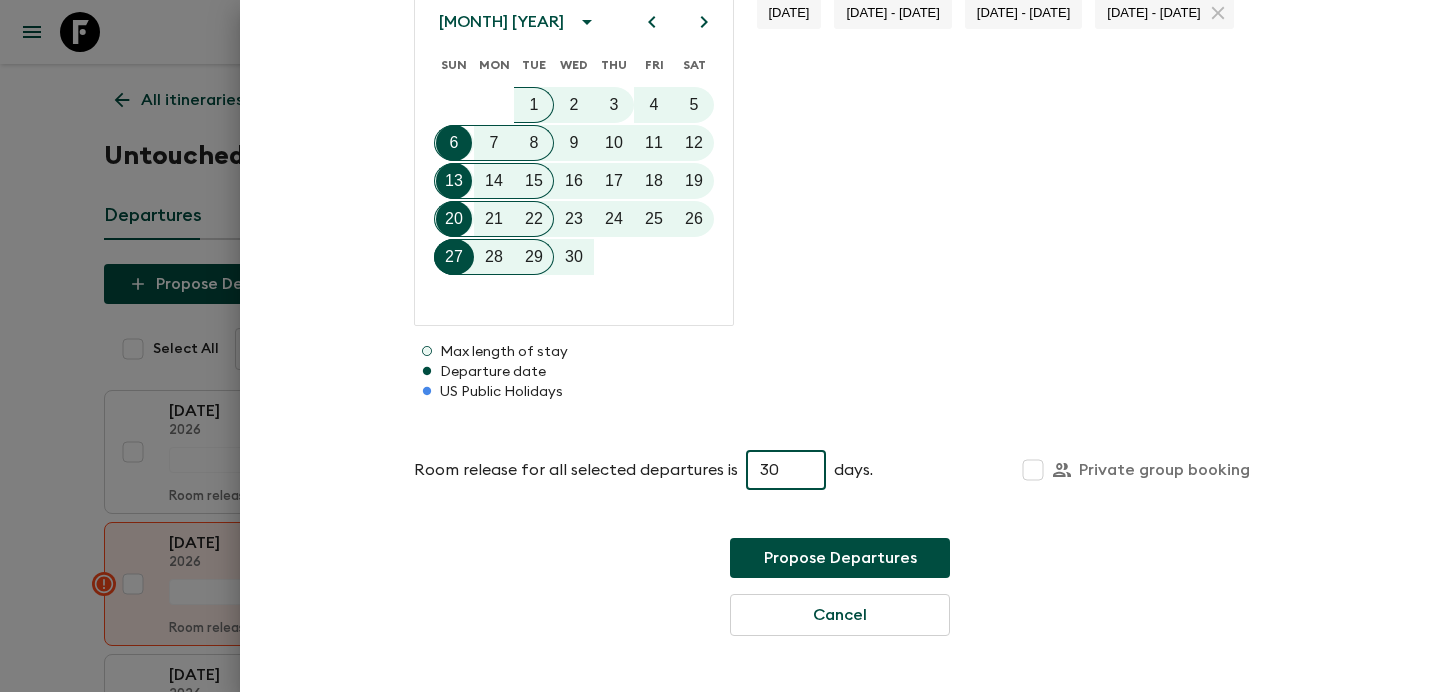 type on "30" 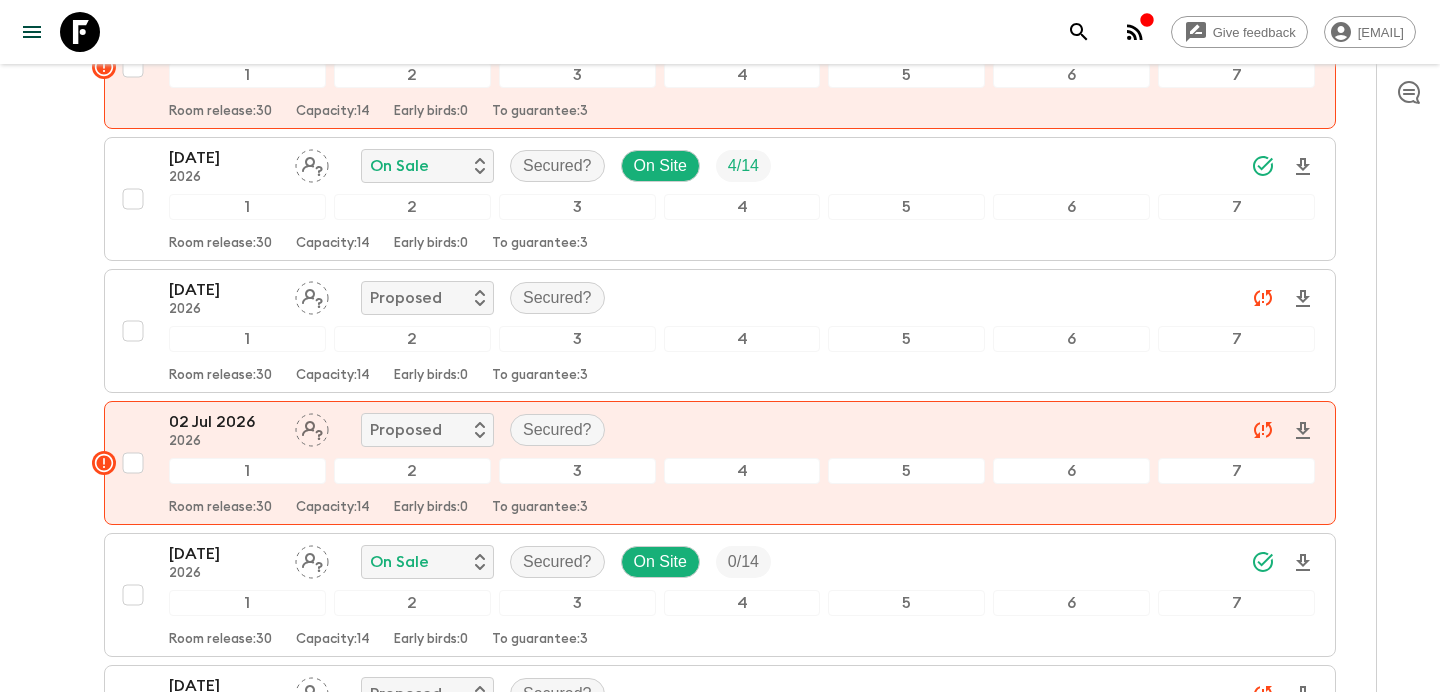 scroll, scrollTop: 0, scrollLeft: 0, axis: both 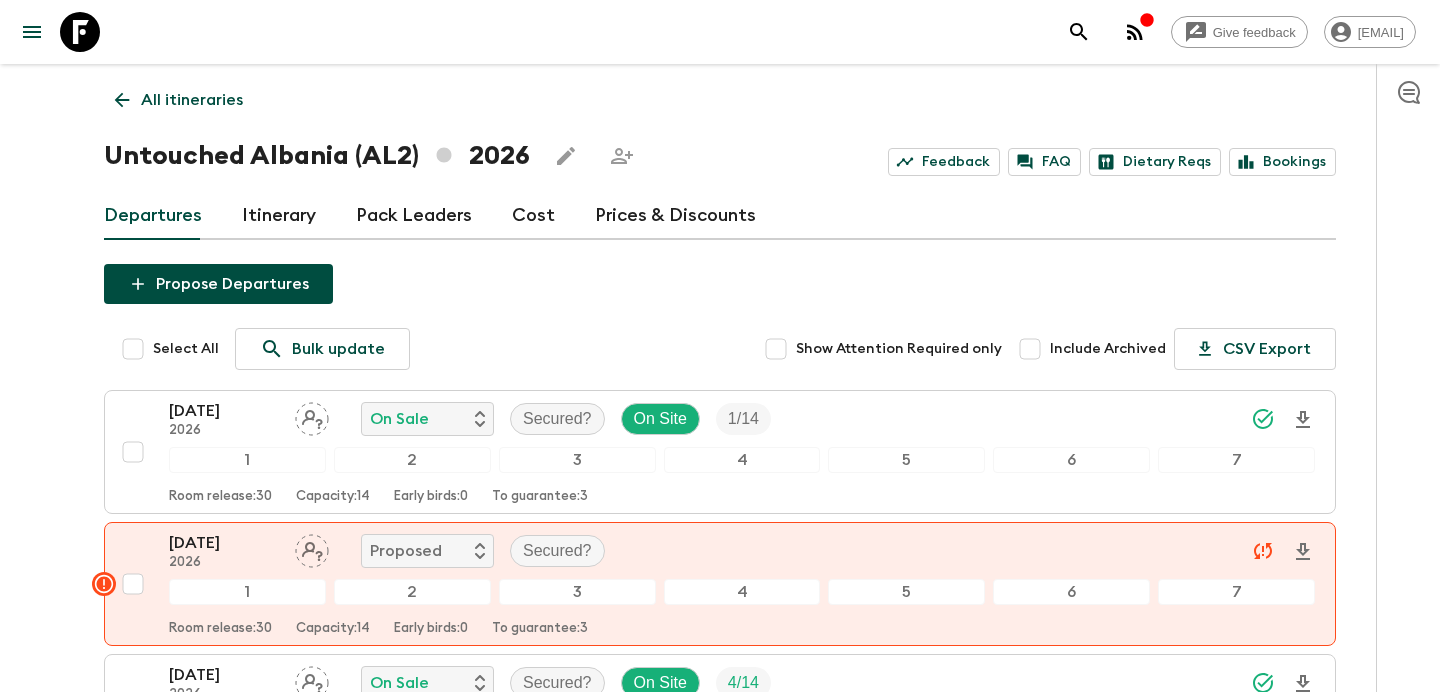 click on "All itineraries" at bounding box center [192, 100] 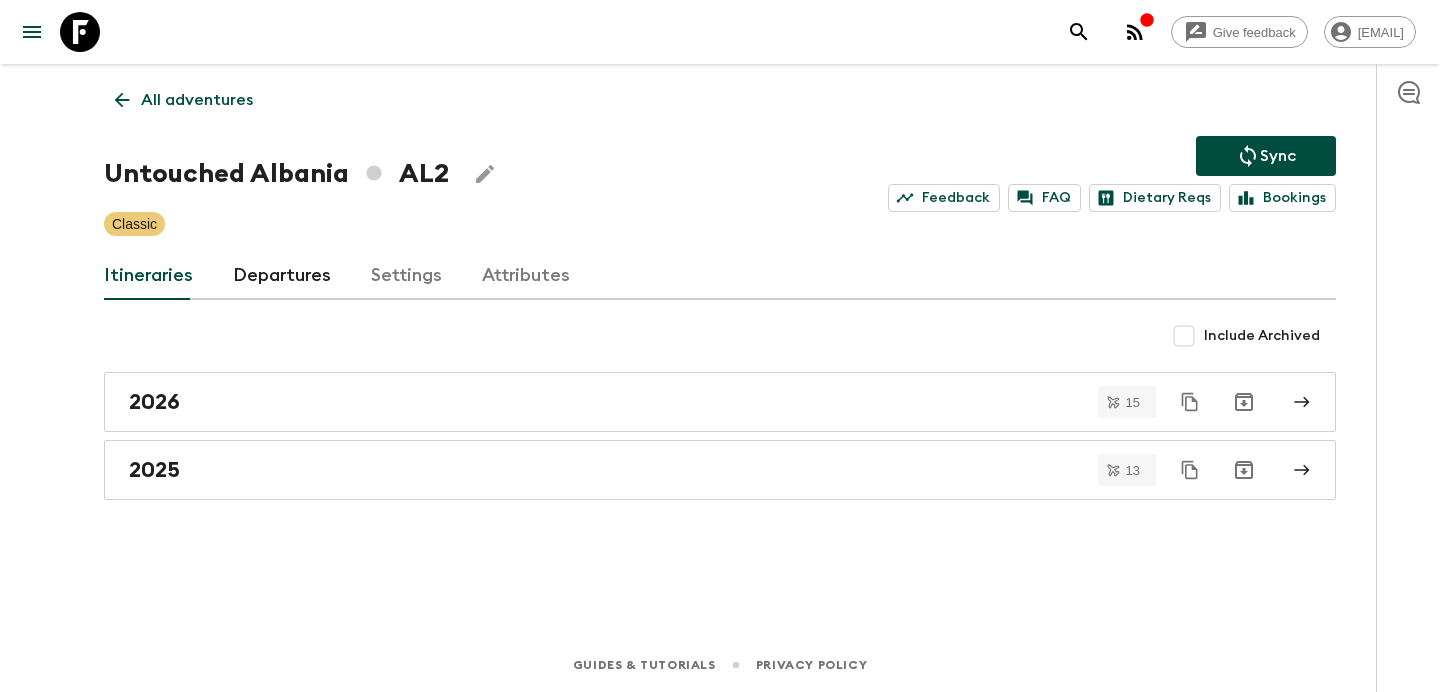 click on "All adventures" at bounding box center (197, 100) 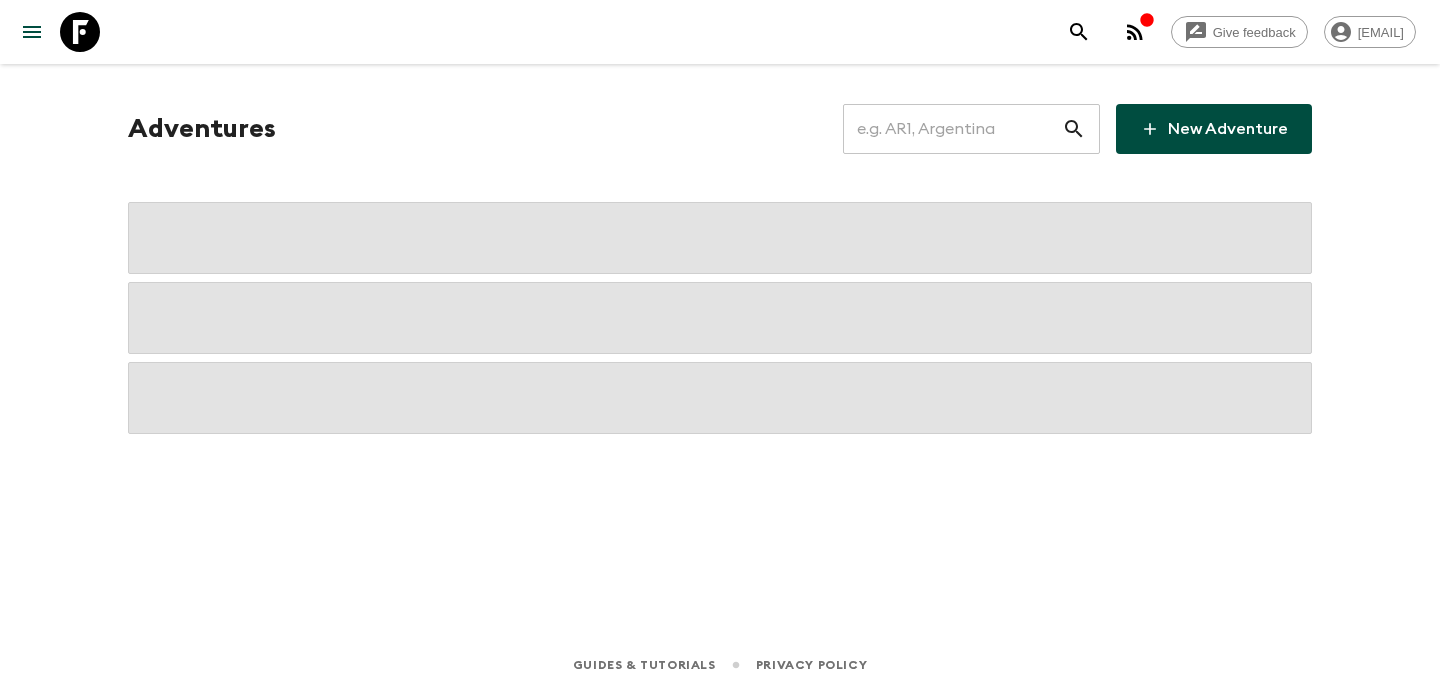 click at bounding box center (952, 129) 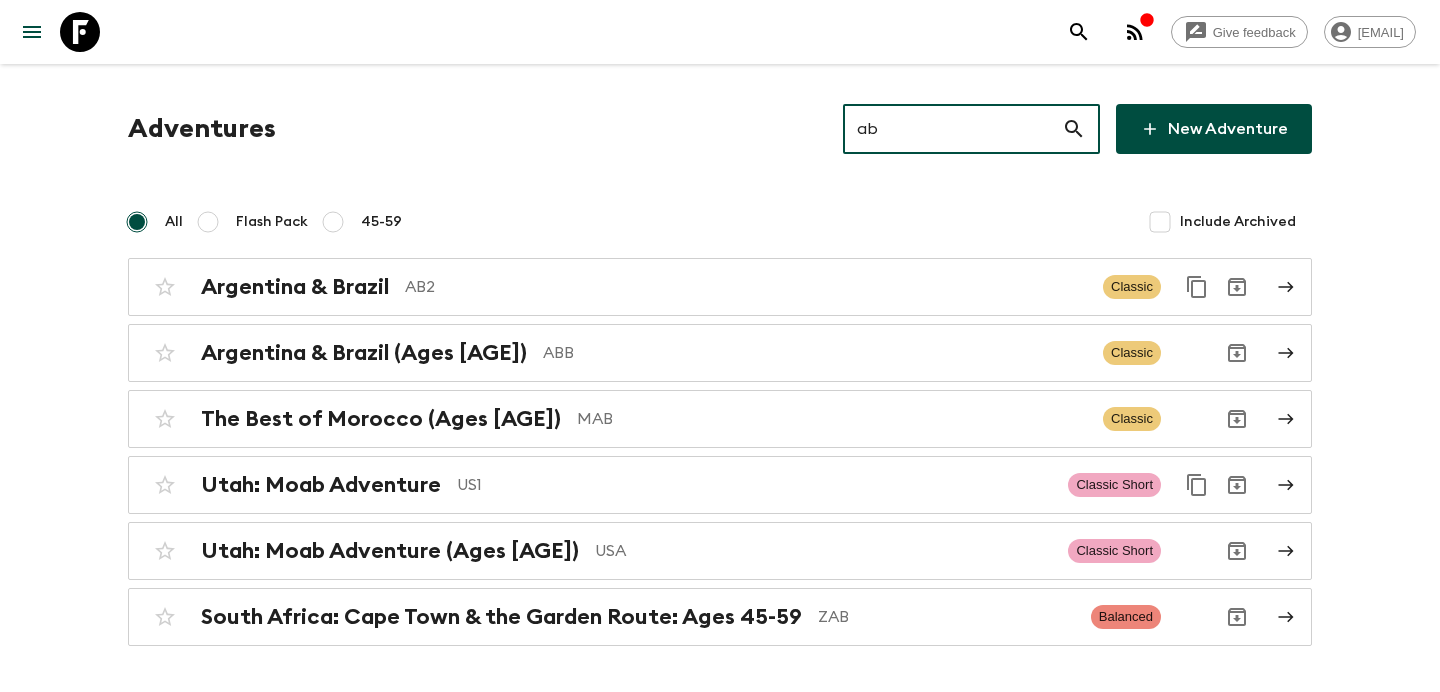 type on "ab2" 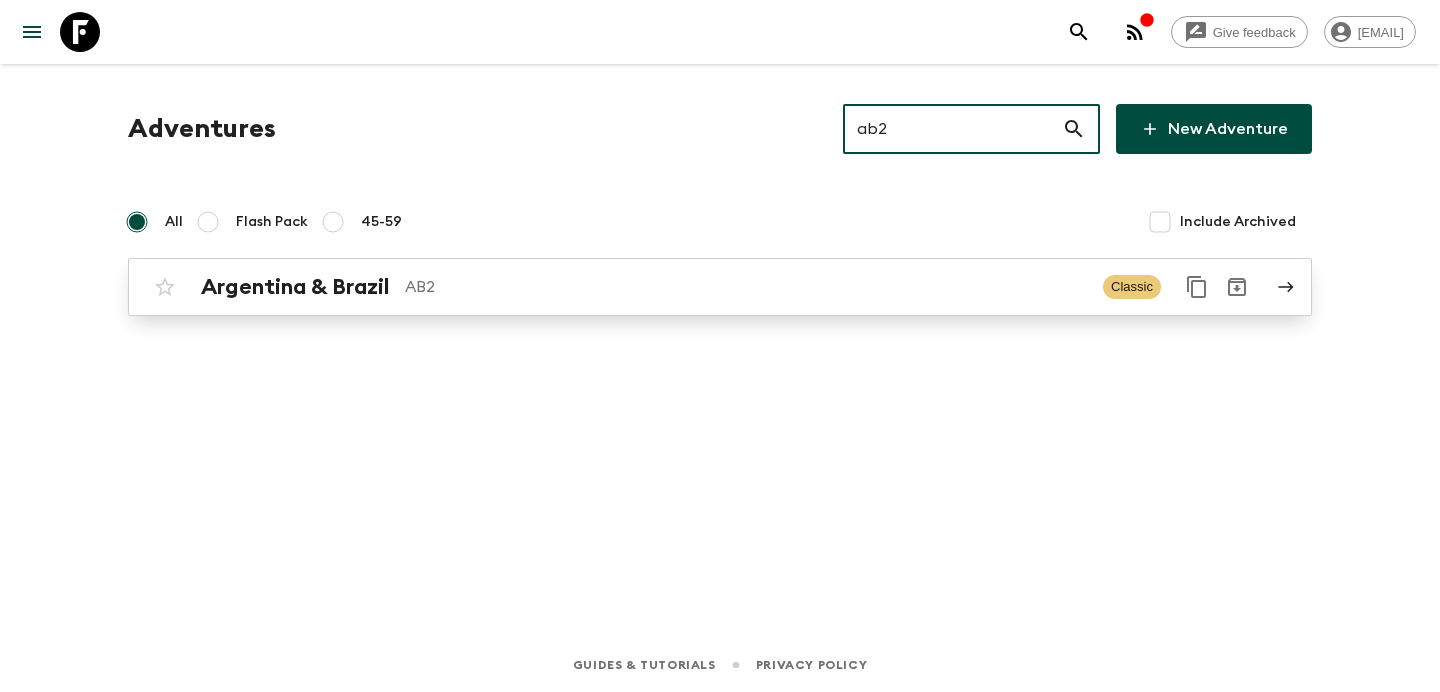 click on "AB2" at bounding box center (746, 287) 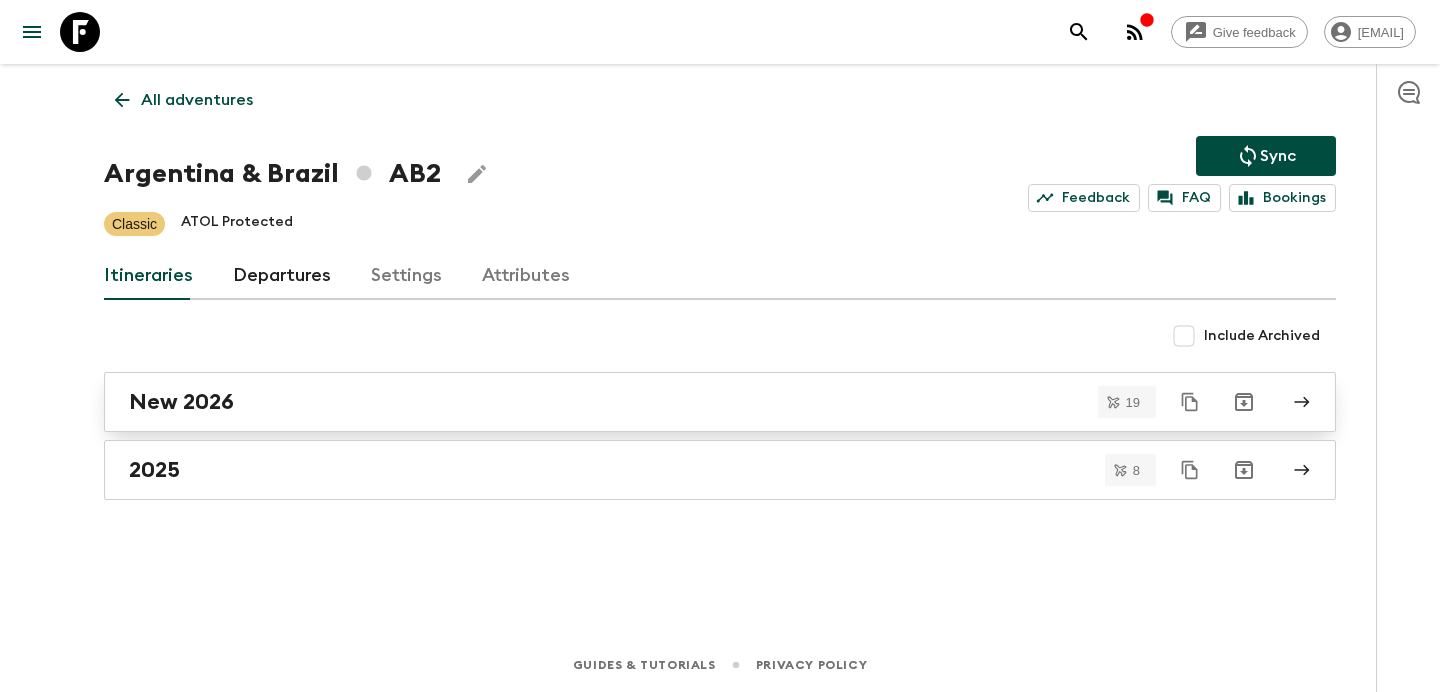 click on "New 2026" at bounding box center [701, 402] 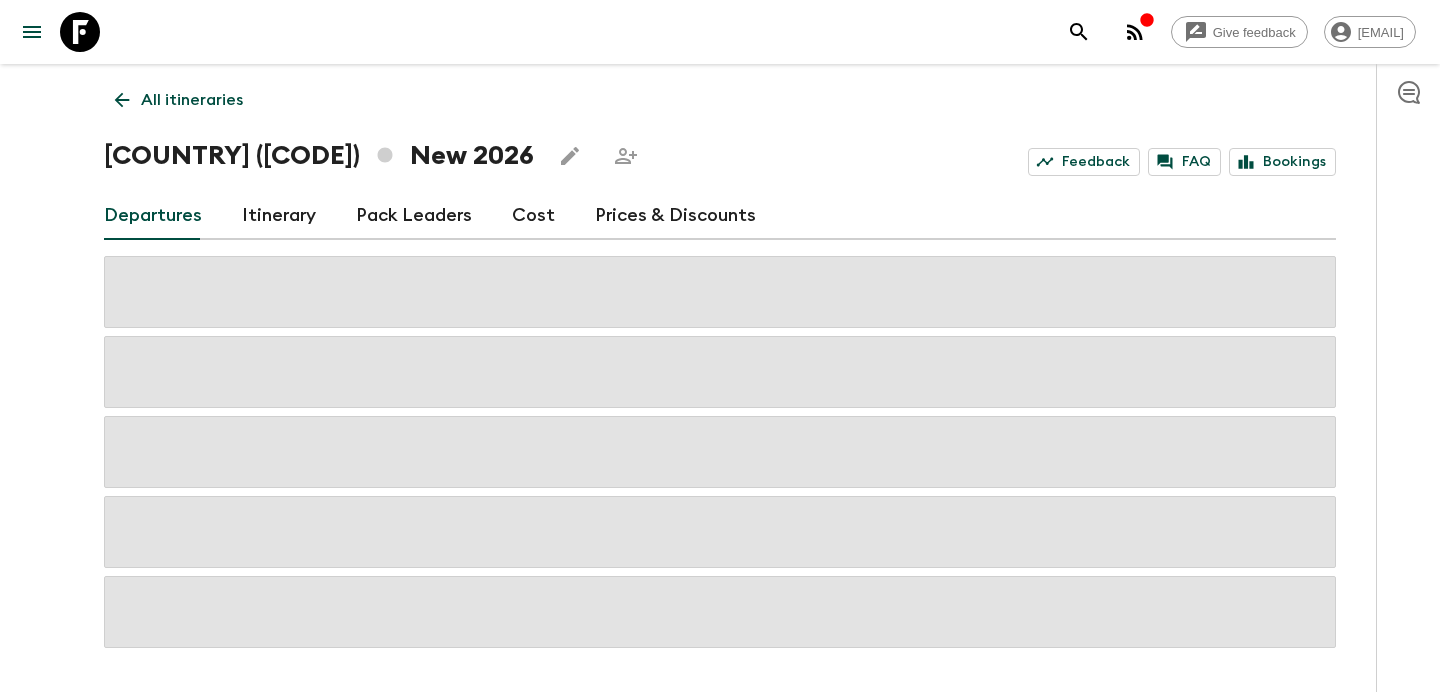 click on "Cost" at bounding box center [533, 216] 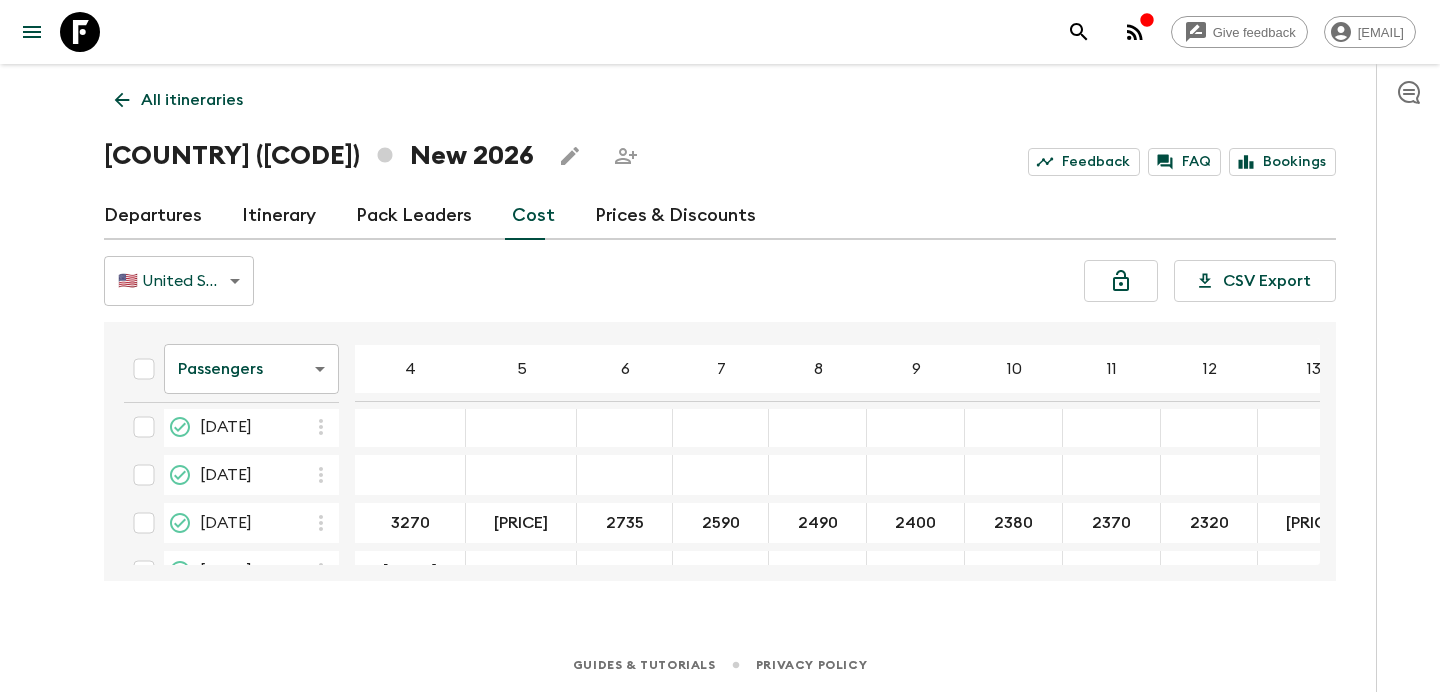scroll, scrollTop: 348, scrollLeft: 0, axis: vertical 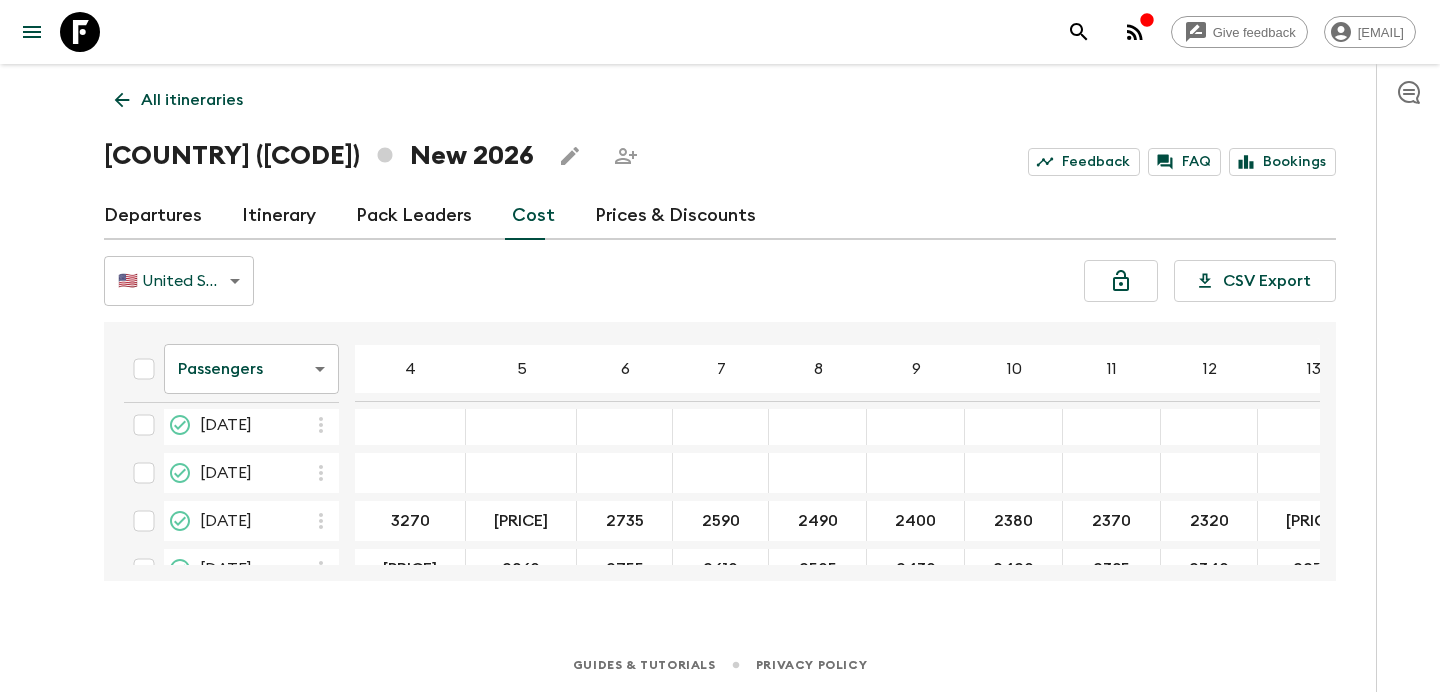 click on "All itineraries" at bounding box center [192, 100] 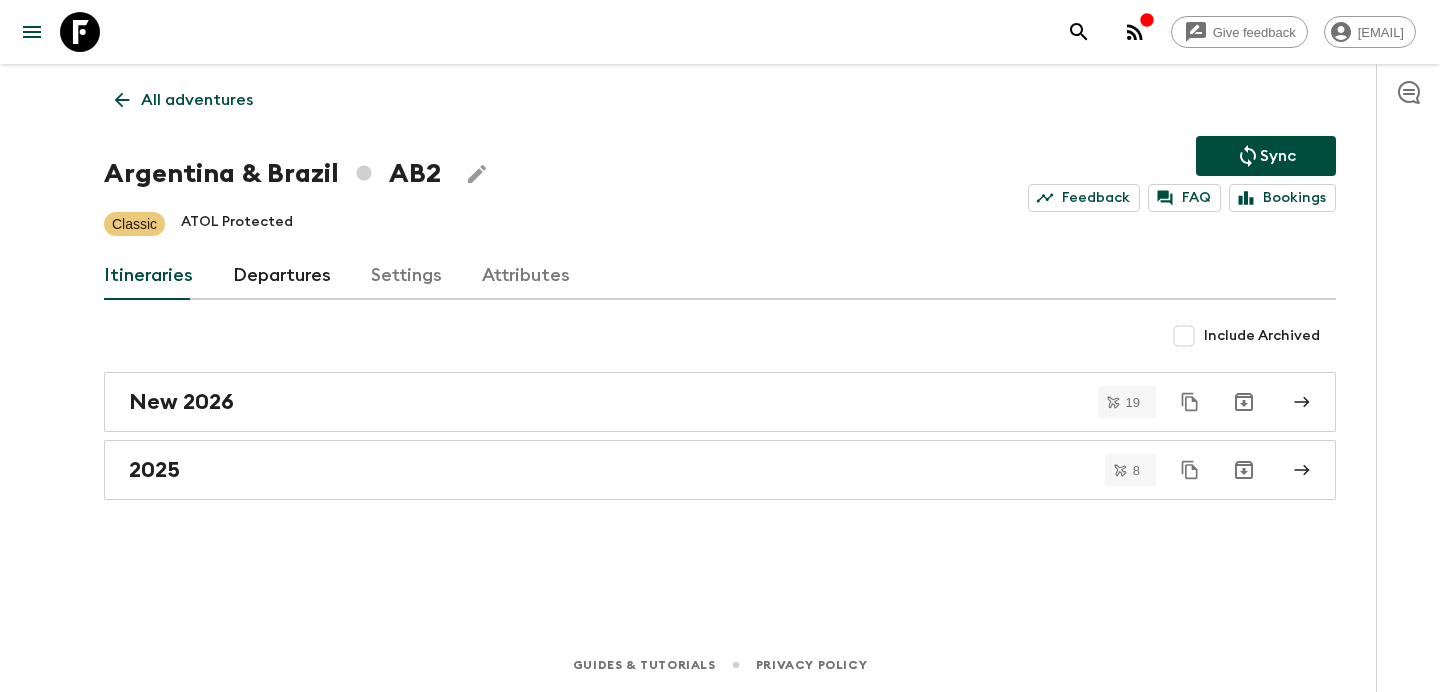 click on "All adventures" at bounding box center (197, 100) 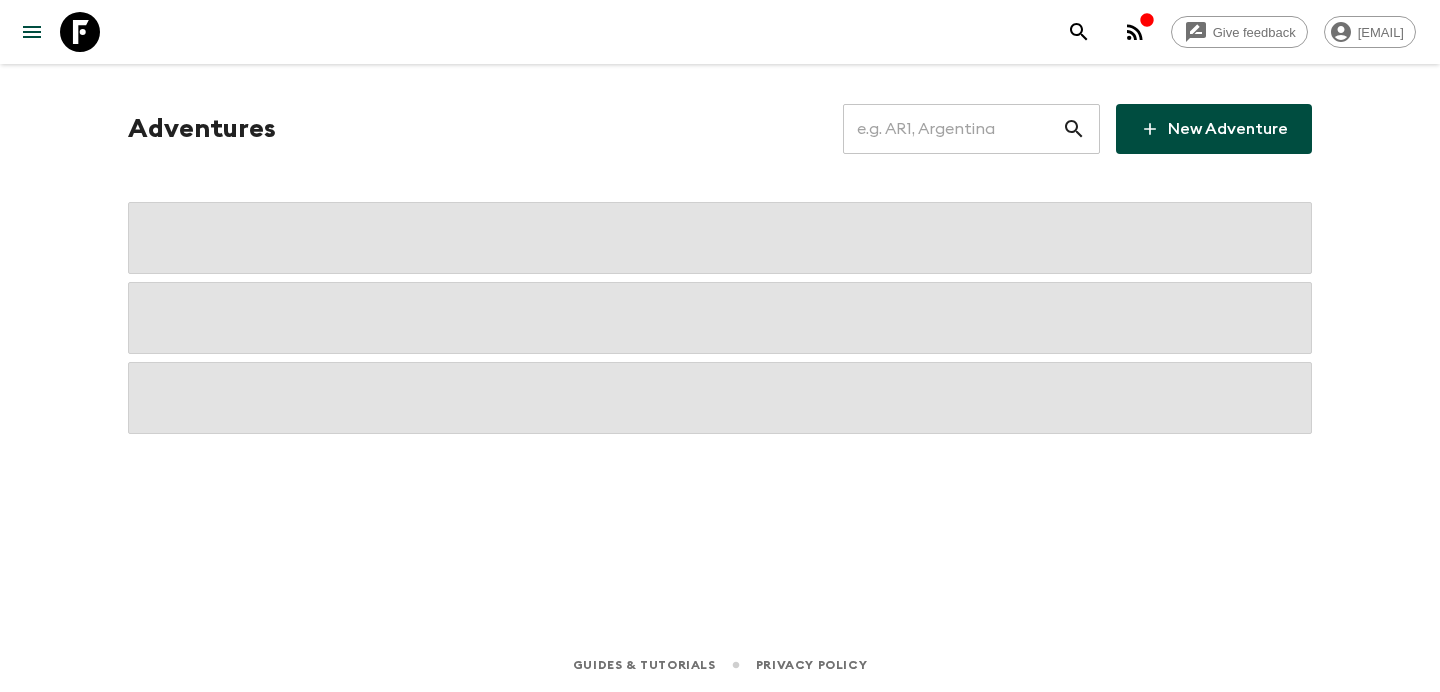 click at bounding box center [952, 129] 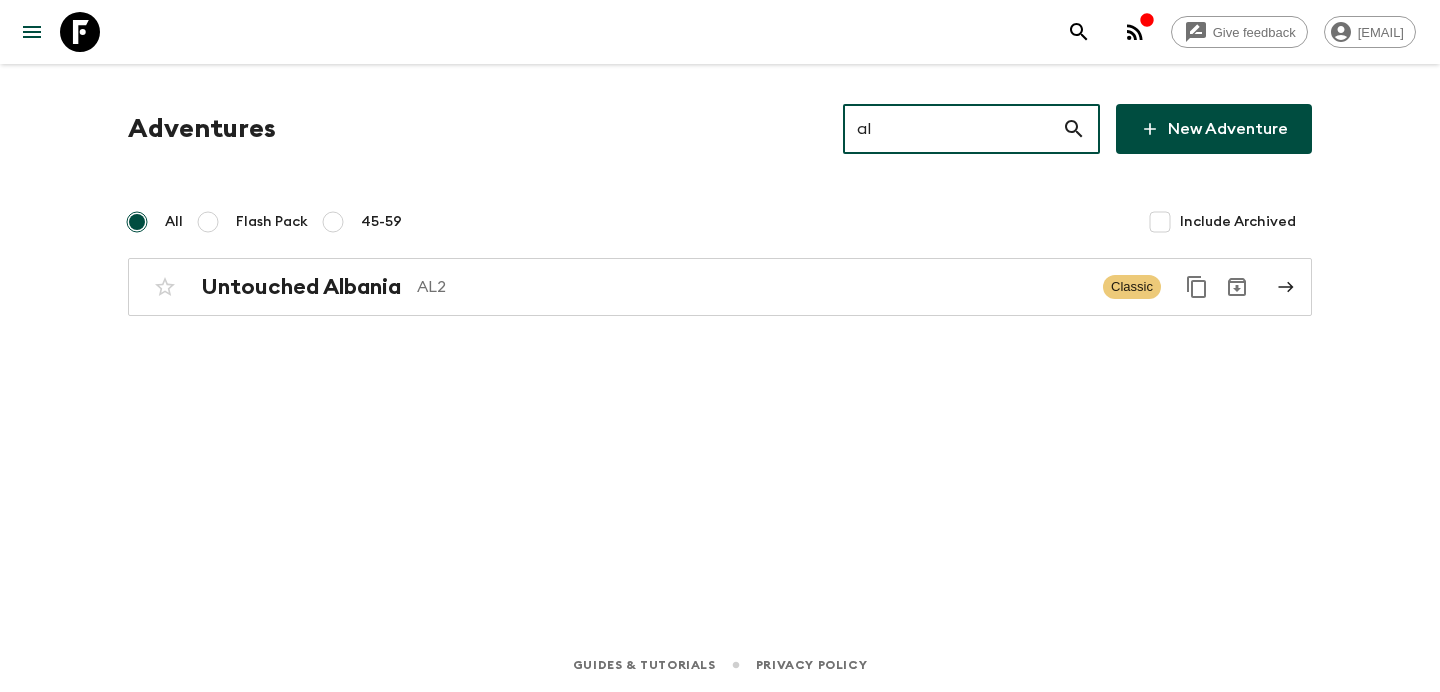 type on "al2" 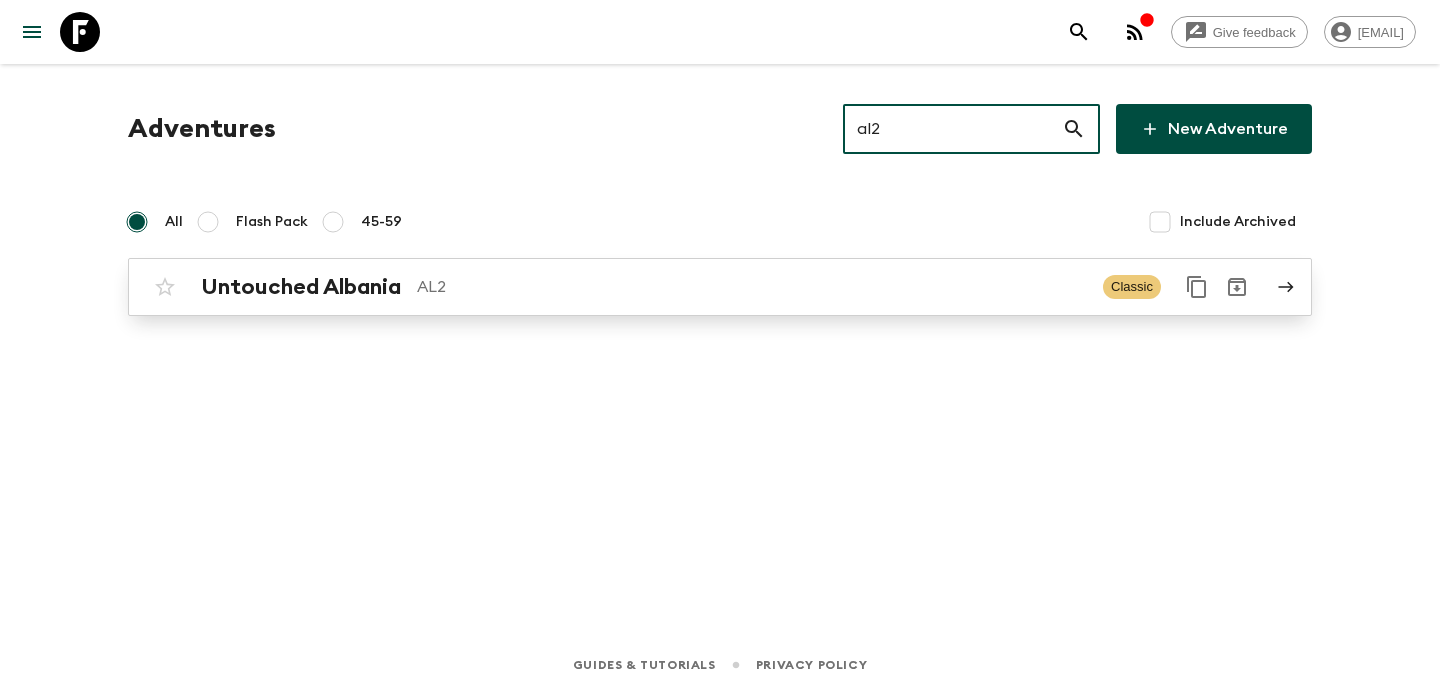 click on "Untouched Albania AL2 Classic" at bounding box center (681, 287) 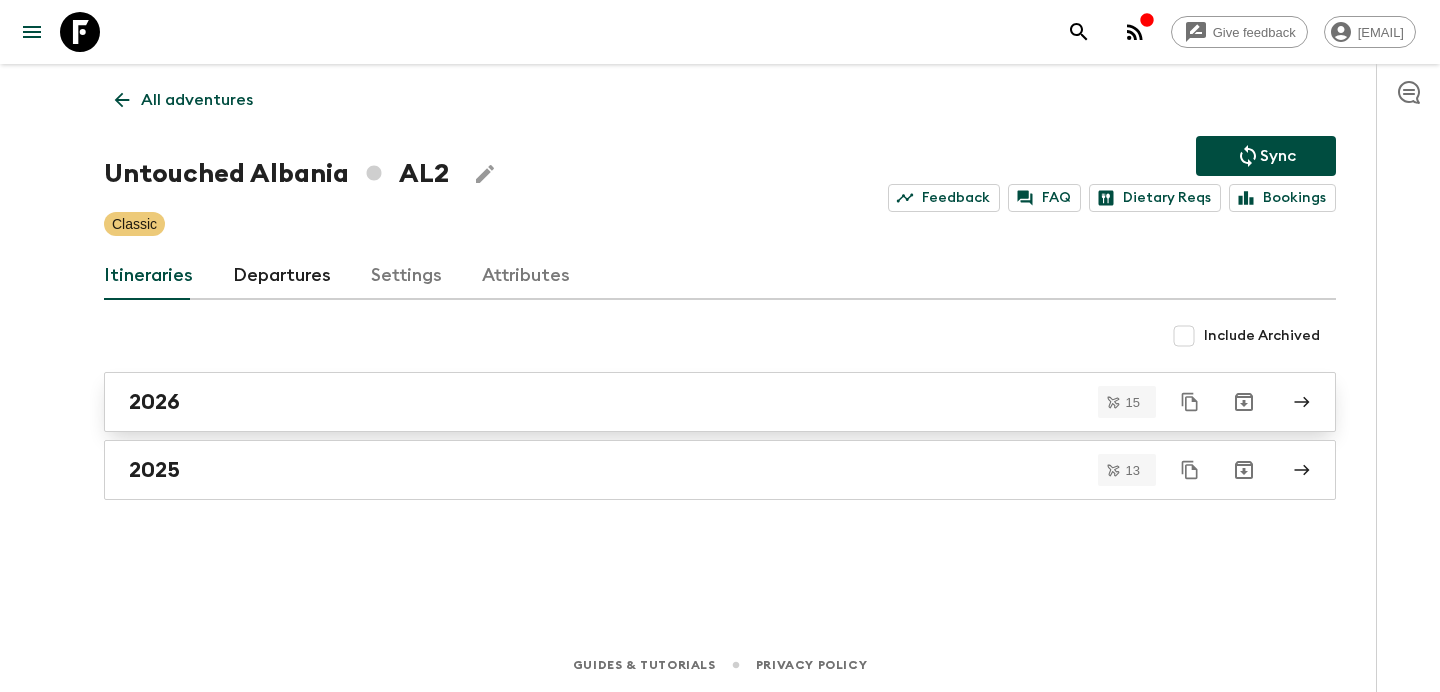 click on "2026" at bounding box center (720, 402) 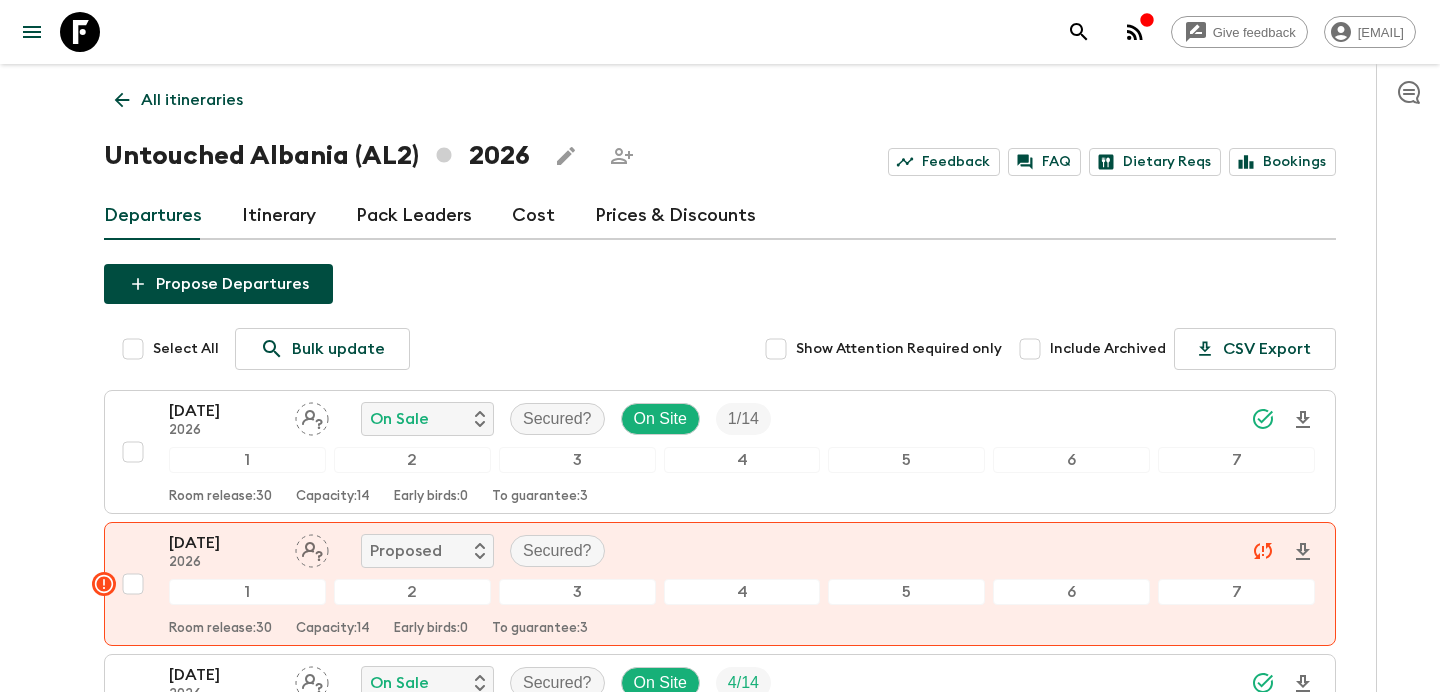 click on "Propose Departures" at bounding box center [218, 284] 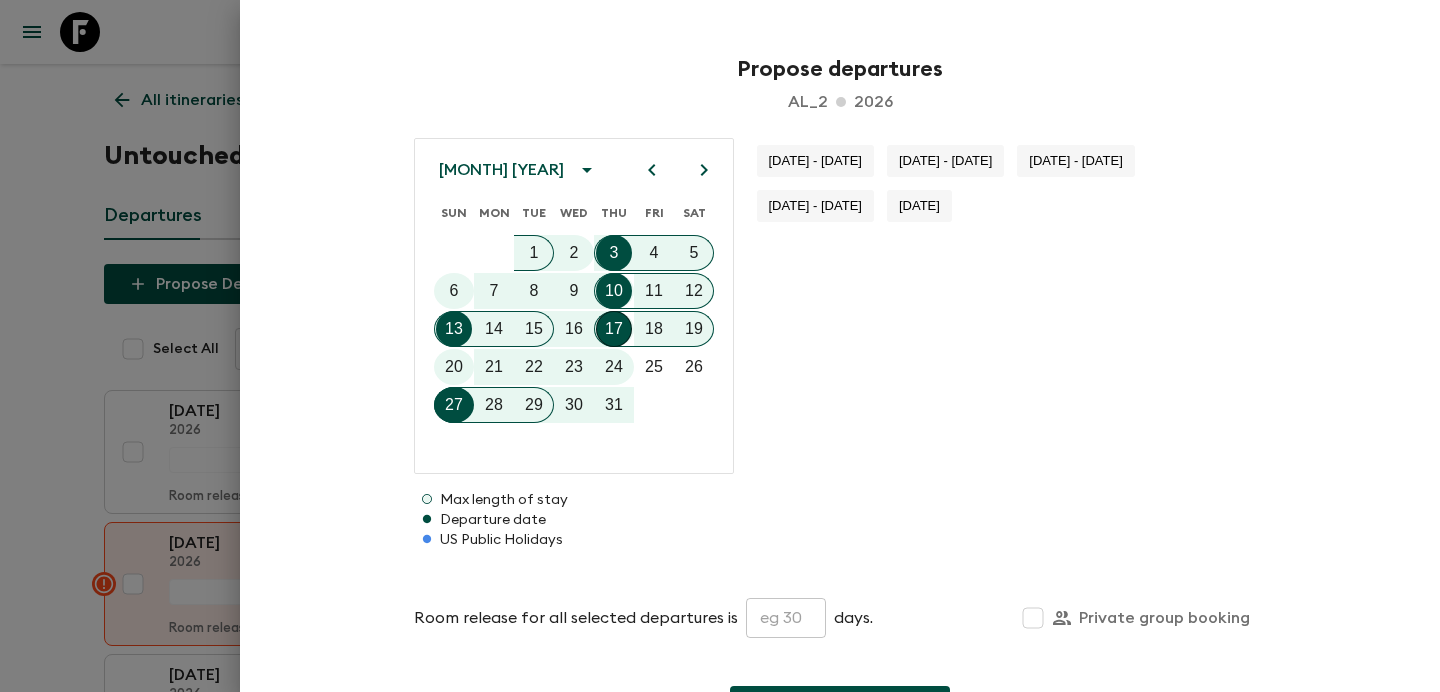 click 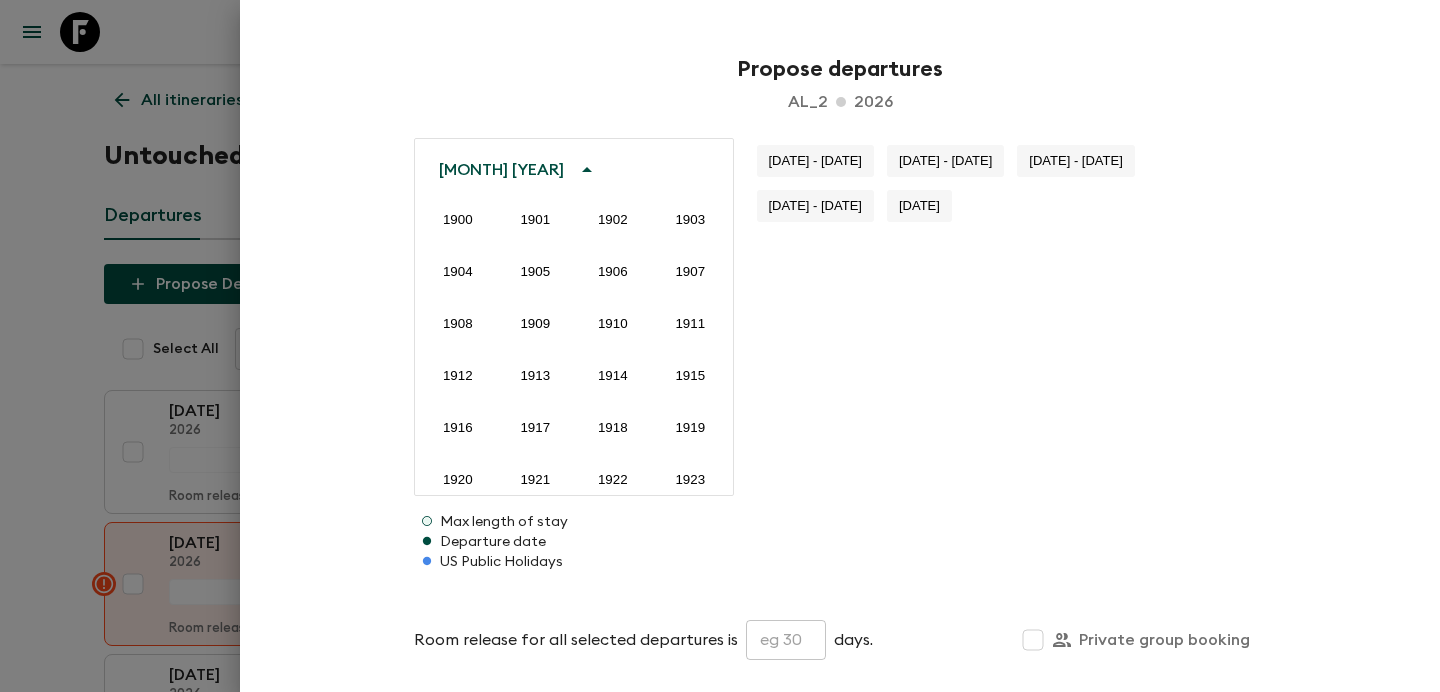 scroll, scrollTop: 1486, scrollLeft: 0, axis: vertical 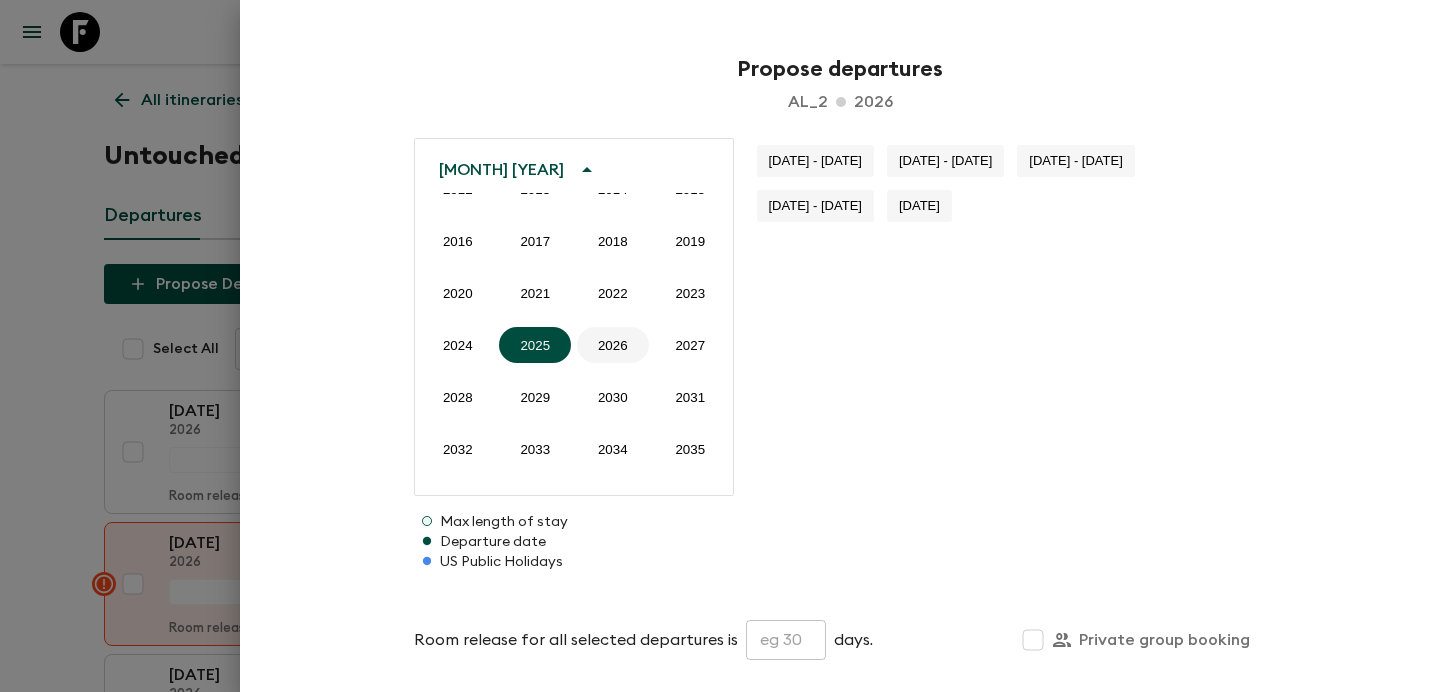 click on "2026" at bounding box center (613, 345) 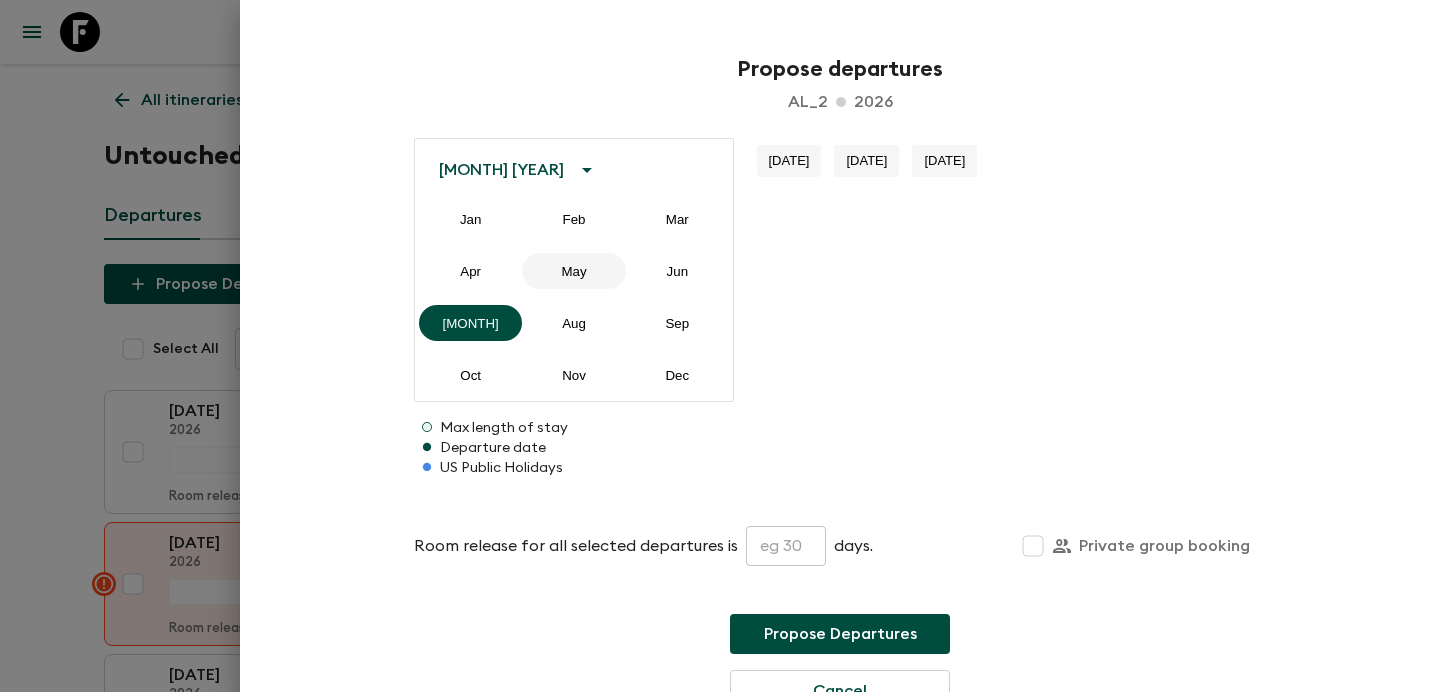 click on "May" at bounding box center [573, 271] 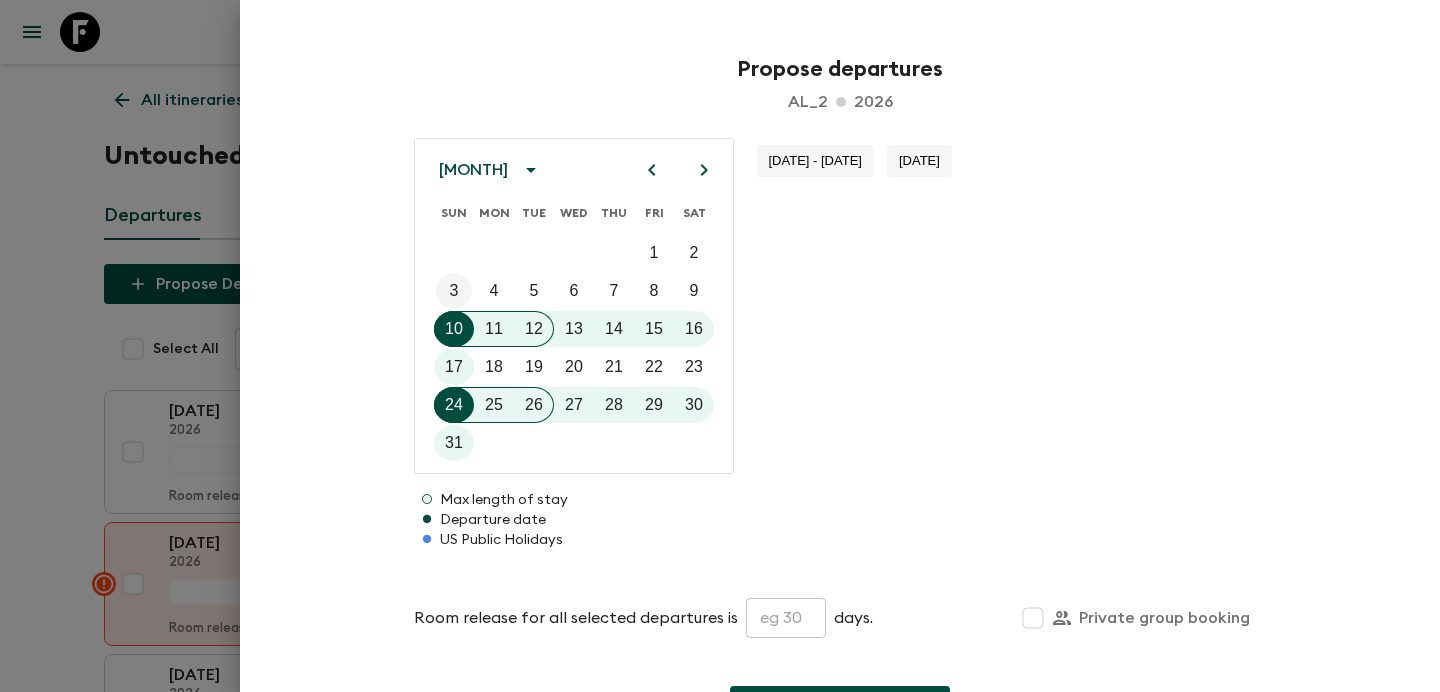 click on "3" at bounding box center (454, 291) 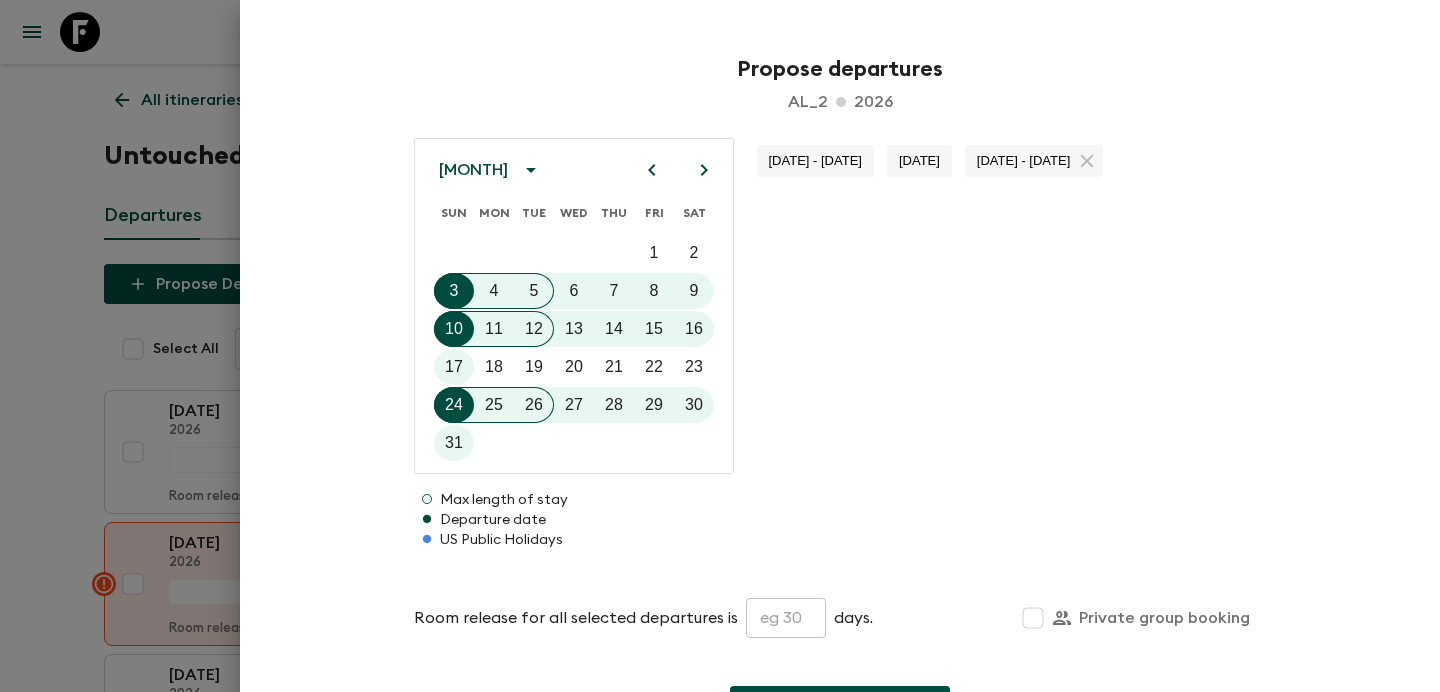click 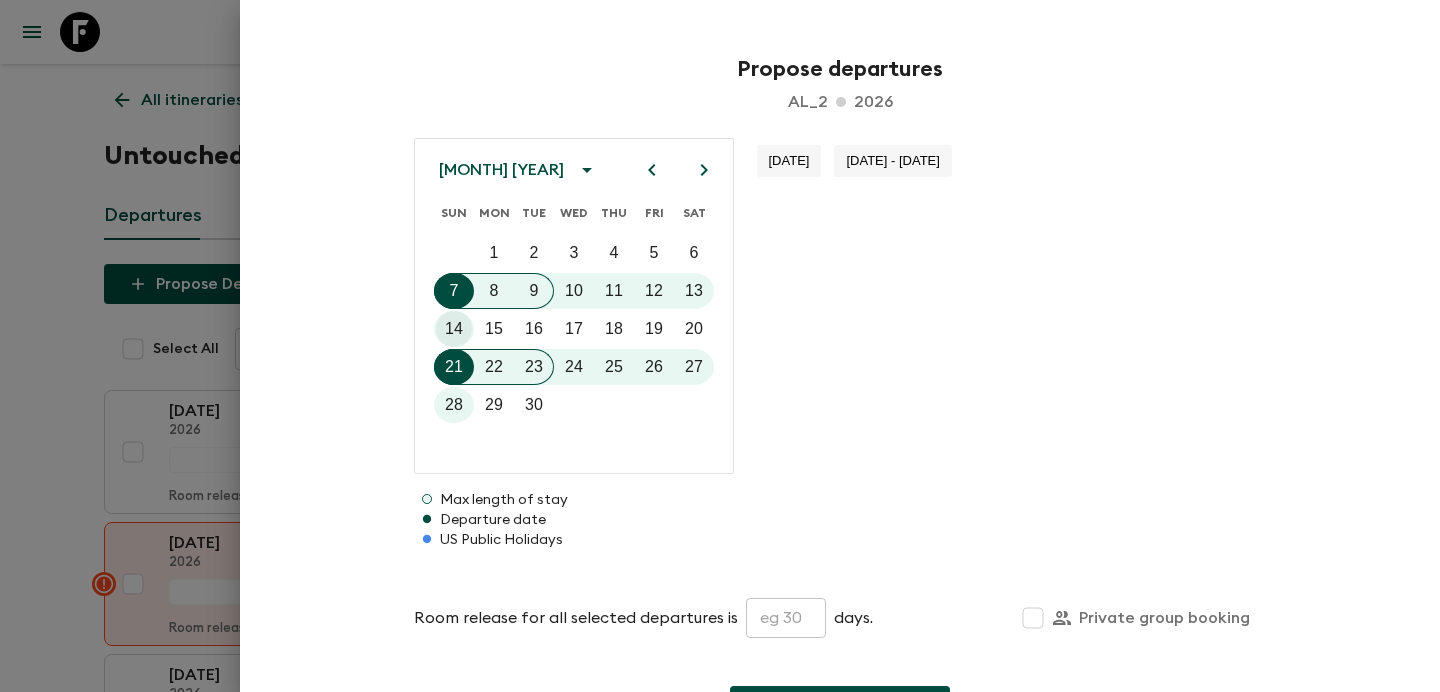 click on "14" at bounding box center (454, 329) 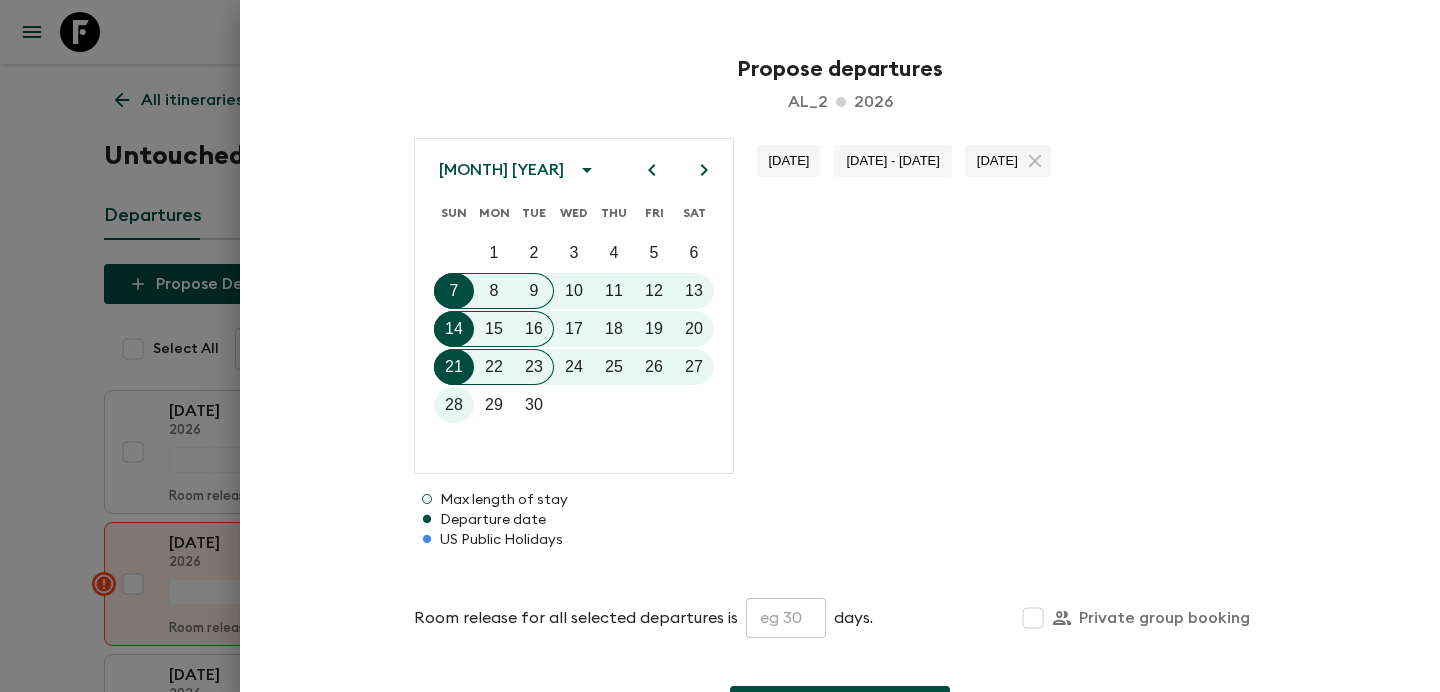 click at bounding box center (704, 170) 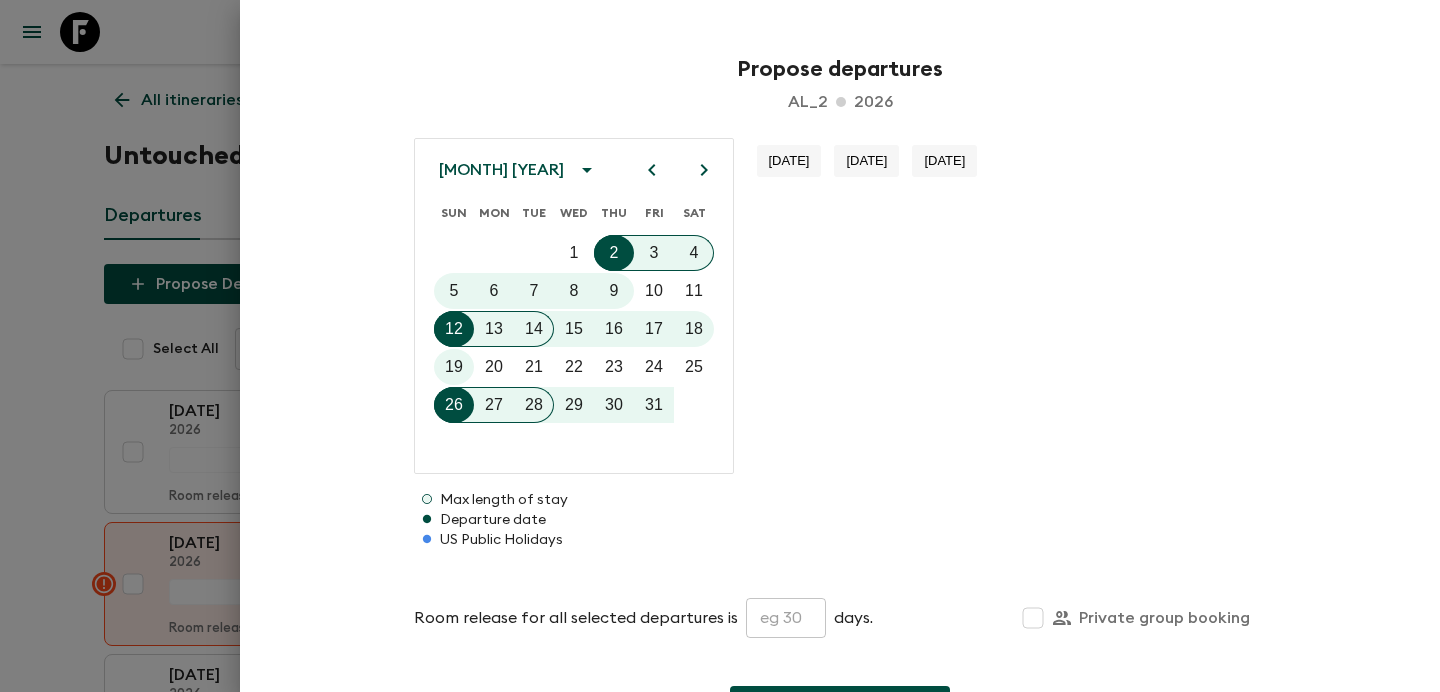click at bounding box center (704, 170) 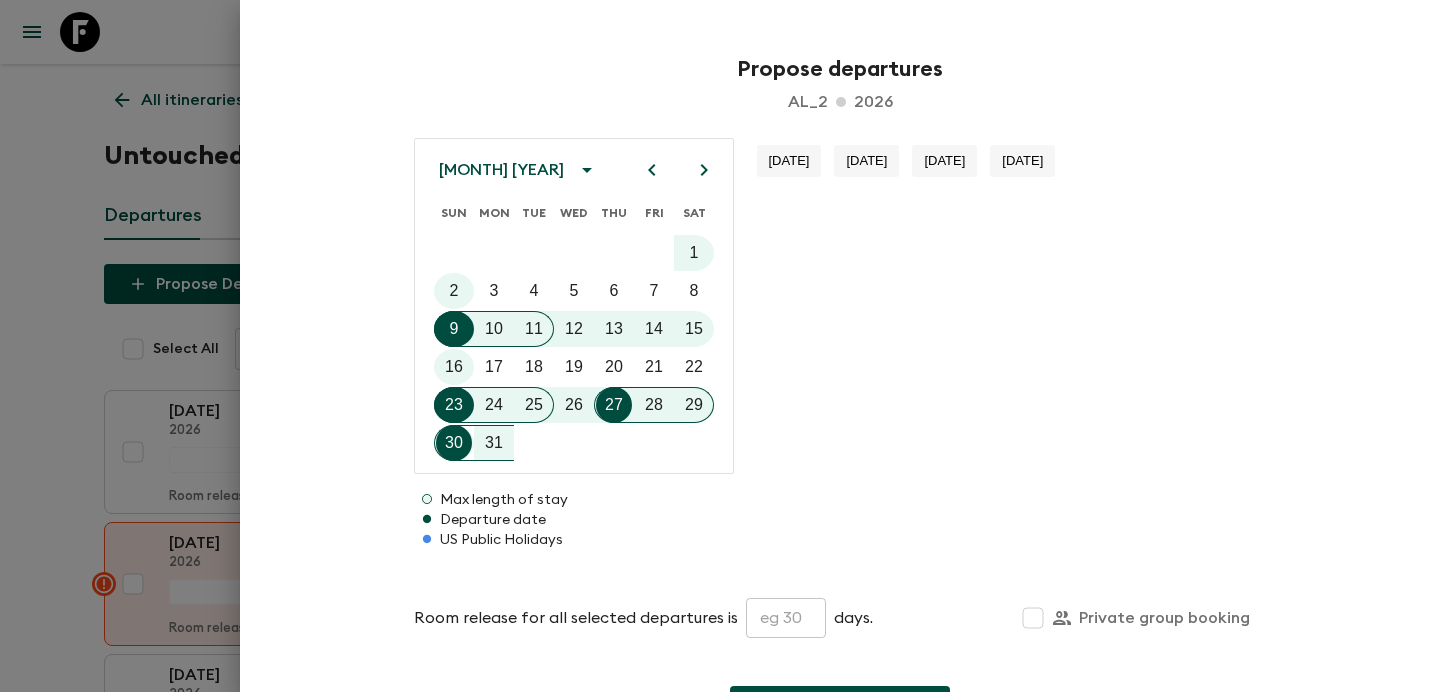 click at bounding box center [614, 405] 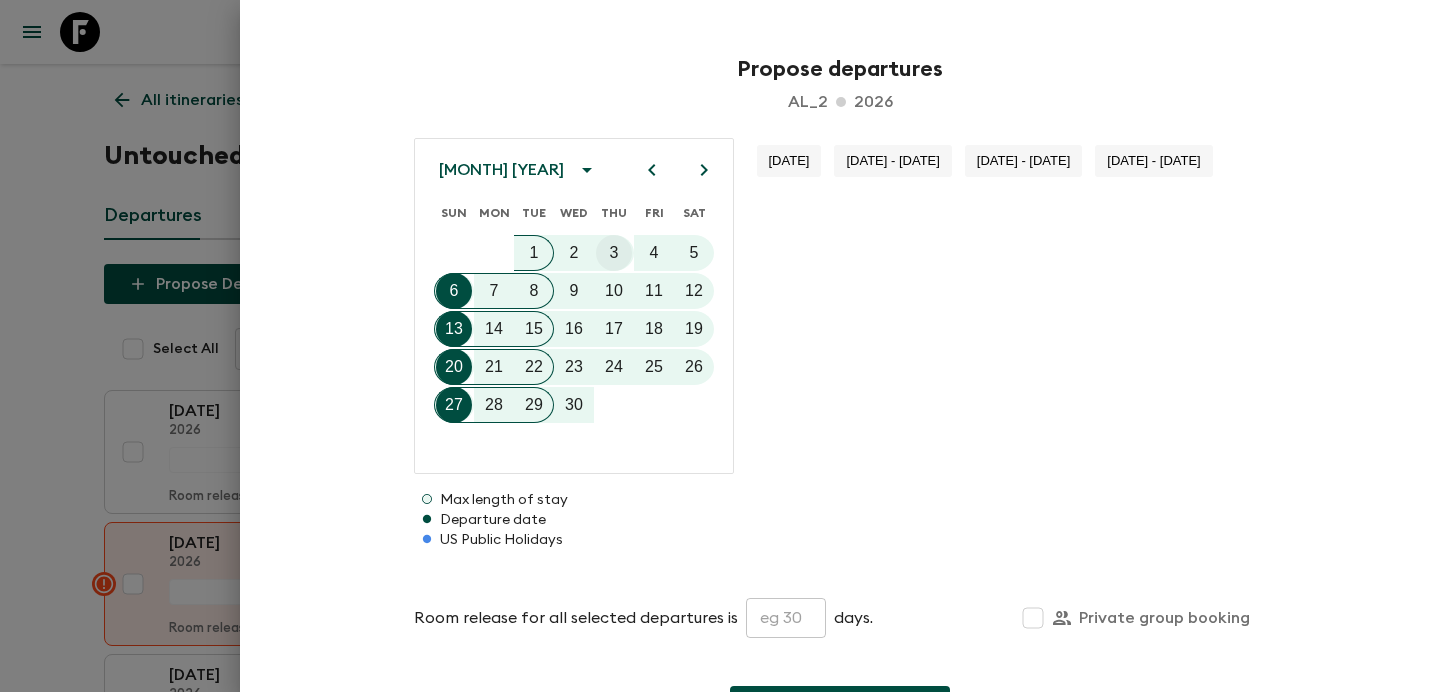 click on "3" at bounding box center (614, 253) 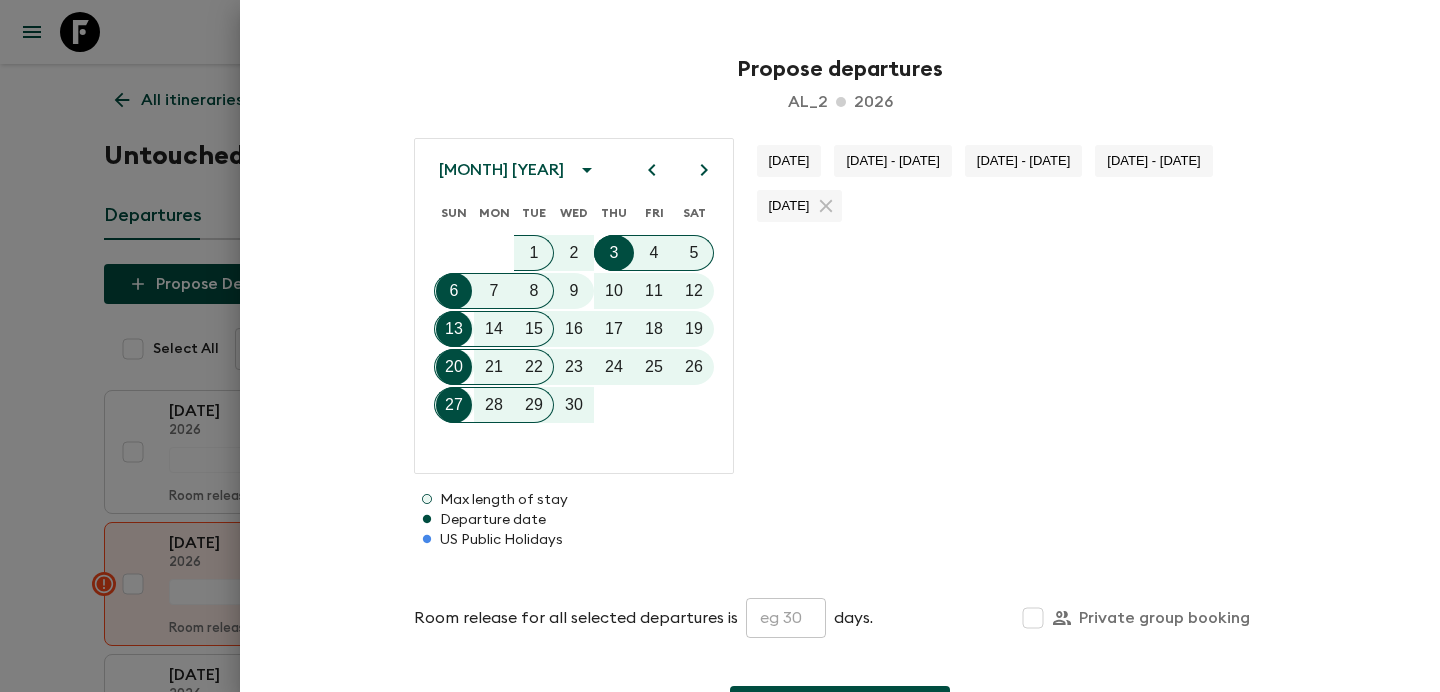 click on "[MONTH] [YEAR] SUN MON TUE WED THU FRI SAT 1 2 3 4 5 6 7 8 9 10 11 12 13 14 15 16 17 18 19 20 21 22 23 24 25 26 27 28 29 30 [DATE] [DATE] [DATE] [DATE] Max length of stay Departure date US Public Holidays Room release for all selected departures is ​ days. Private group booking Propose Departures Cancel" at bounding box center [840, 461] 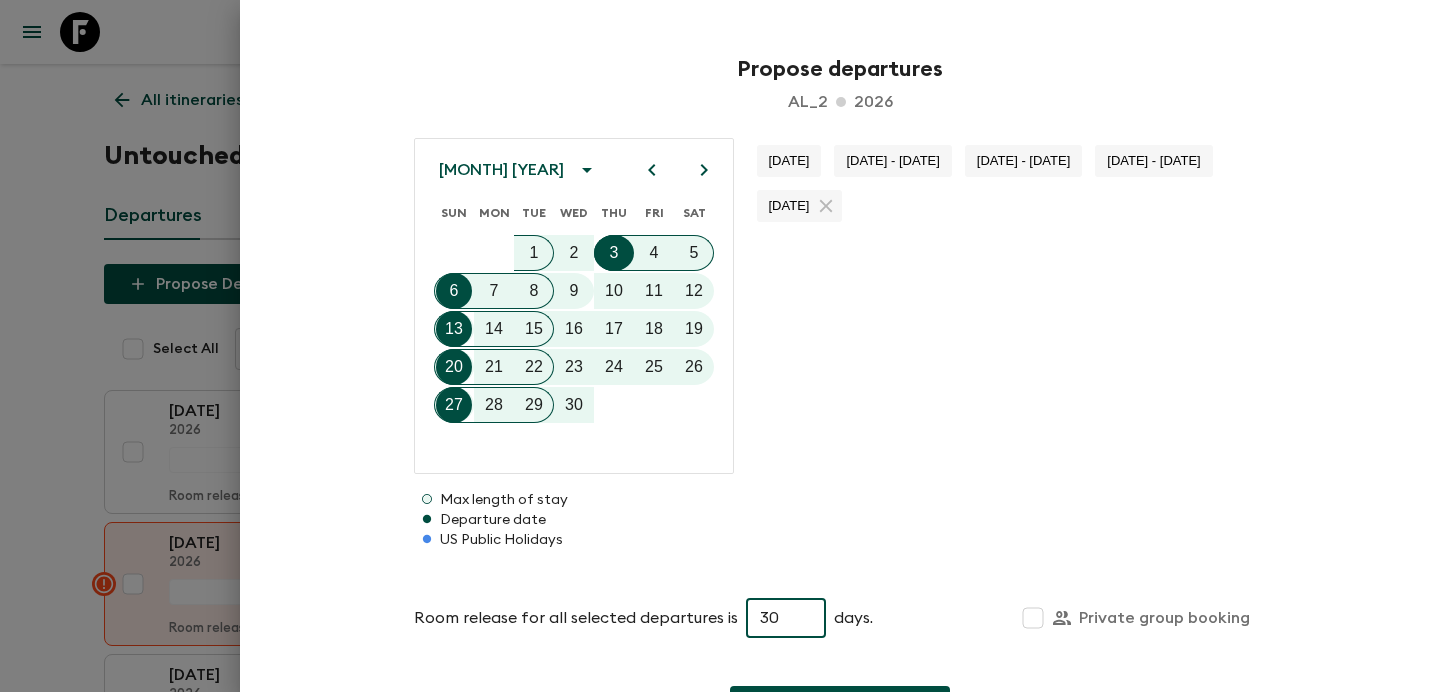 scroll, scrollTop: 148, scrollLeft: 0, axis: vertical 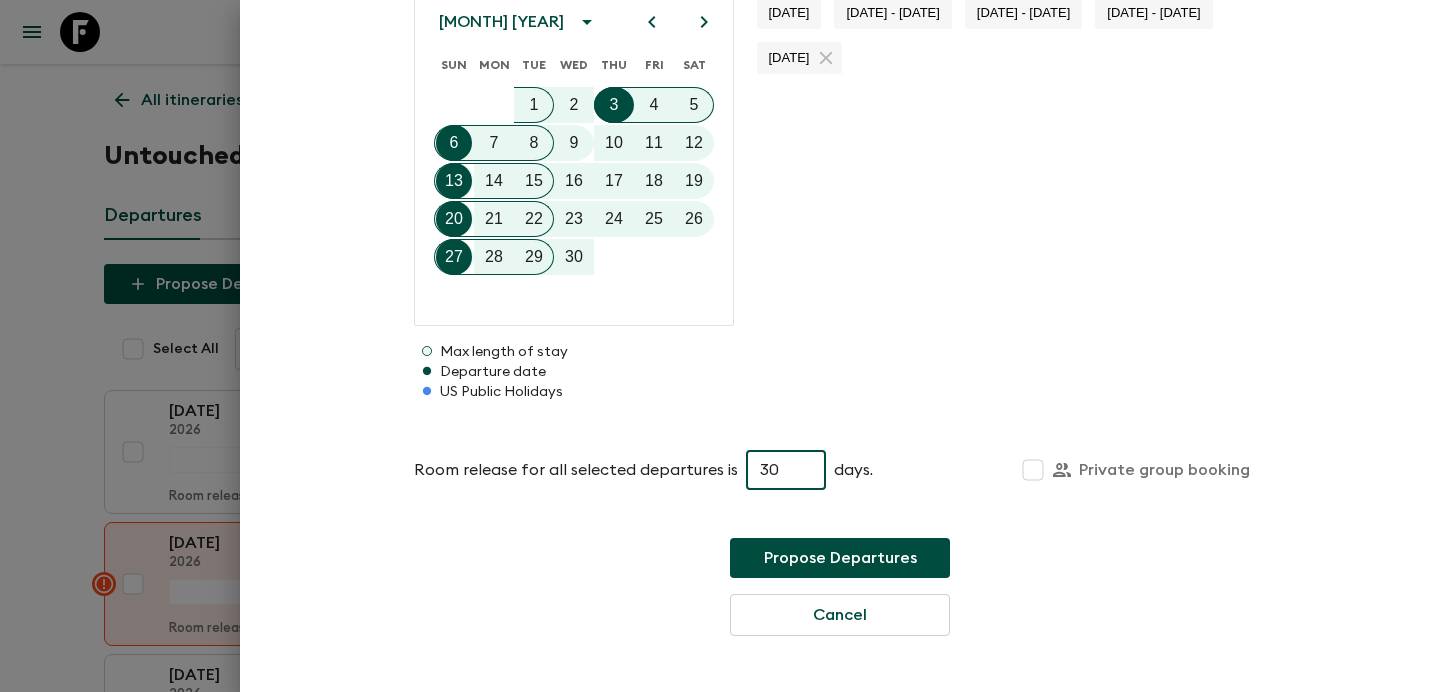 type on "30" 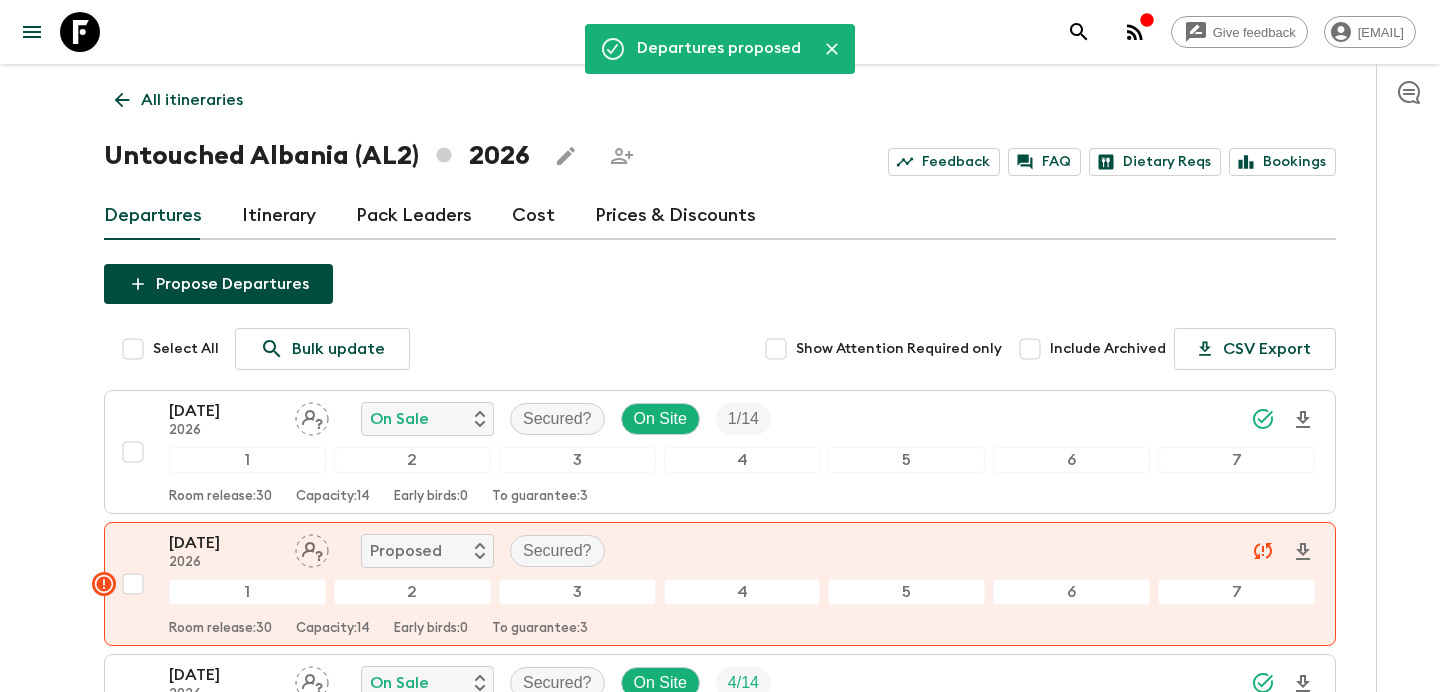 click on "All itineraries" at bounding box center (192, 100) 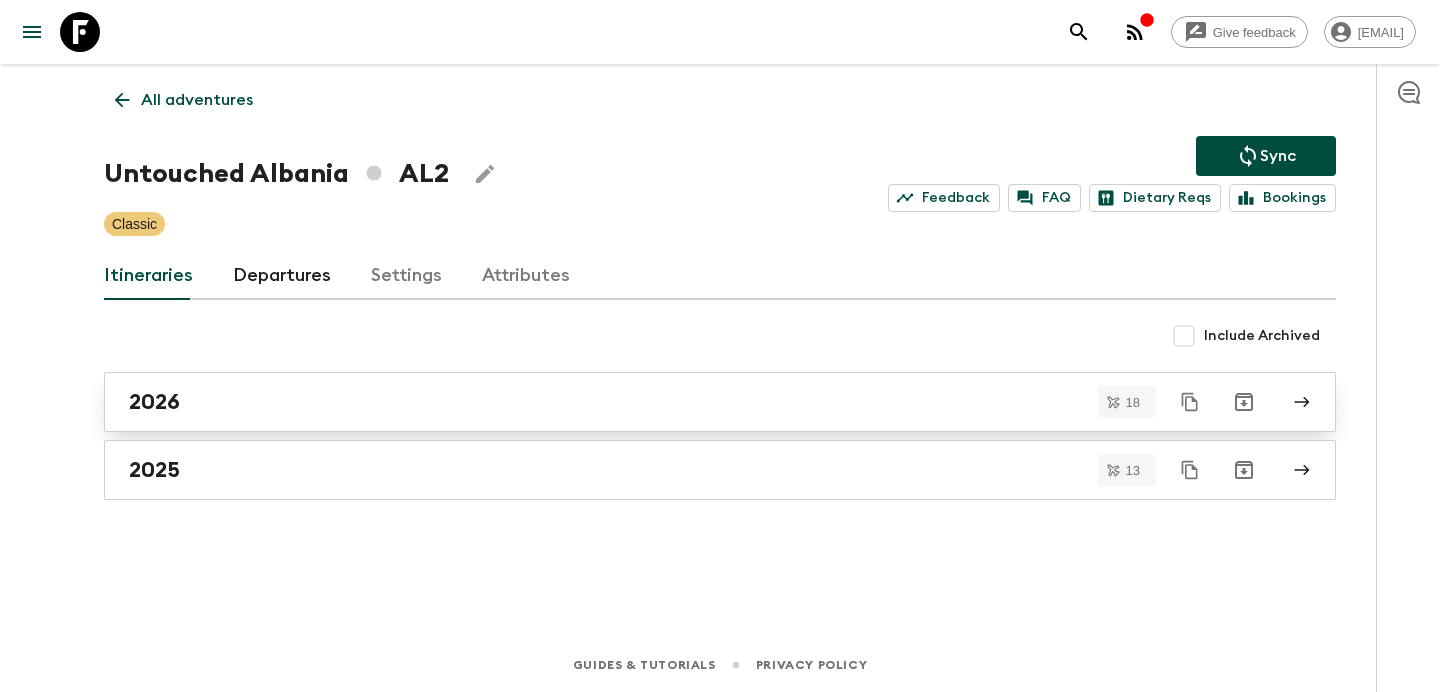 click on "2026" at bounding box center (701, 402) 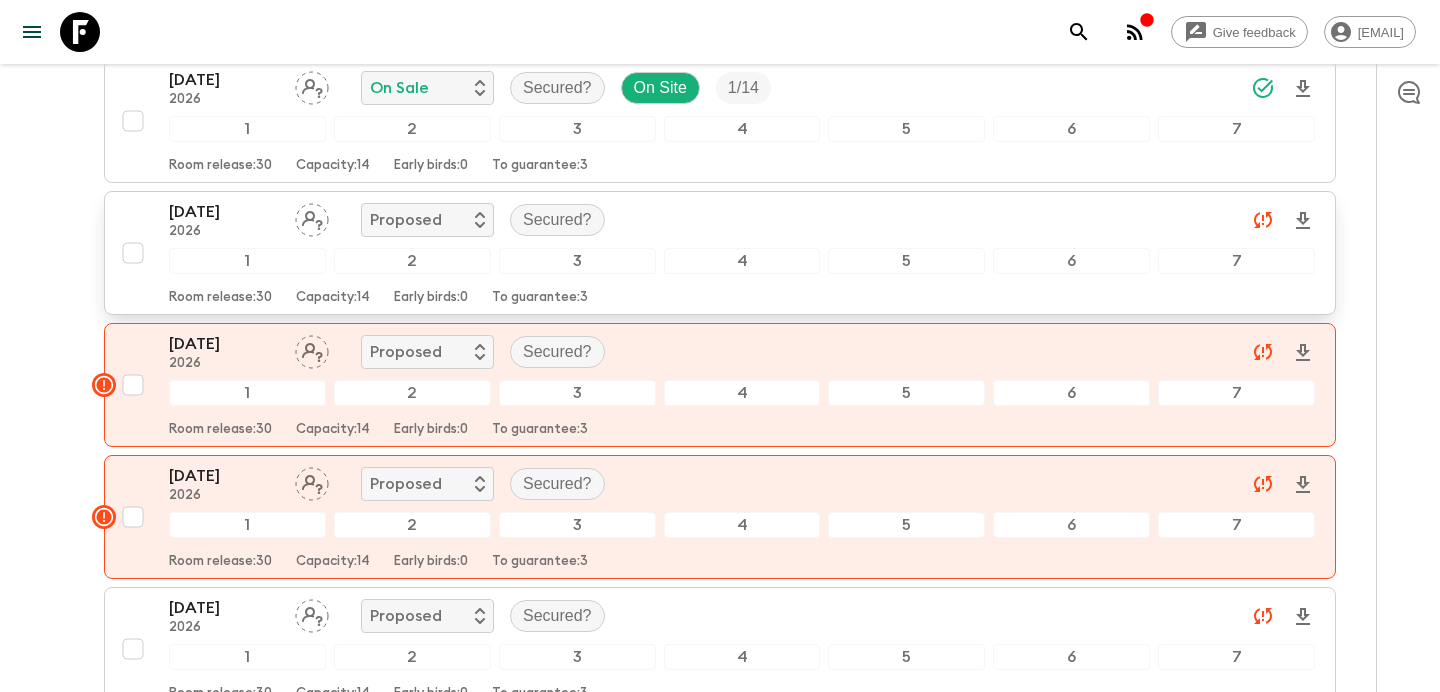 scroll, scrollTop: 1512, scrollLeft: 0, axis: vertical 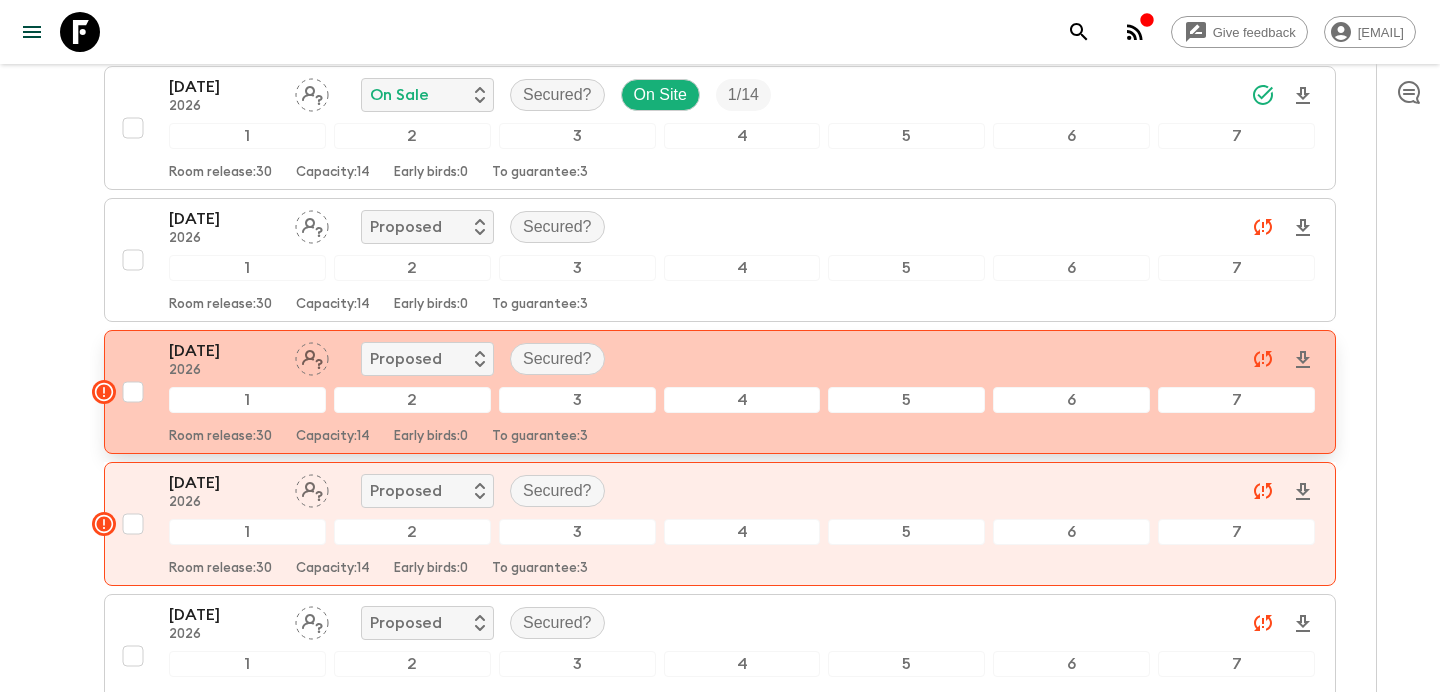 click at bounding box center [133, 392] 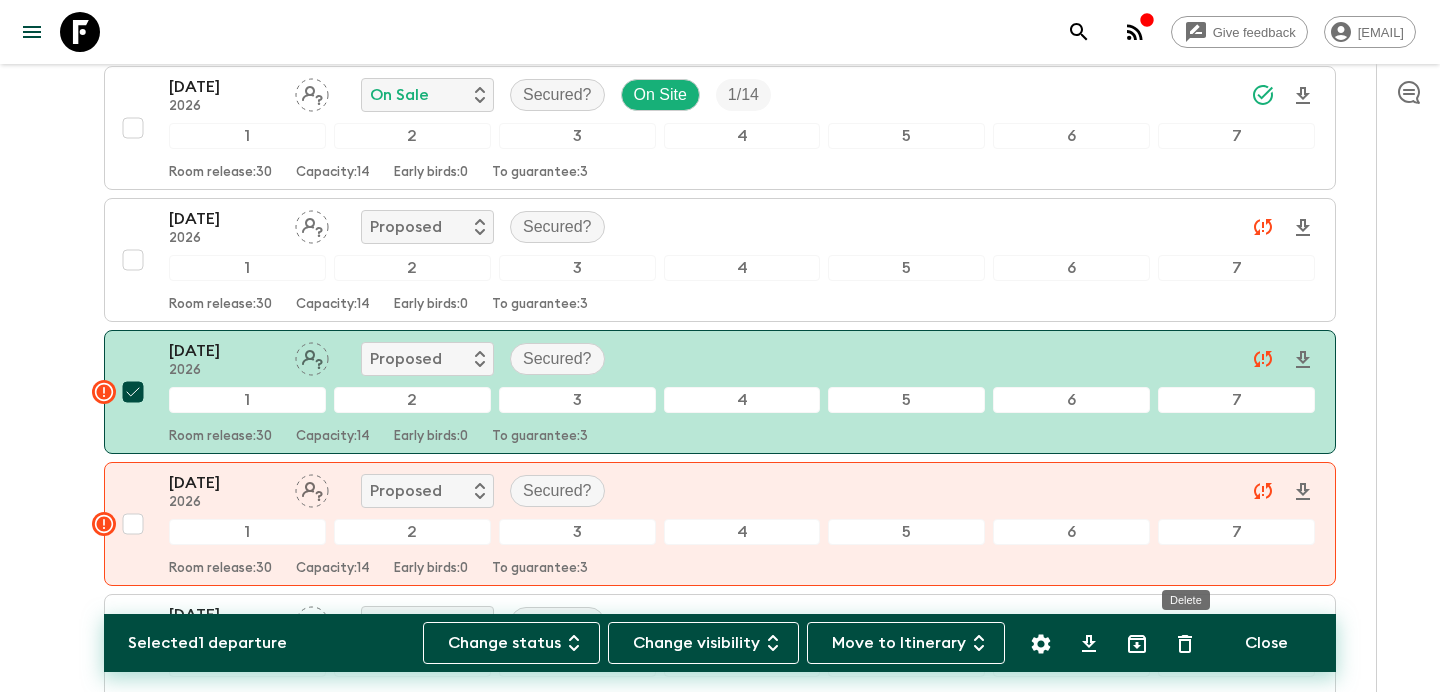click 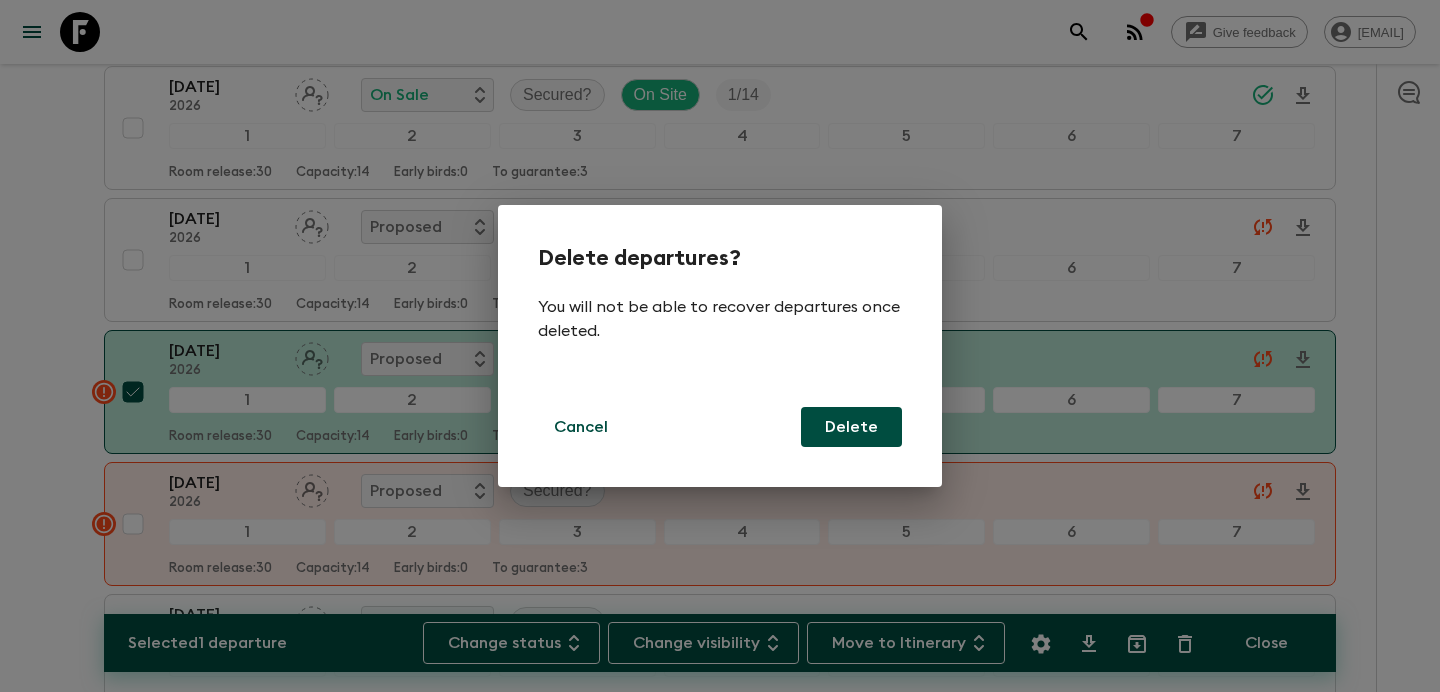 click on "Delete" at bounding box center (851, 427) 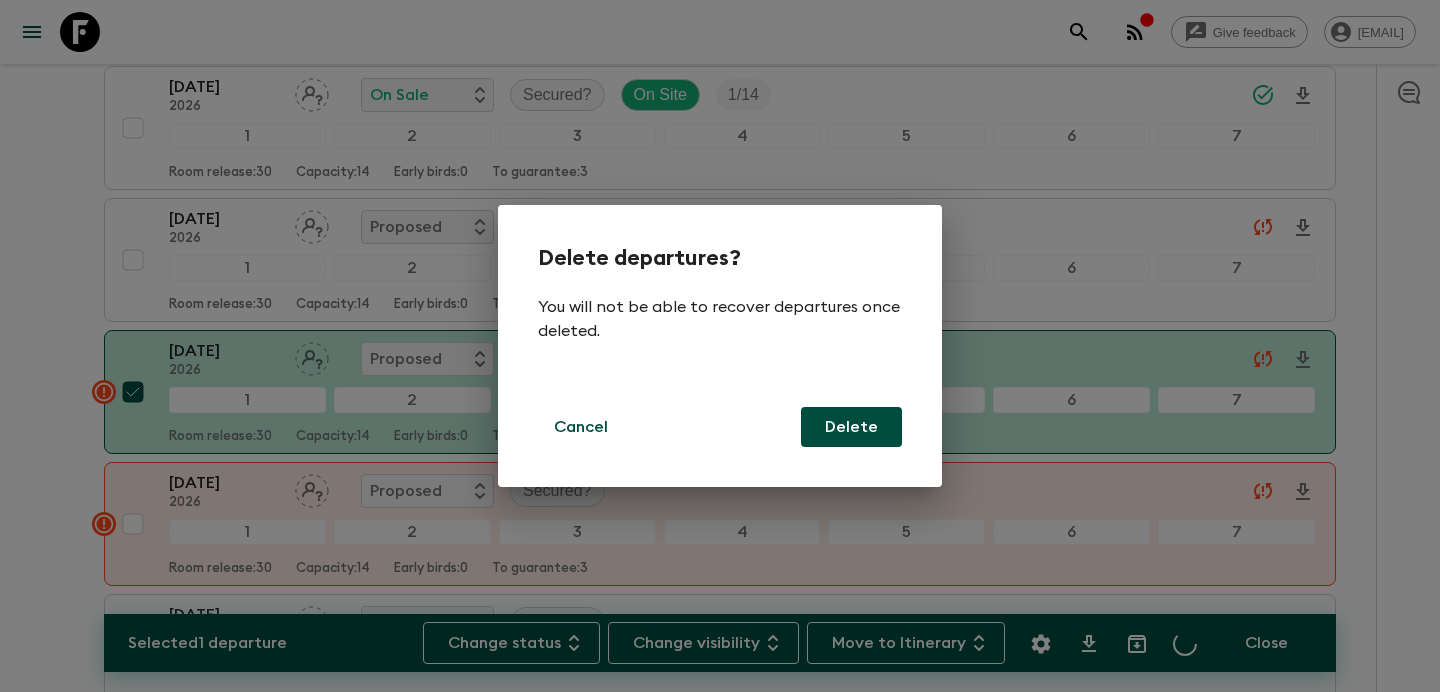 checkbox on "false" 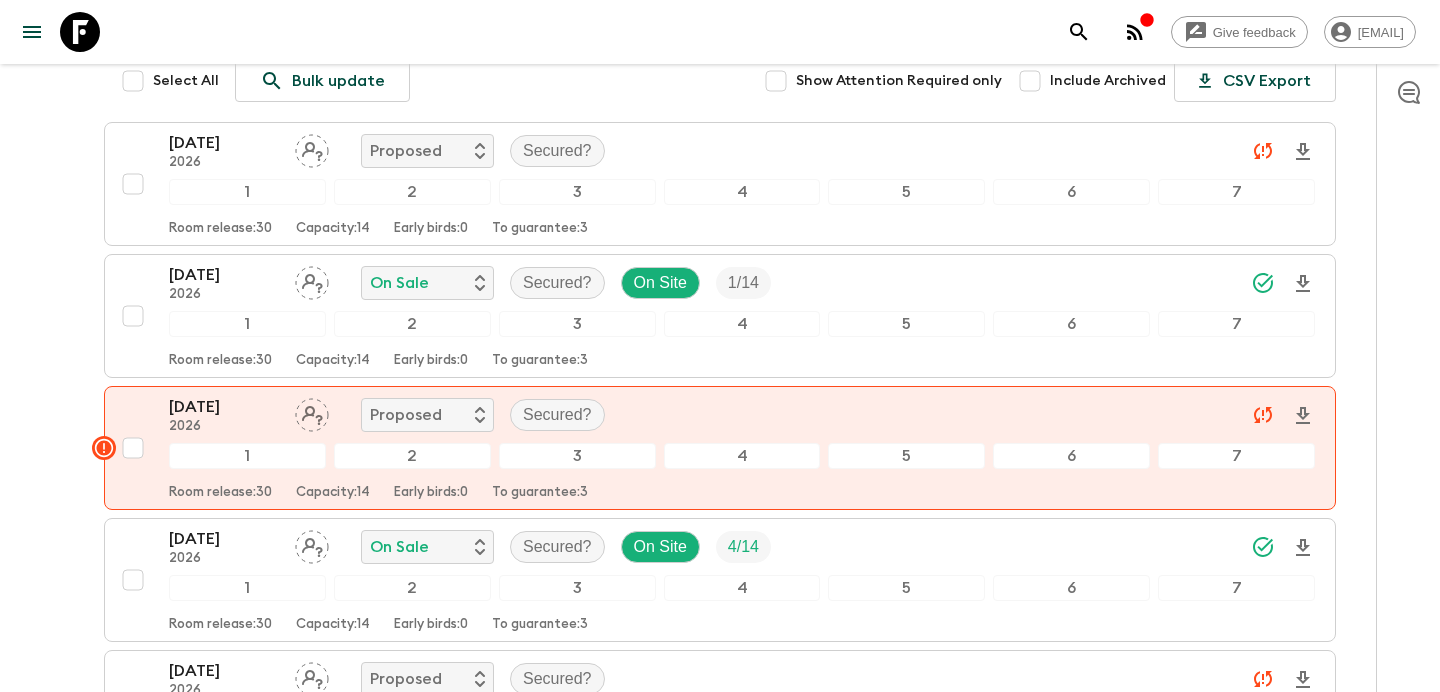 scroll, scrollTop: 0, scrollLeft: 0, axis: both 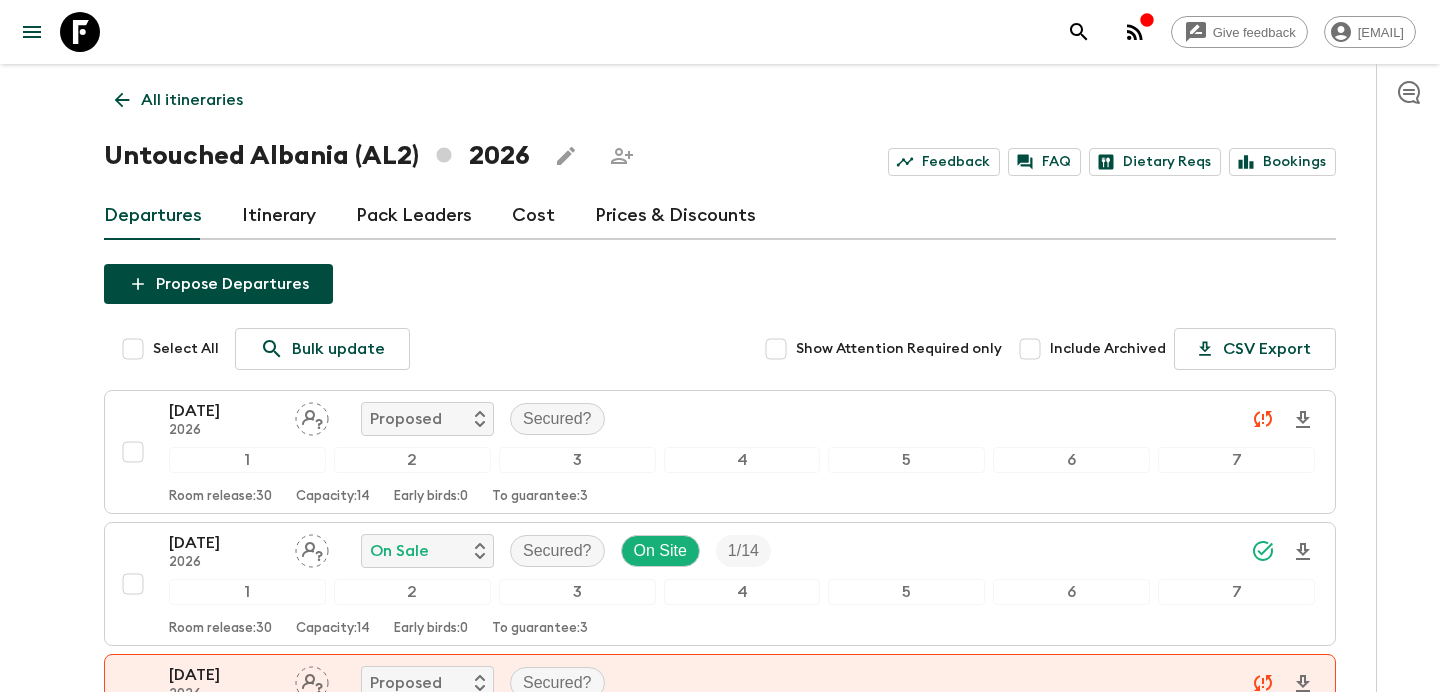 click on "Propose Departures" at bounding box center (218, 284) 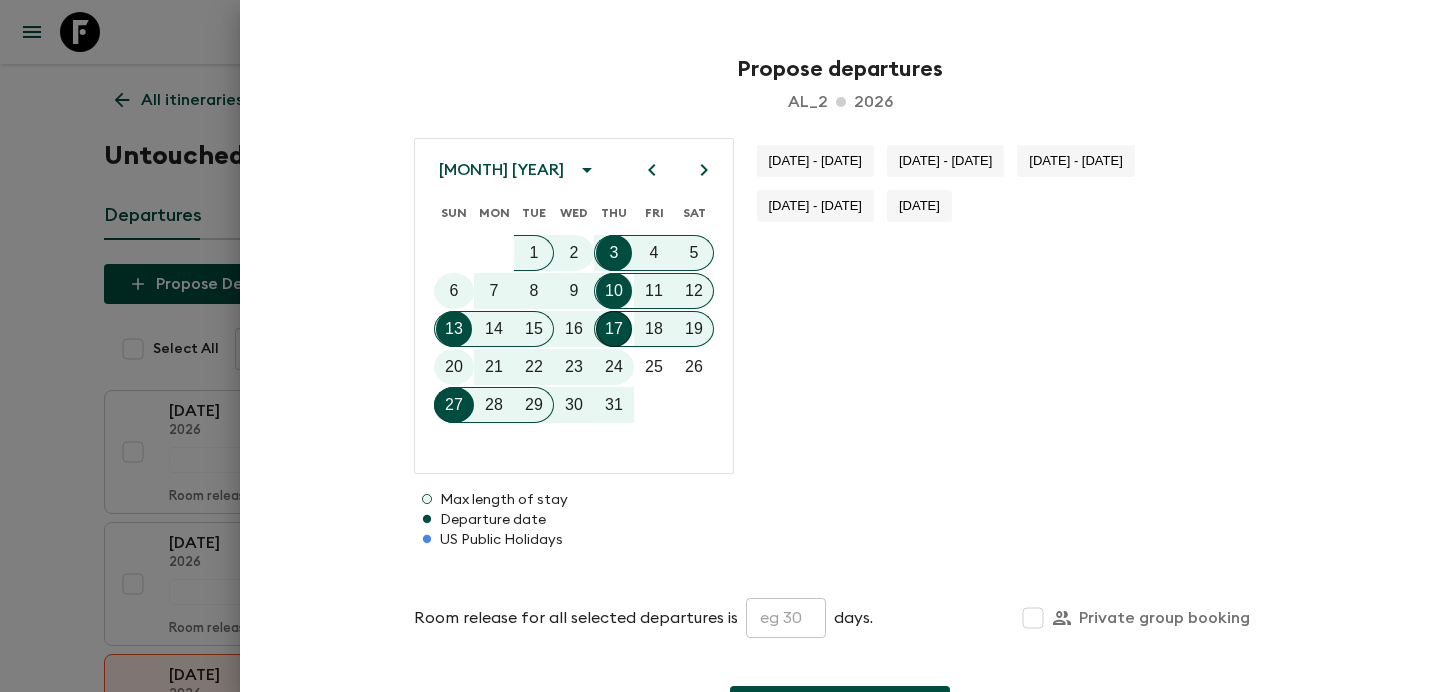 click 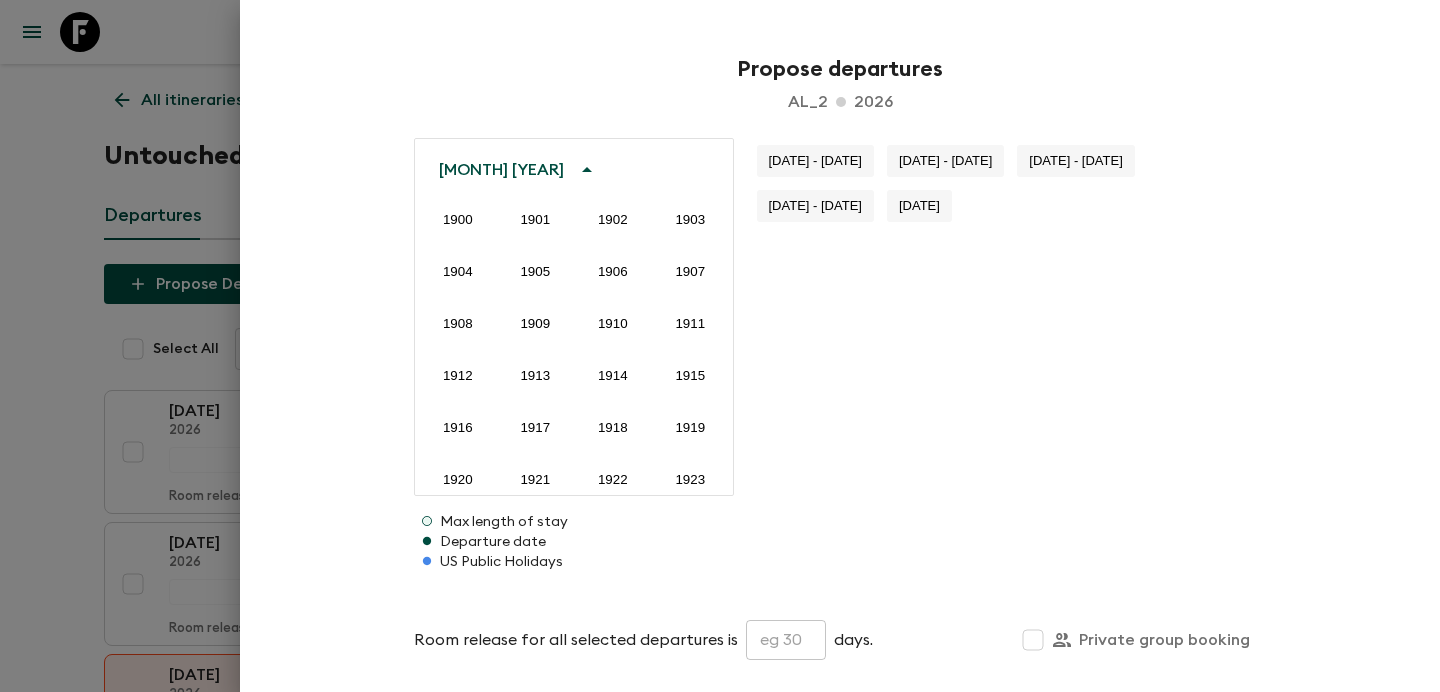 scroll, scrollTop: 1486, scrollLeft: 0, axis: vertical 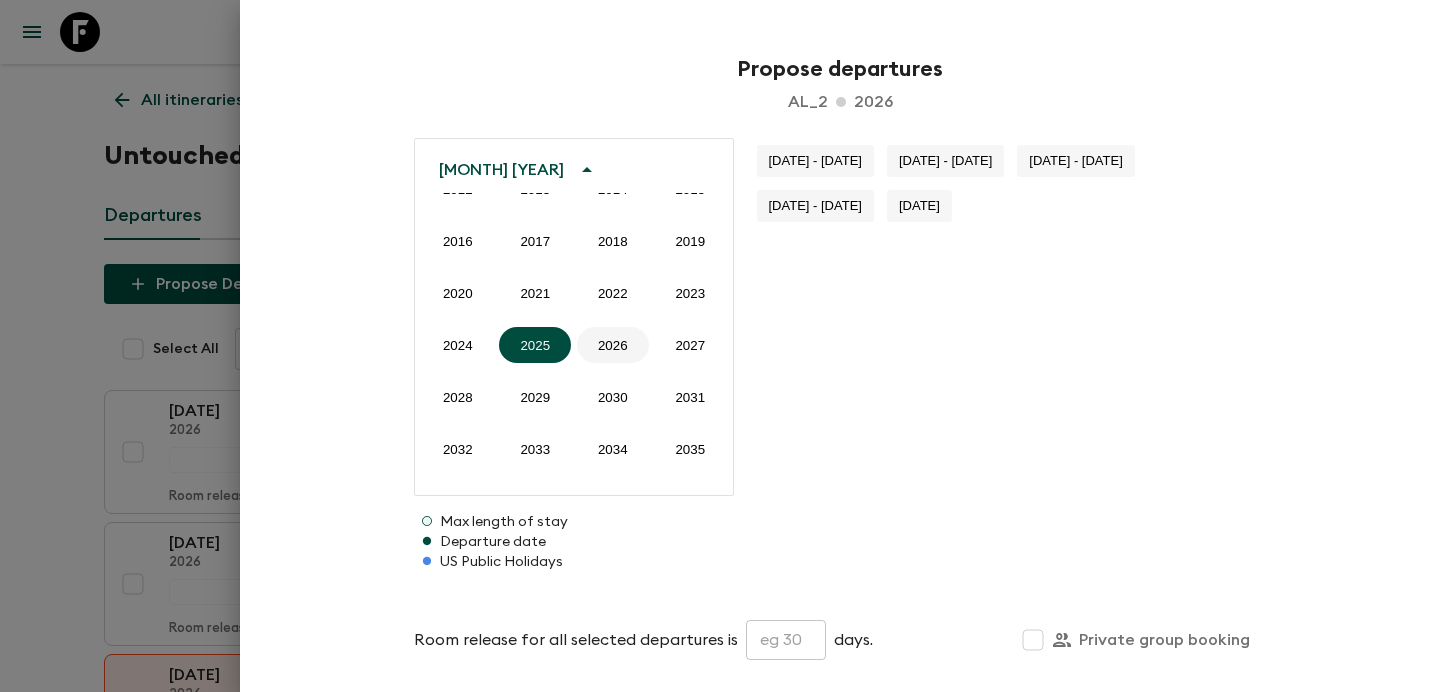 click on "2026" at bounding box center [613, 345] 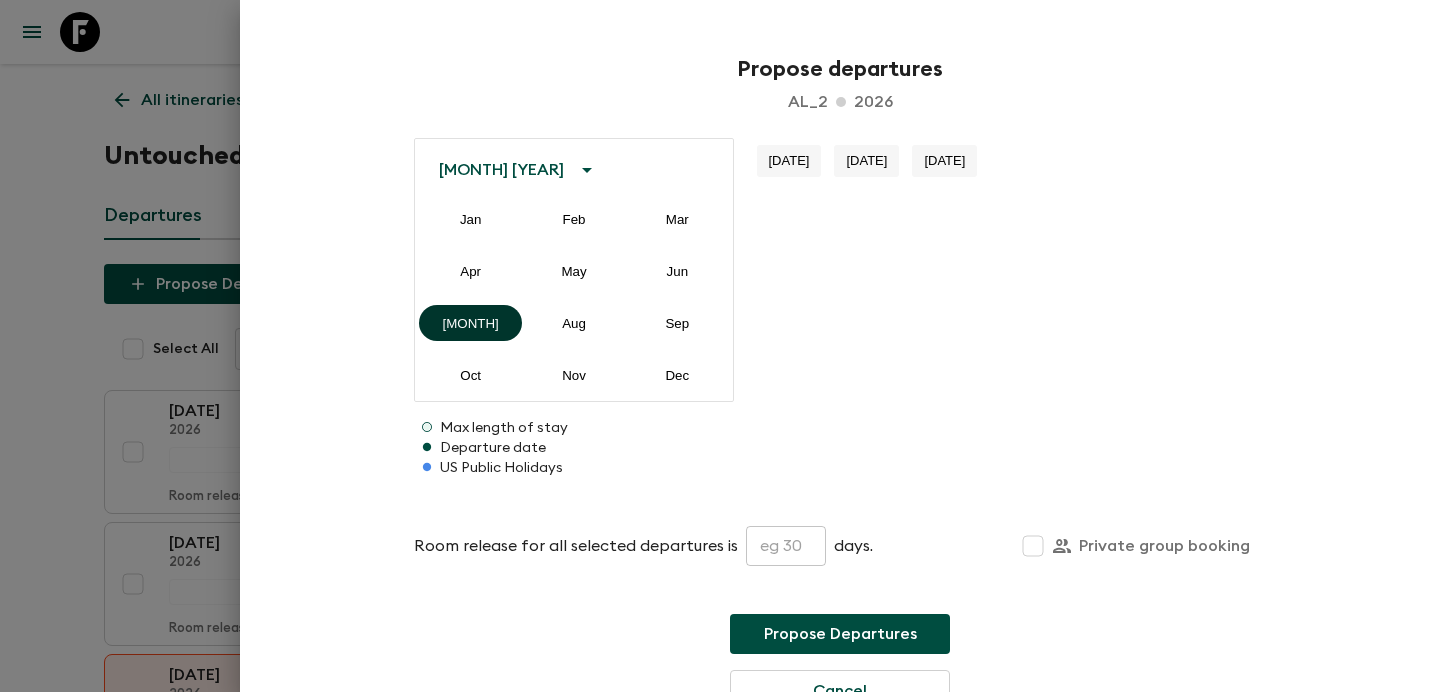 click on "[MONTH]" at bounding box center [470, 323] 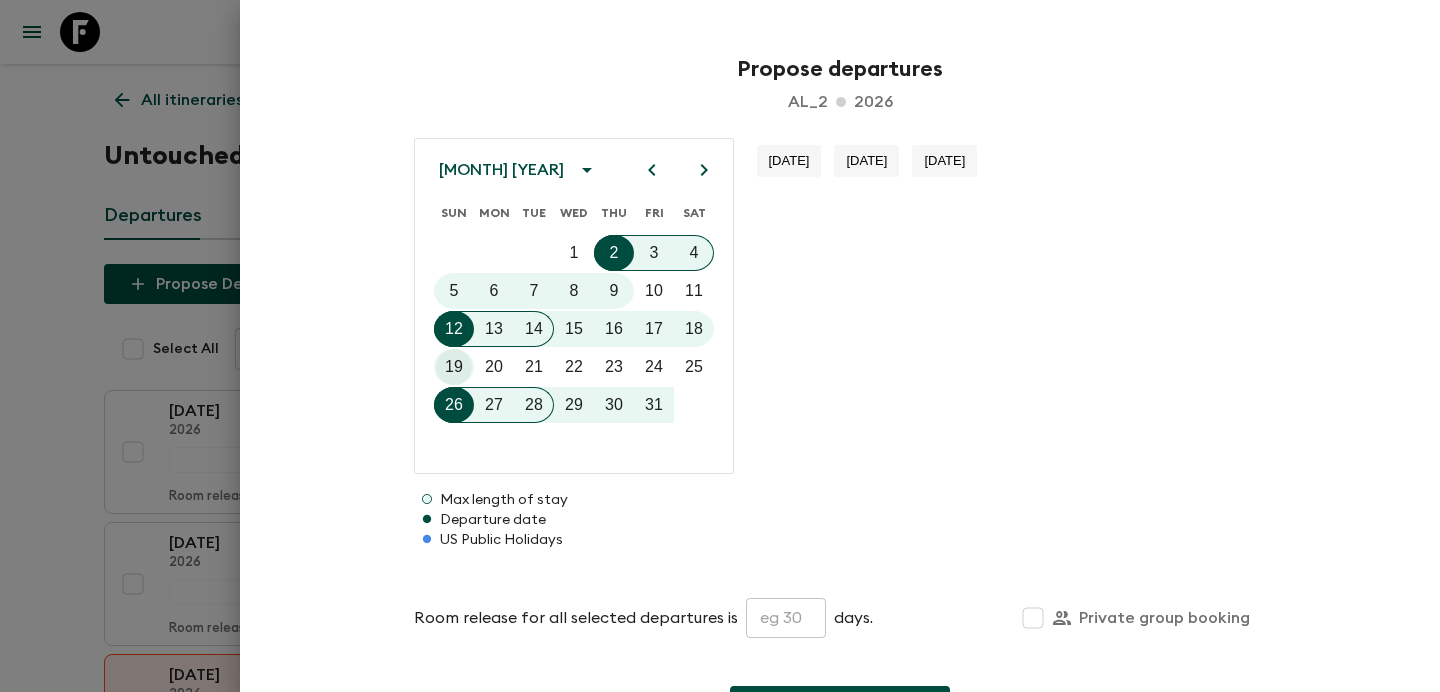 click on "19" at bounding box center (454, 367) 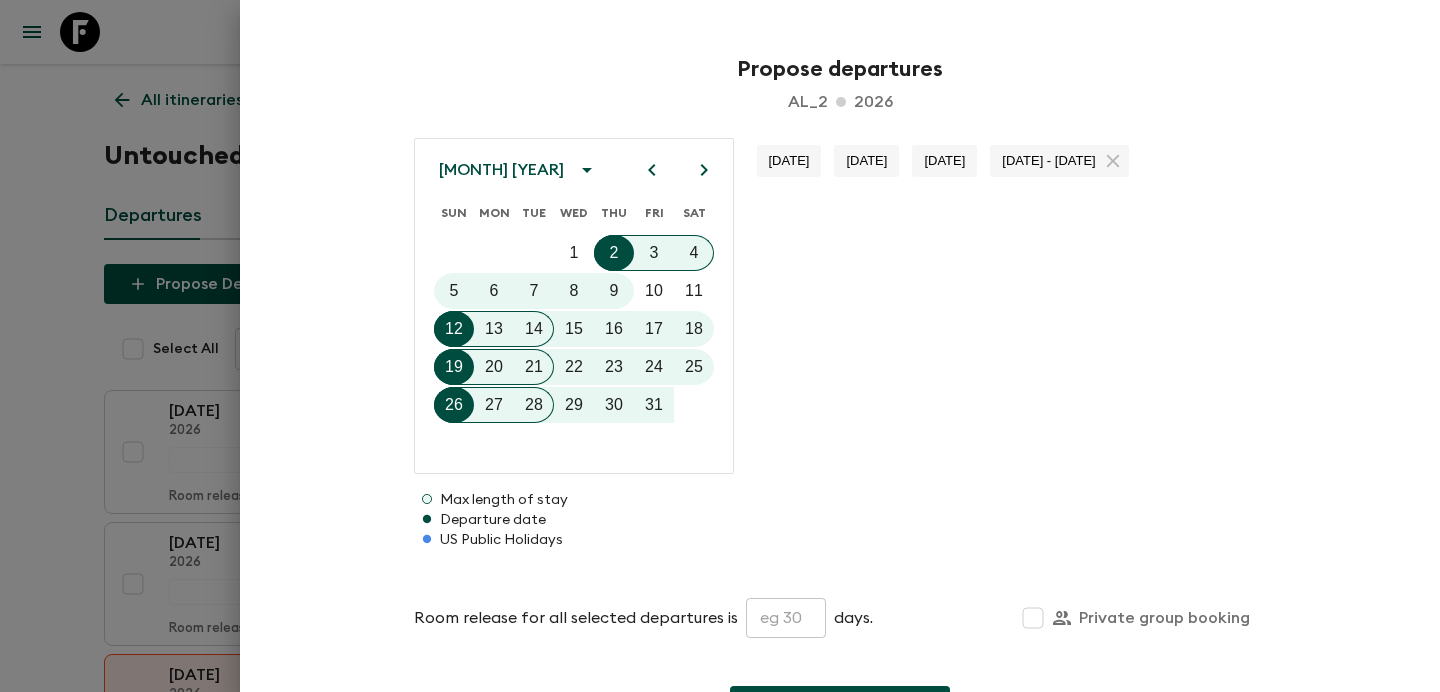 click at bounding box center (786, 618) 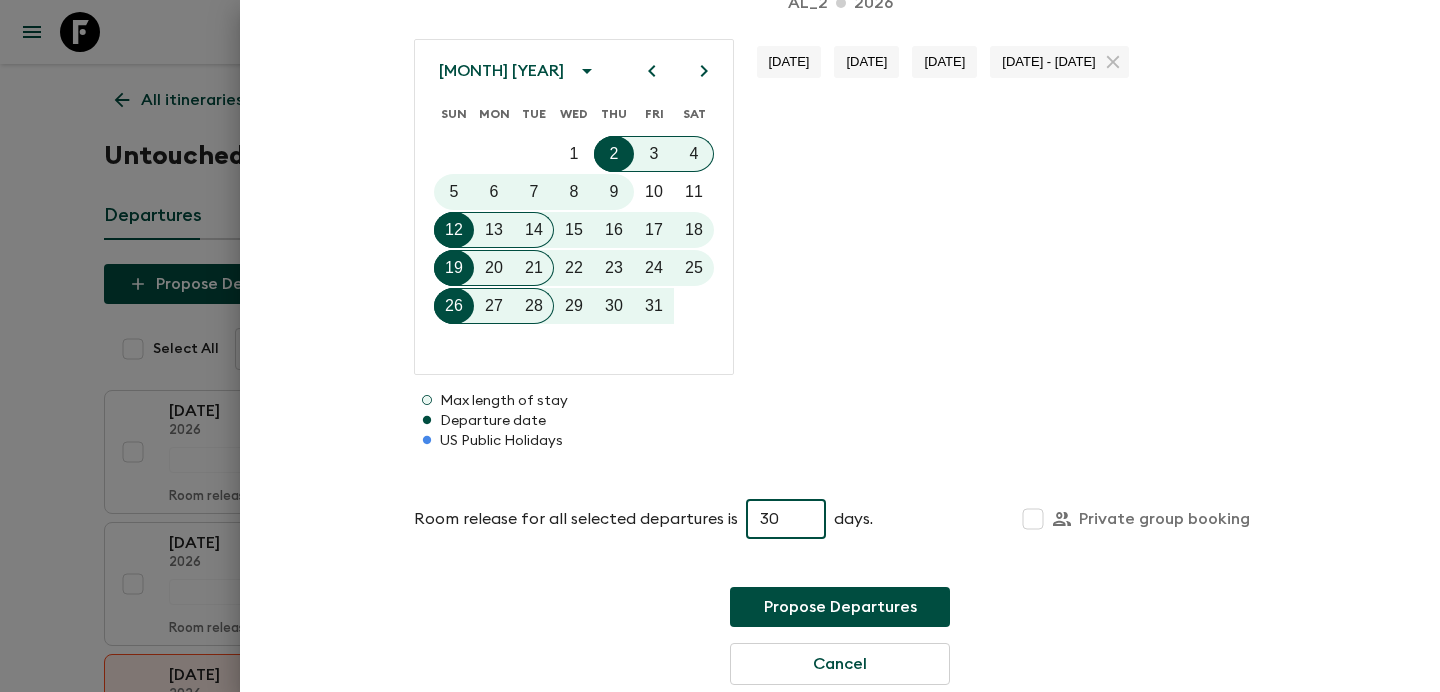scroll, scrollTop: 114, scrollLeft: 0, axis: vertical 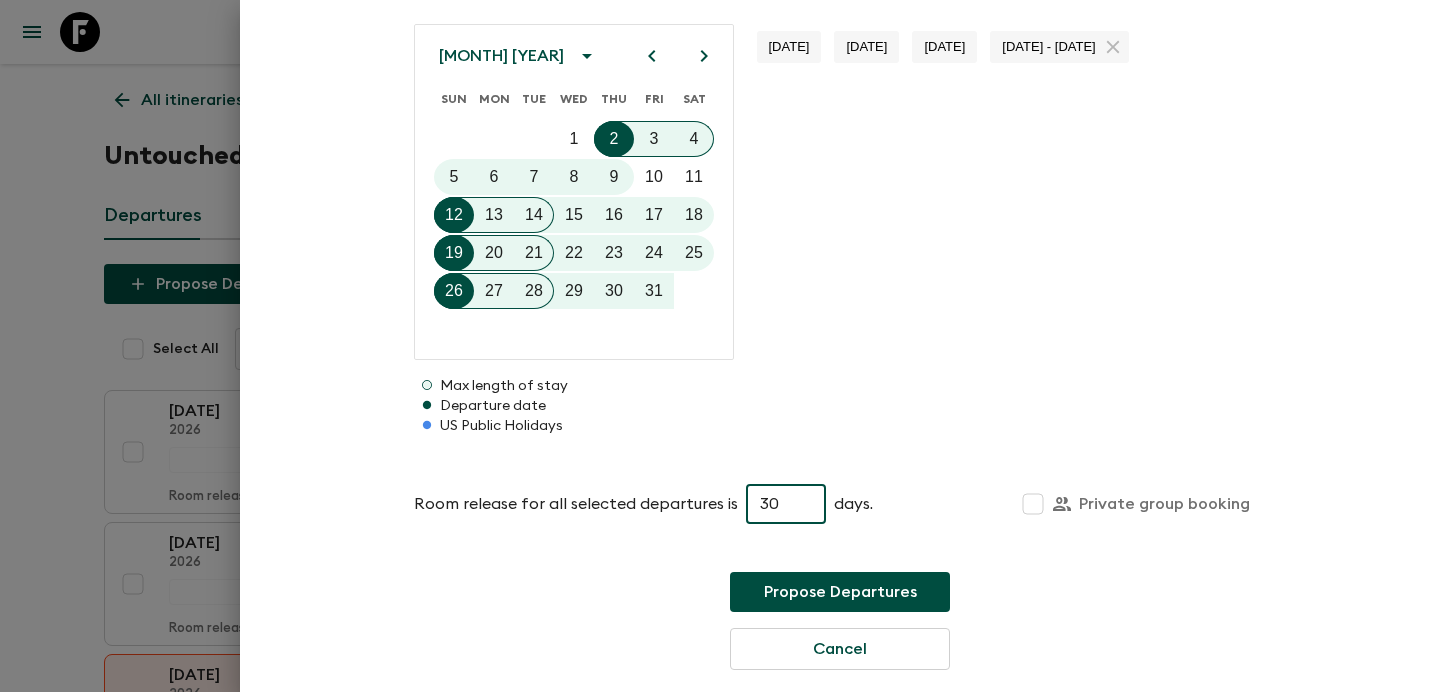 type on "30" 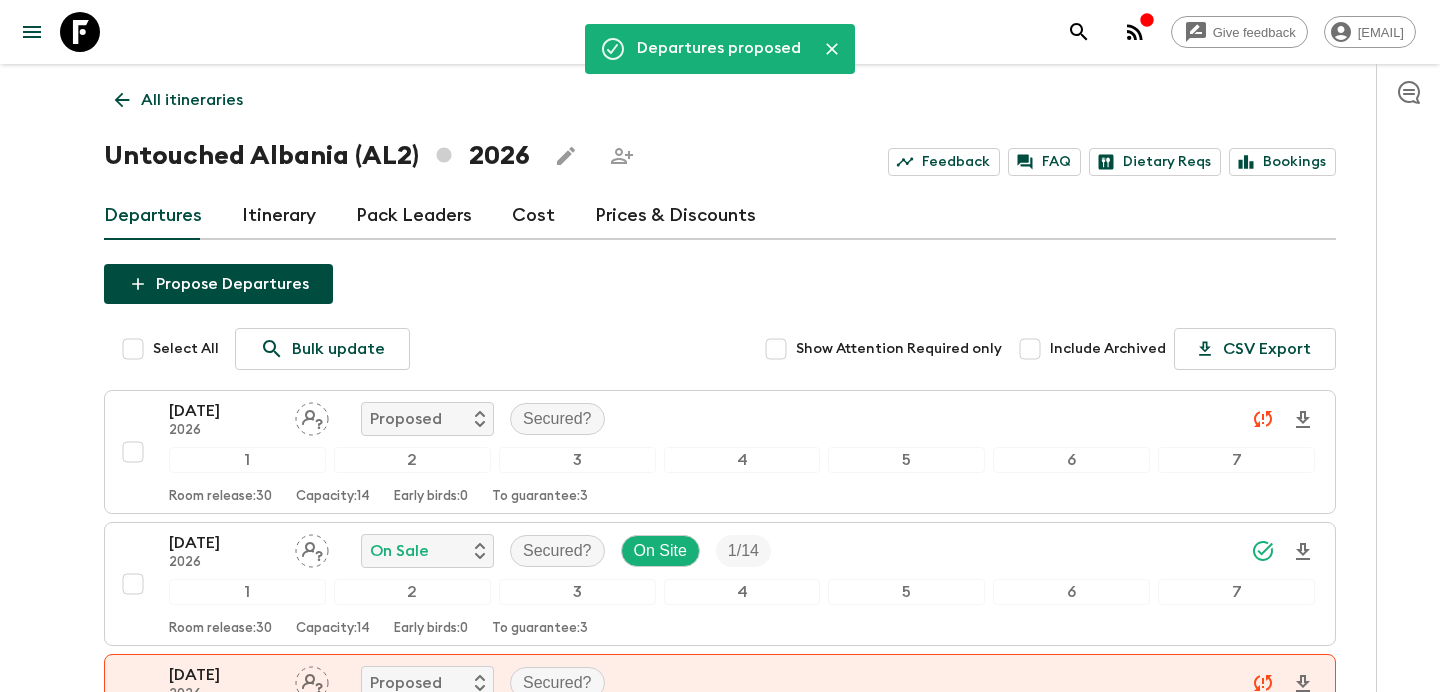 click on "All itineraries" at bounding box center (179, 100) 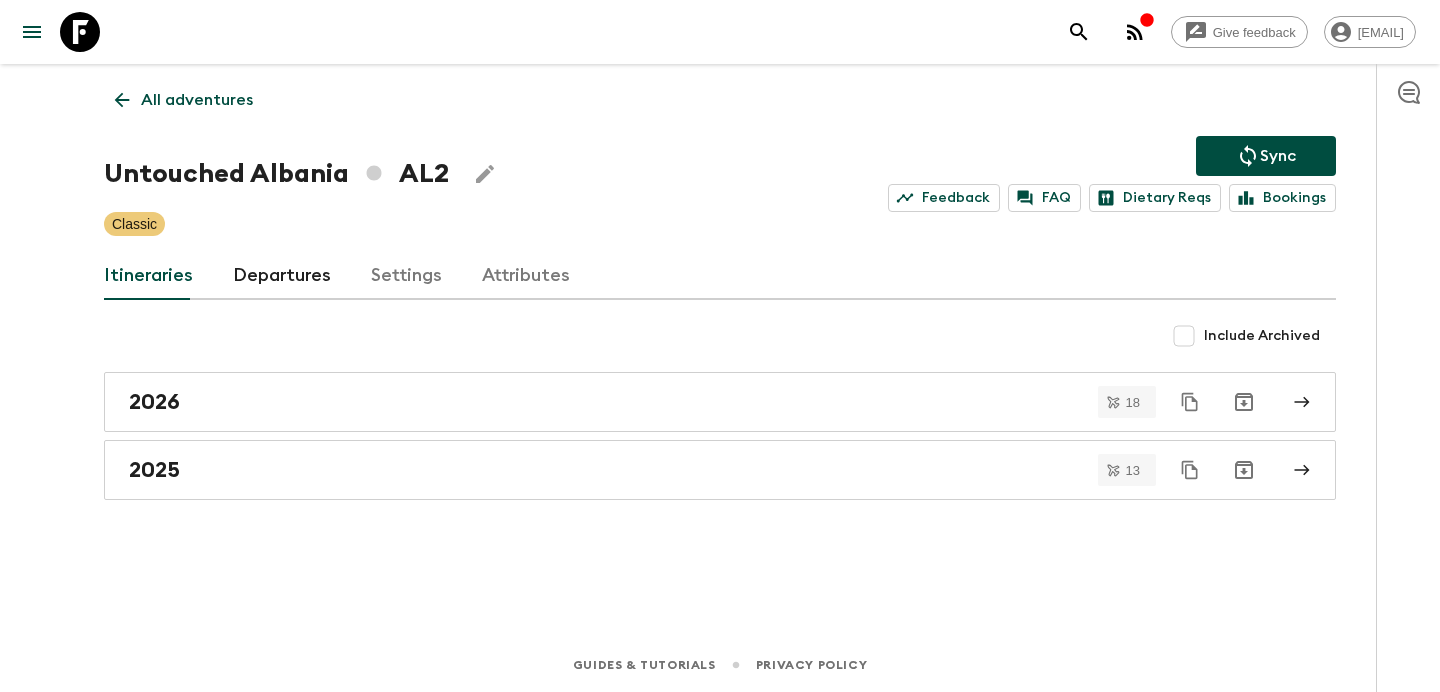 click on "All adventures" at bounding box center (197, 100) 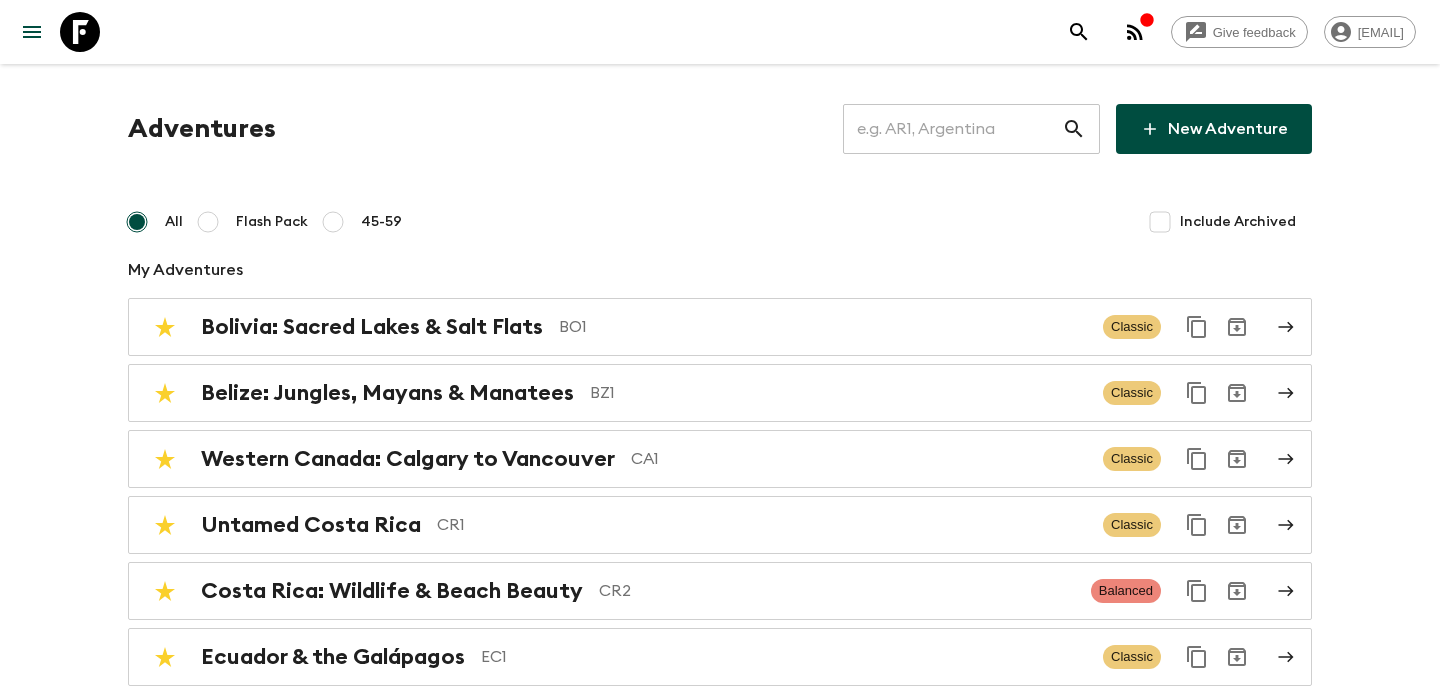 click at bounding box center [952, 129] 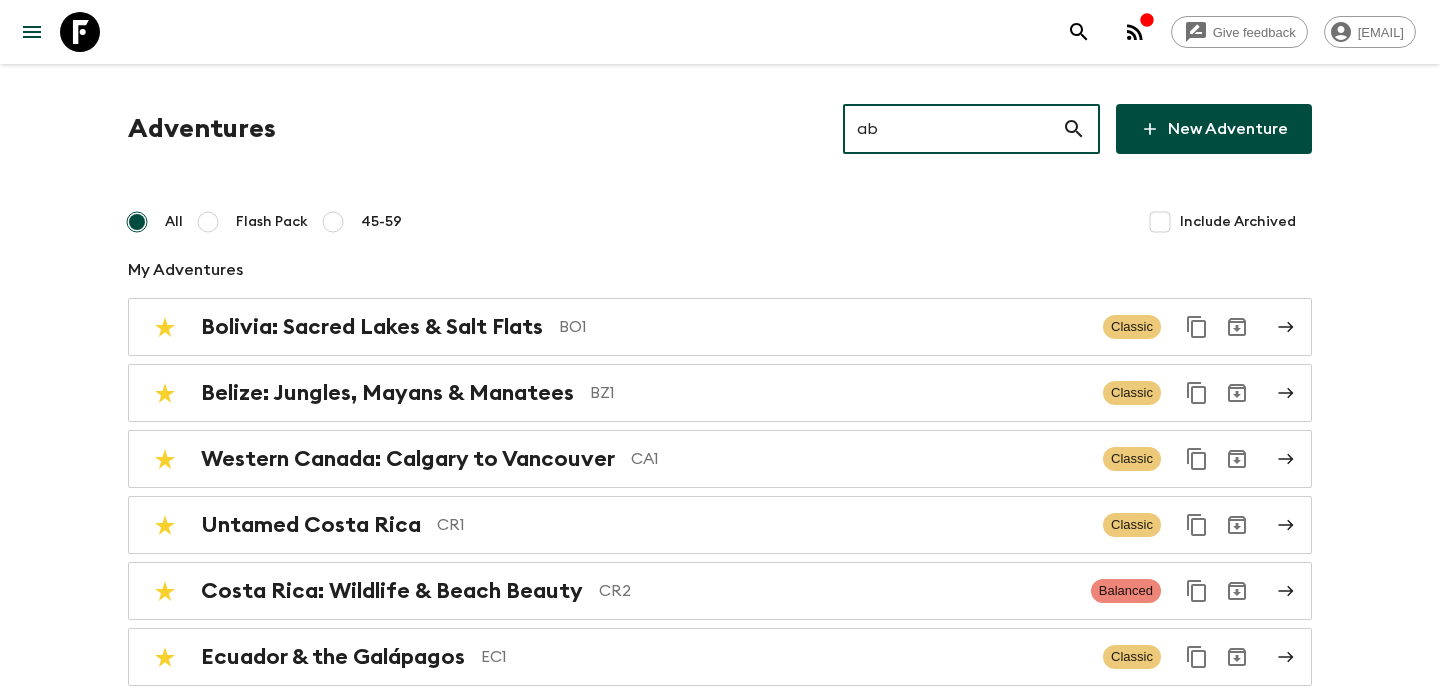 type on "ab2" 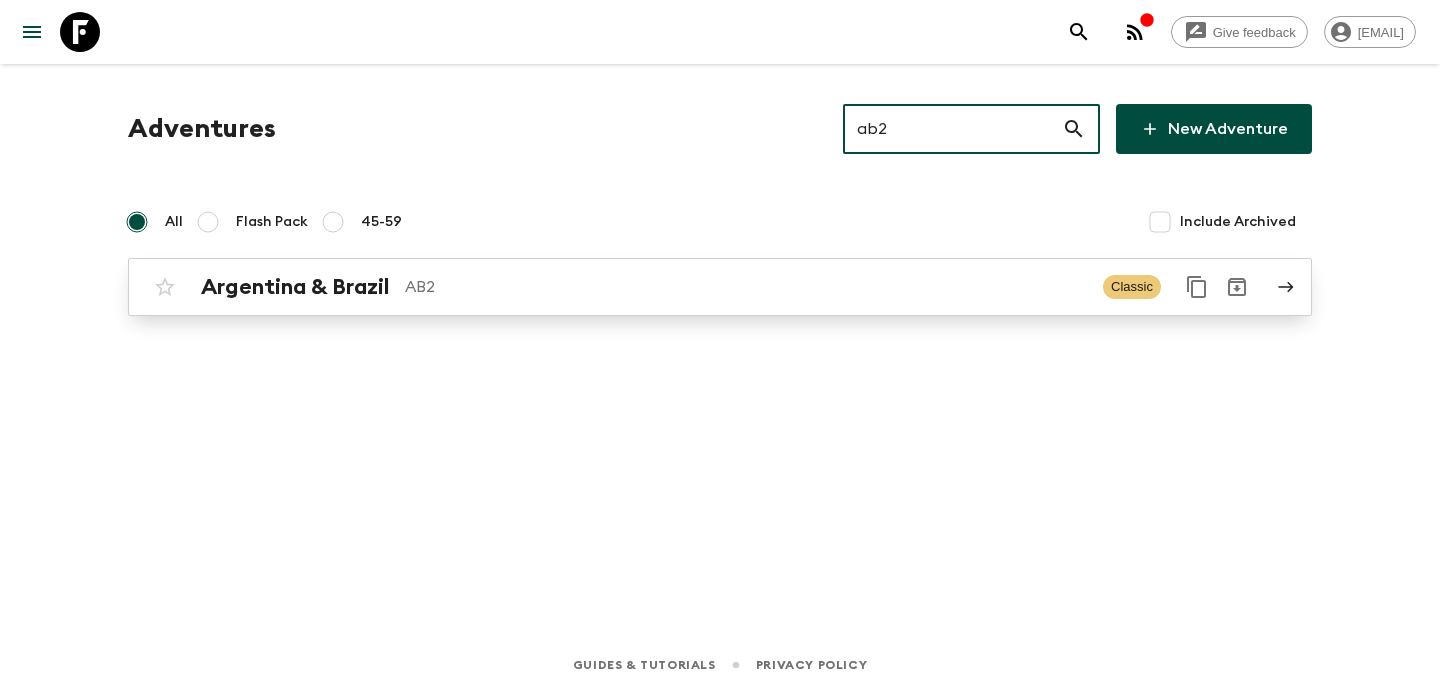 click on "[COUNTRY] [CODE] [TYPE]" at bounding box center (681, 287) 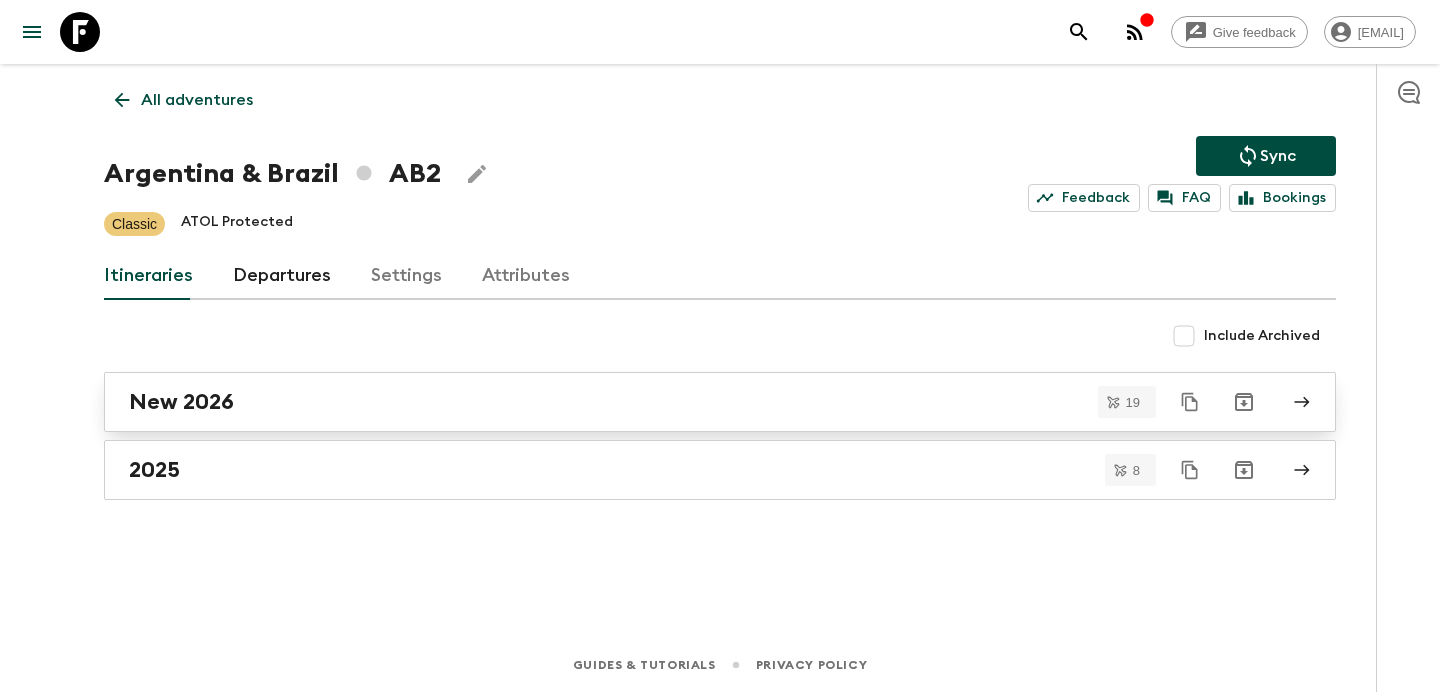 click on "New 2026" at bounding box center [701, 402] 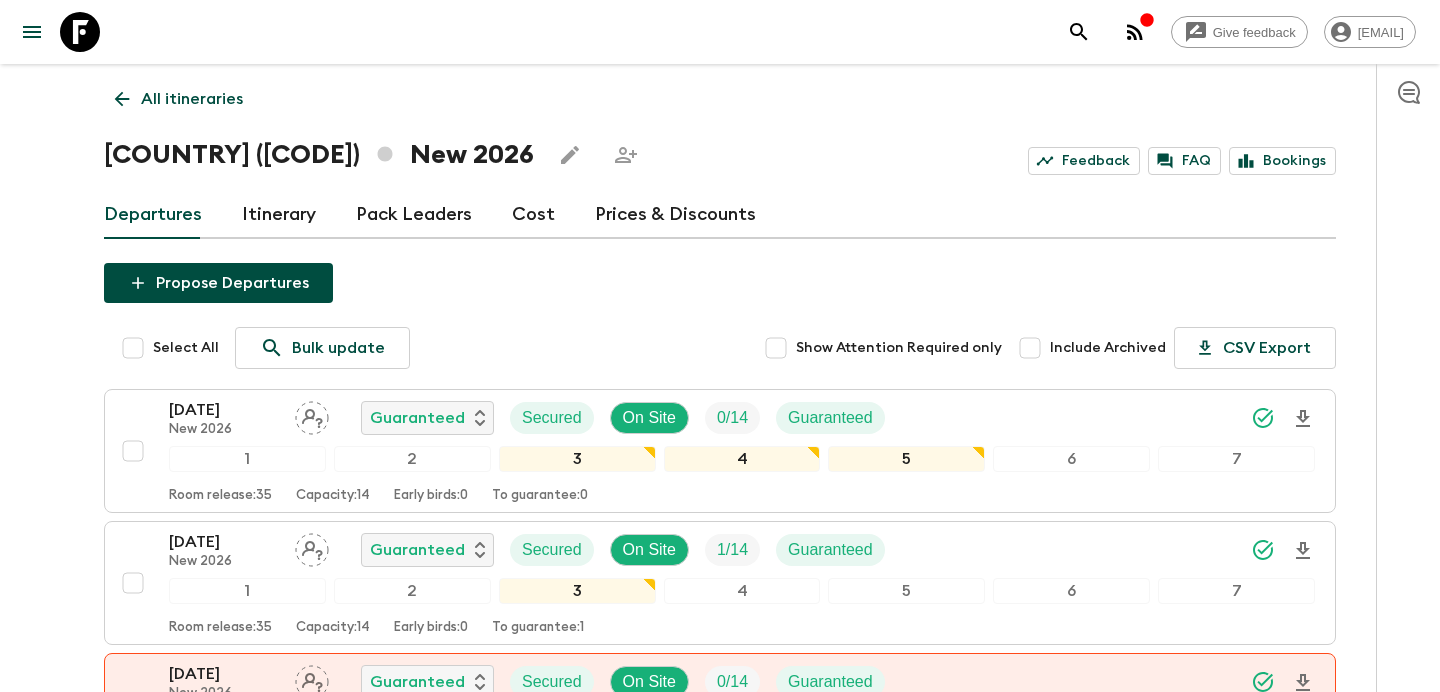 scroll, scrollTop: 0, scrollLeft: 0, axis: both 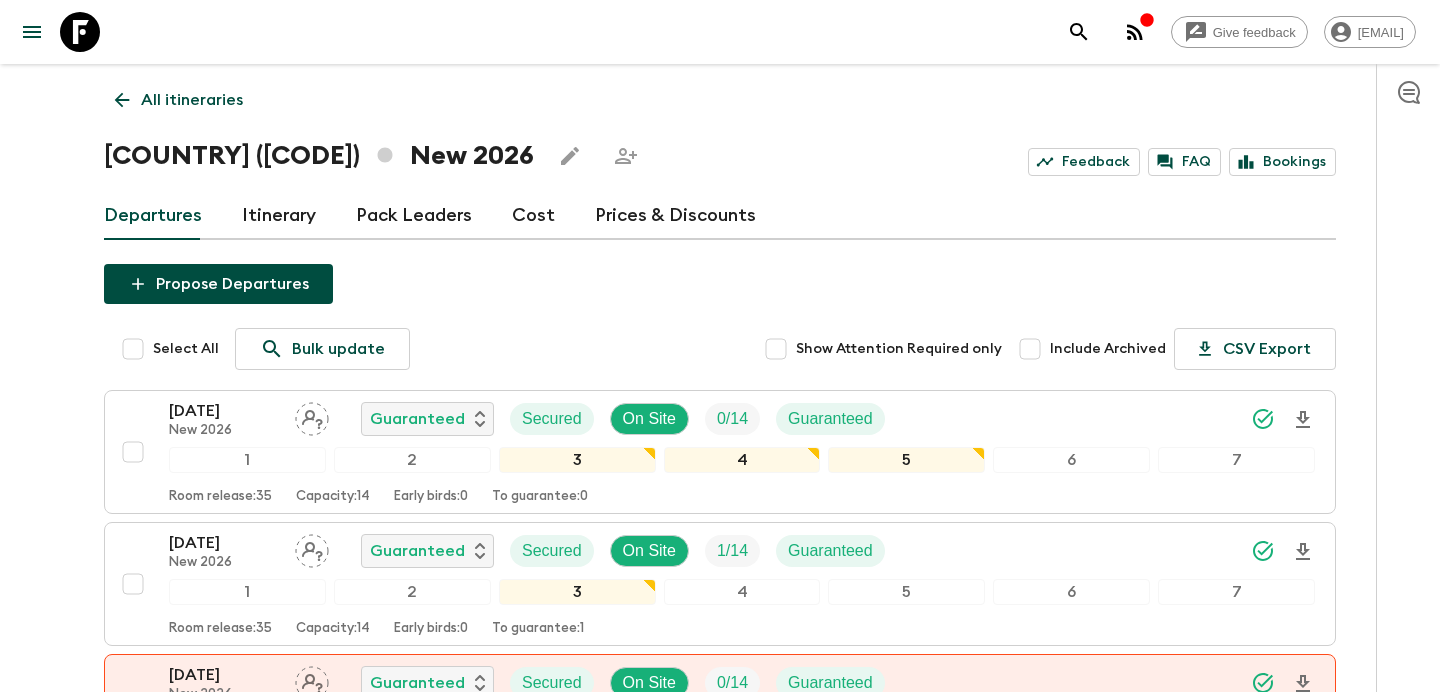 click on "Cost" at bounding box center [533, 216] 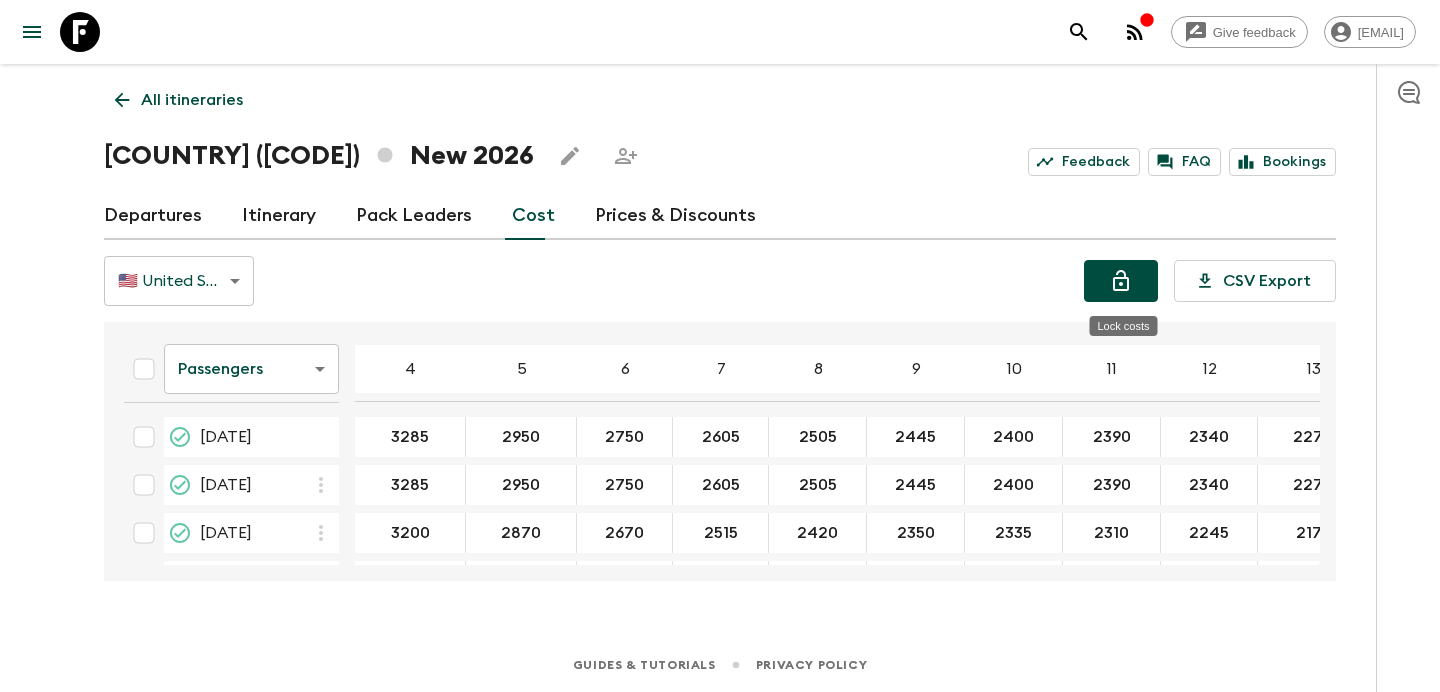 click 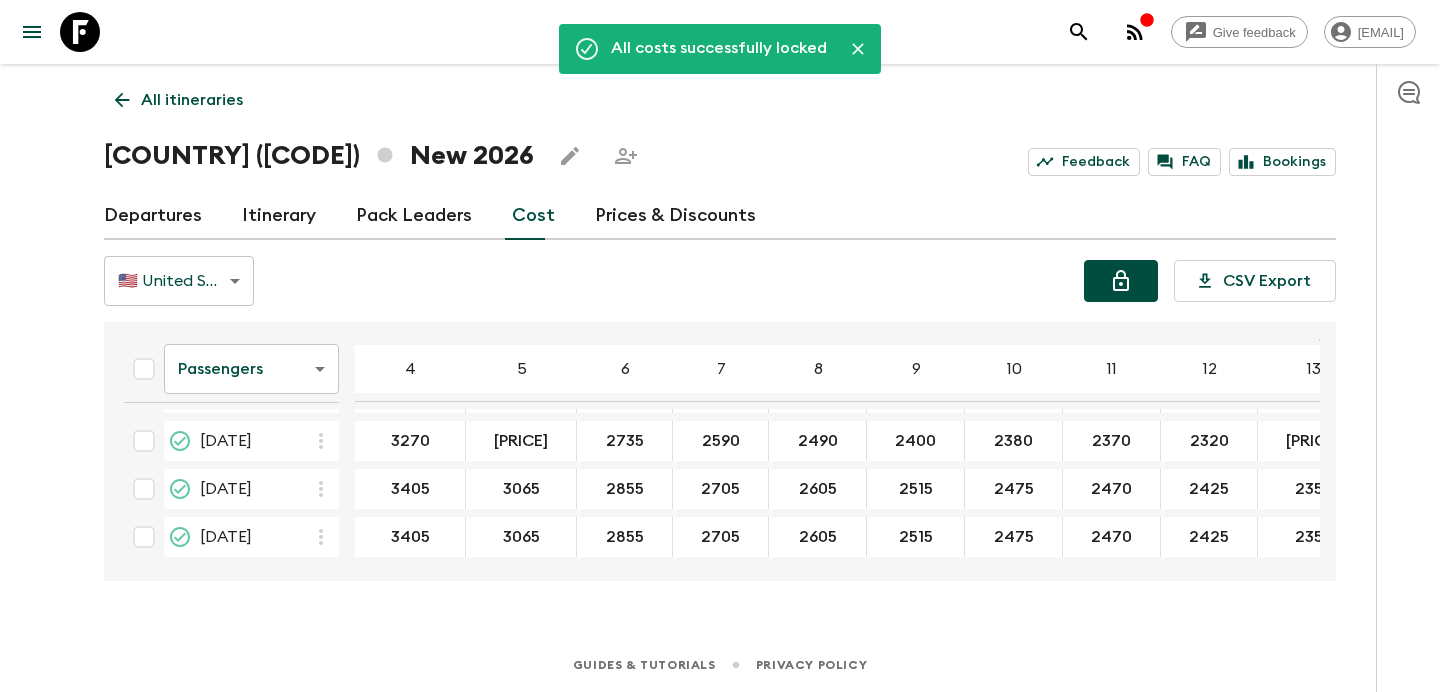 scroll, scrollTop: 0, scrollLeft: 0, axis: both 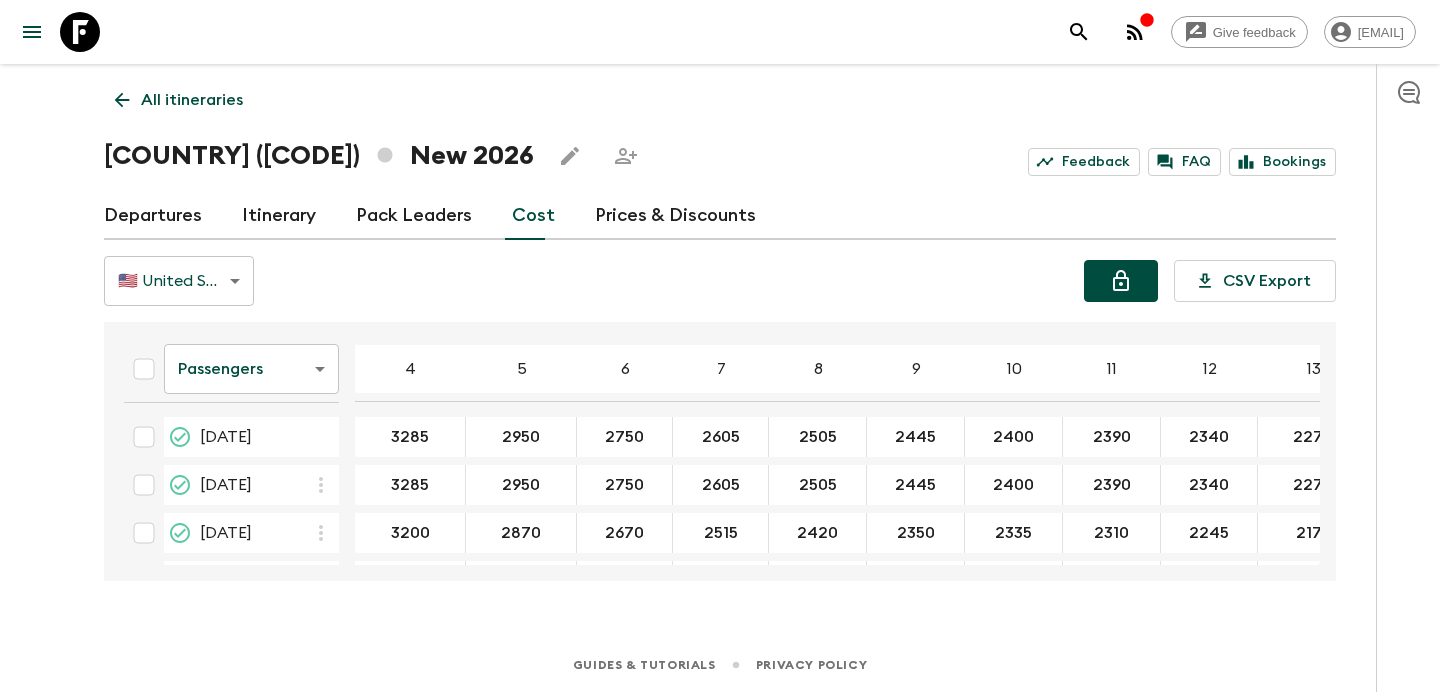 click on "Departures" at bounding box center [153, 216] 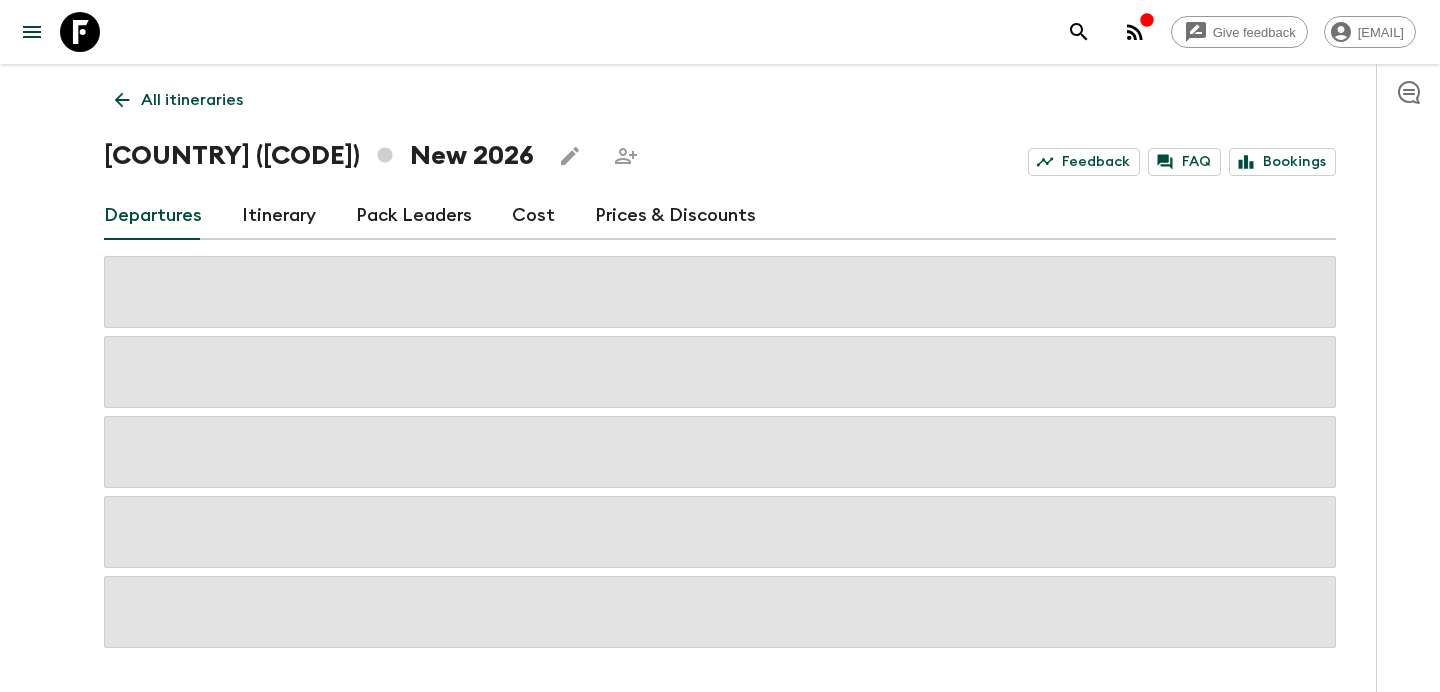 click on "All itineraries" at bounding box center (192, 100) 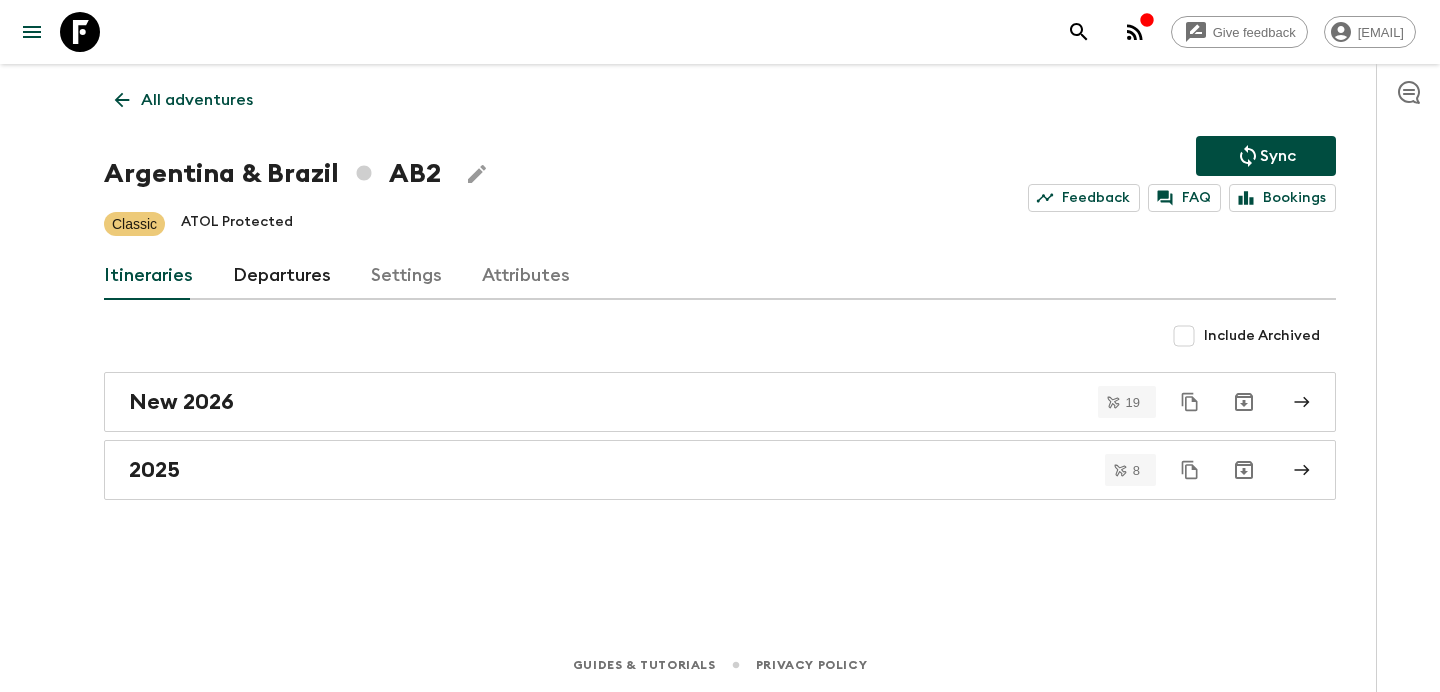 click on "All adventures" at bounding box center (184, 100) 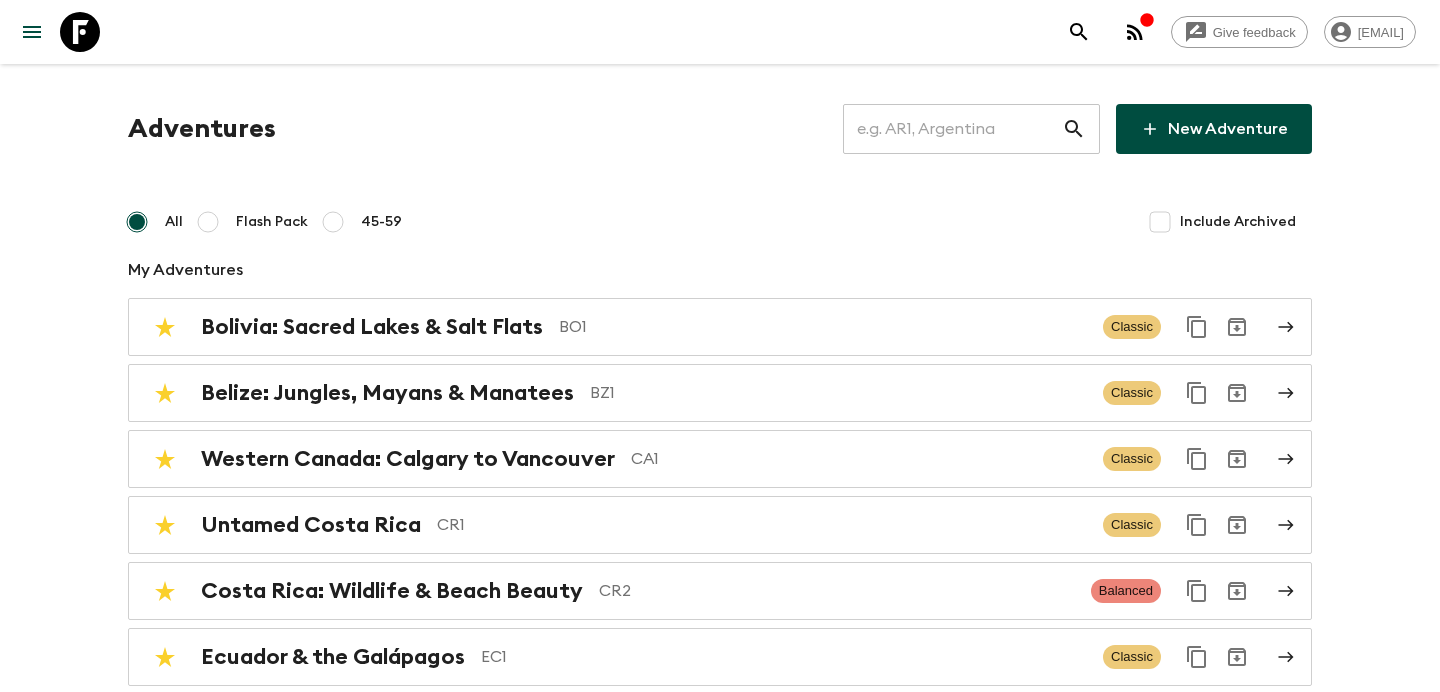 click at bounding box center [952, 129] 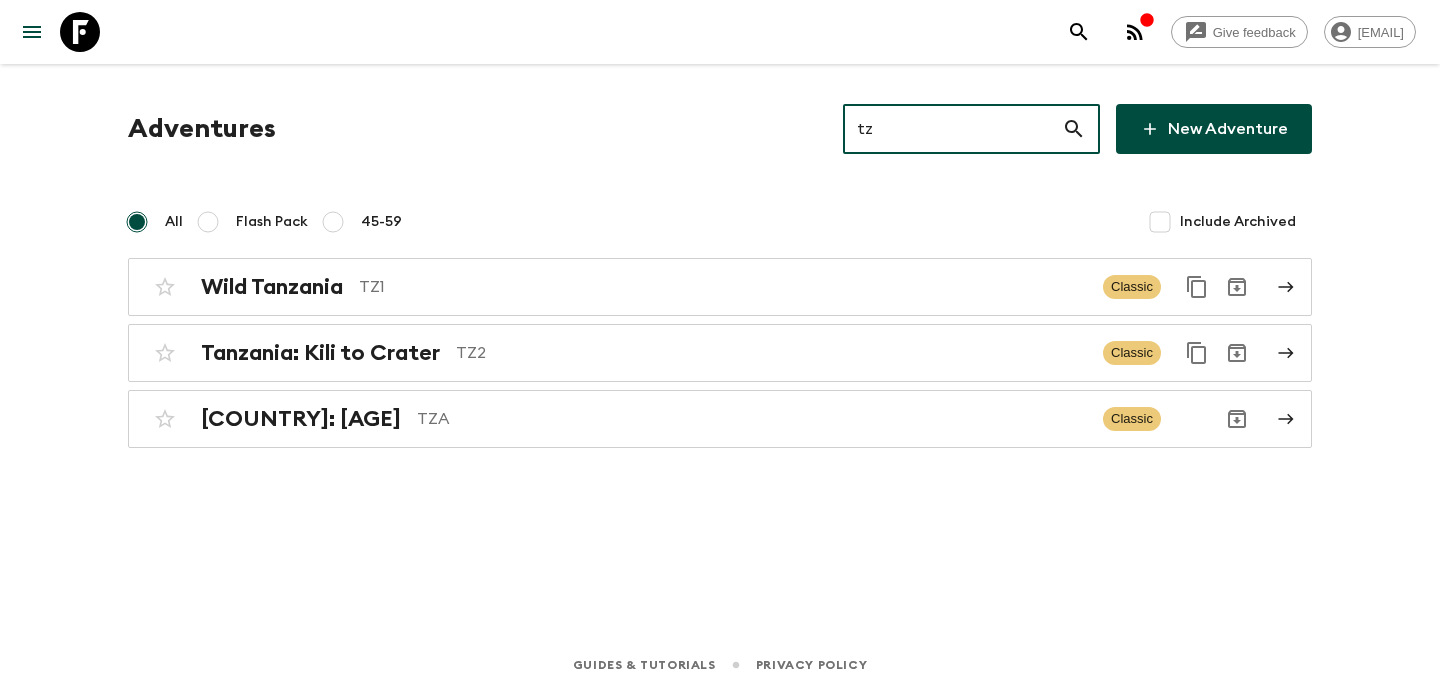 type on "tz1" 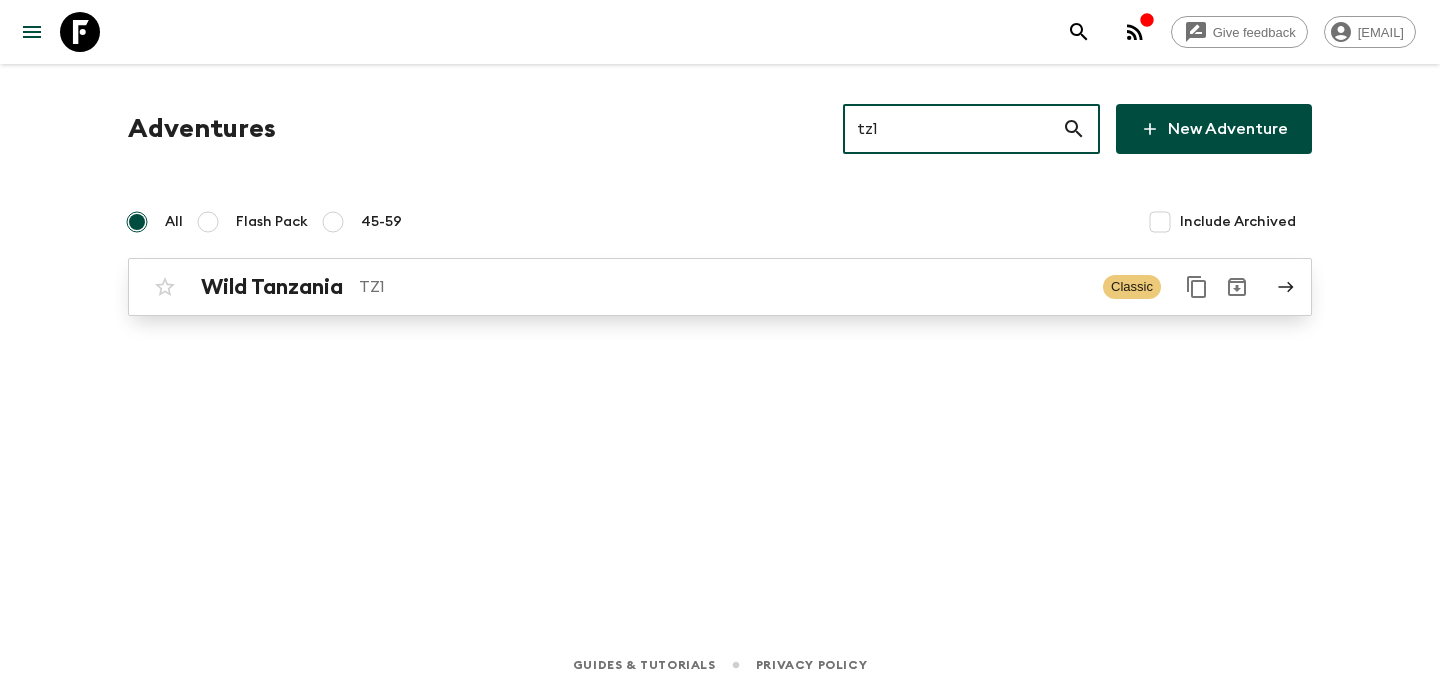 click on "TZ1" at bounding box center (723, 287) 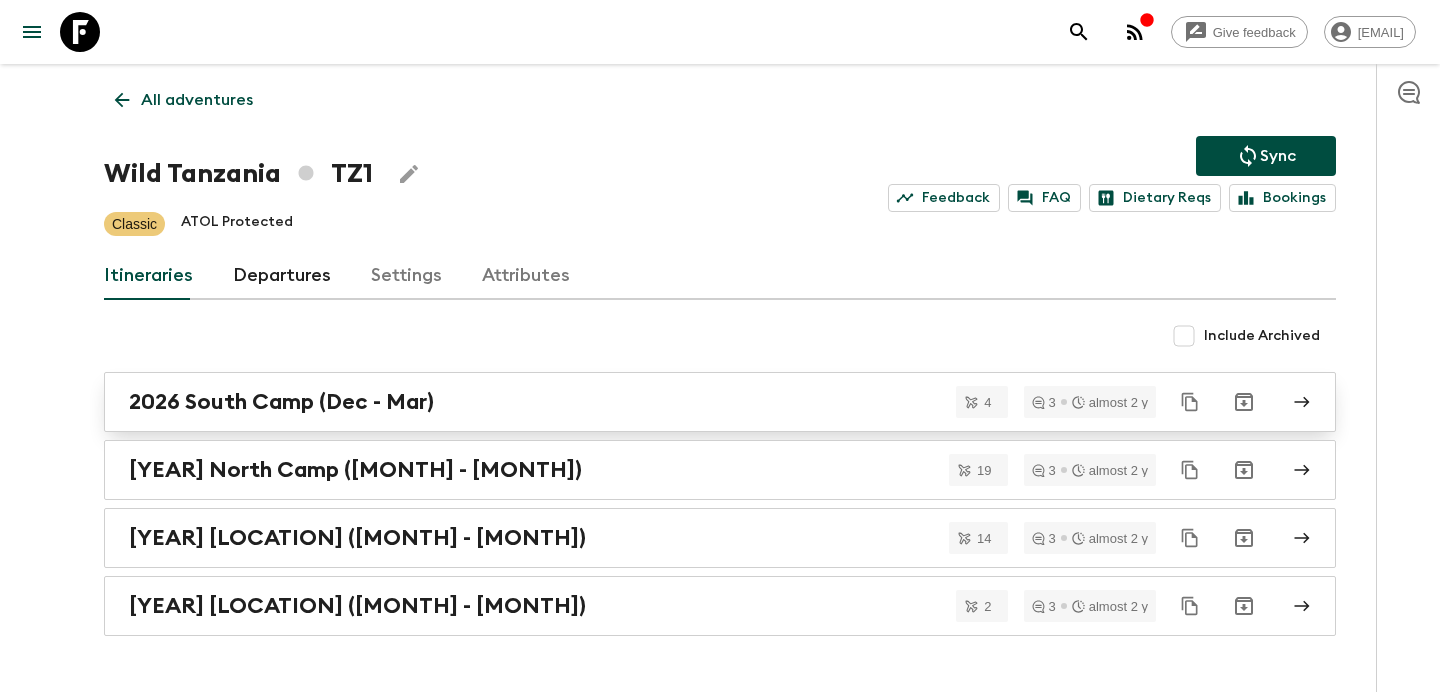 click on "2026 South Camp (Dec - Mar)" at bounding box center (701, 402) 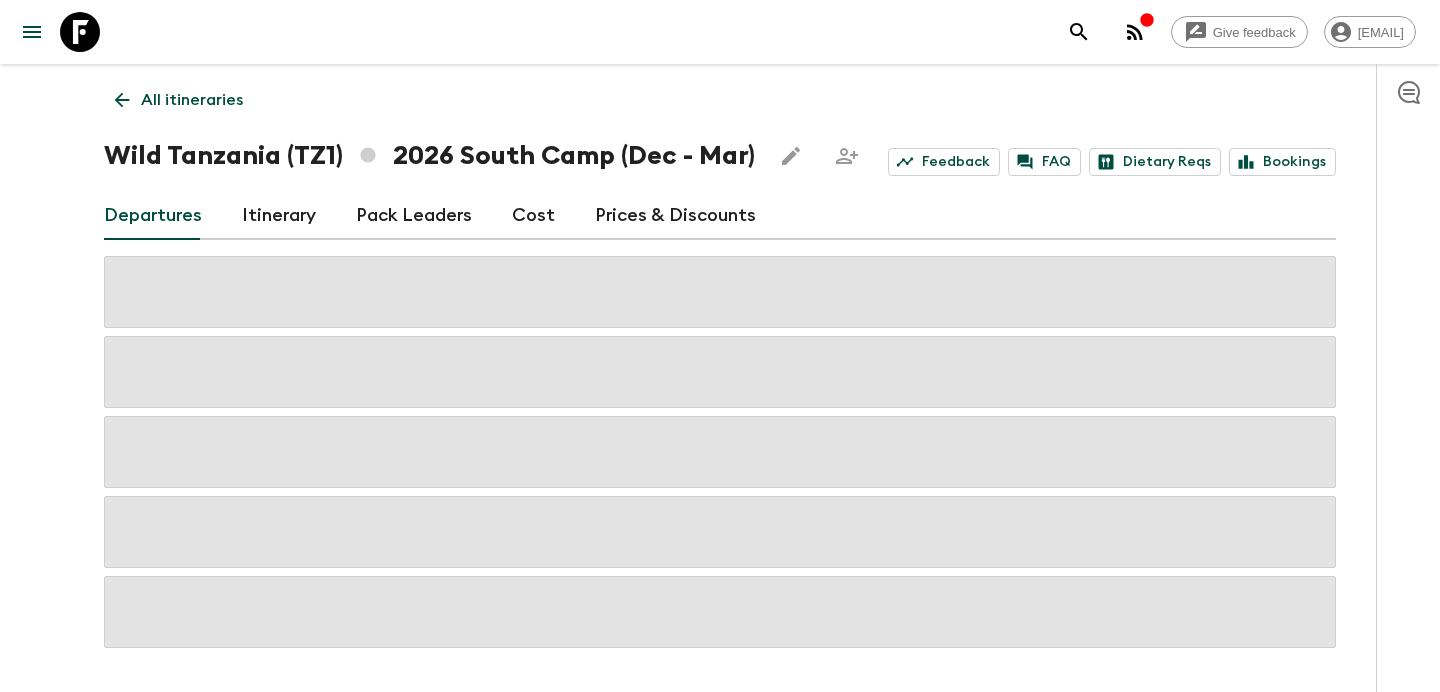 click on "Itinerary" at bounding box center (279, 216) 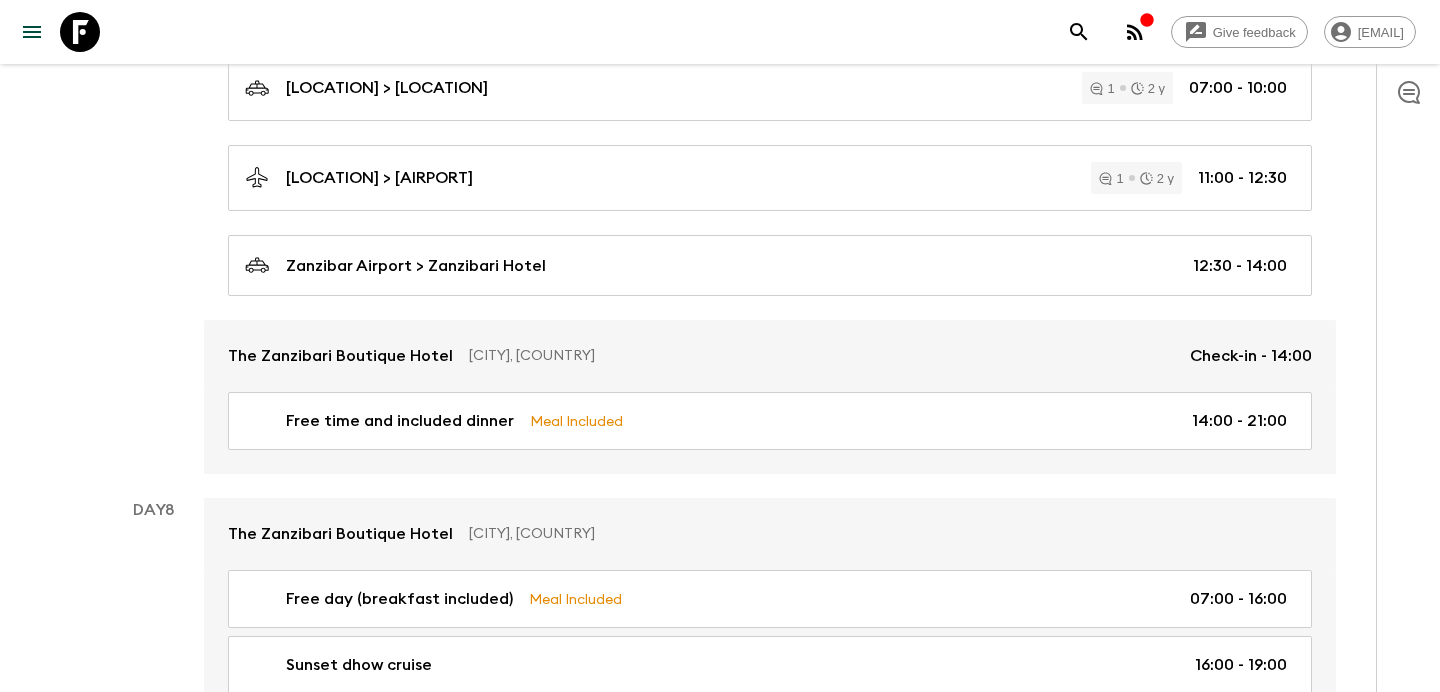 scroll, scrollTop: 3076, scrollLeft: 0, axis: vertical 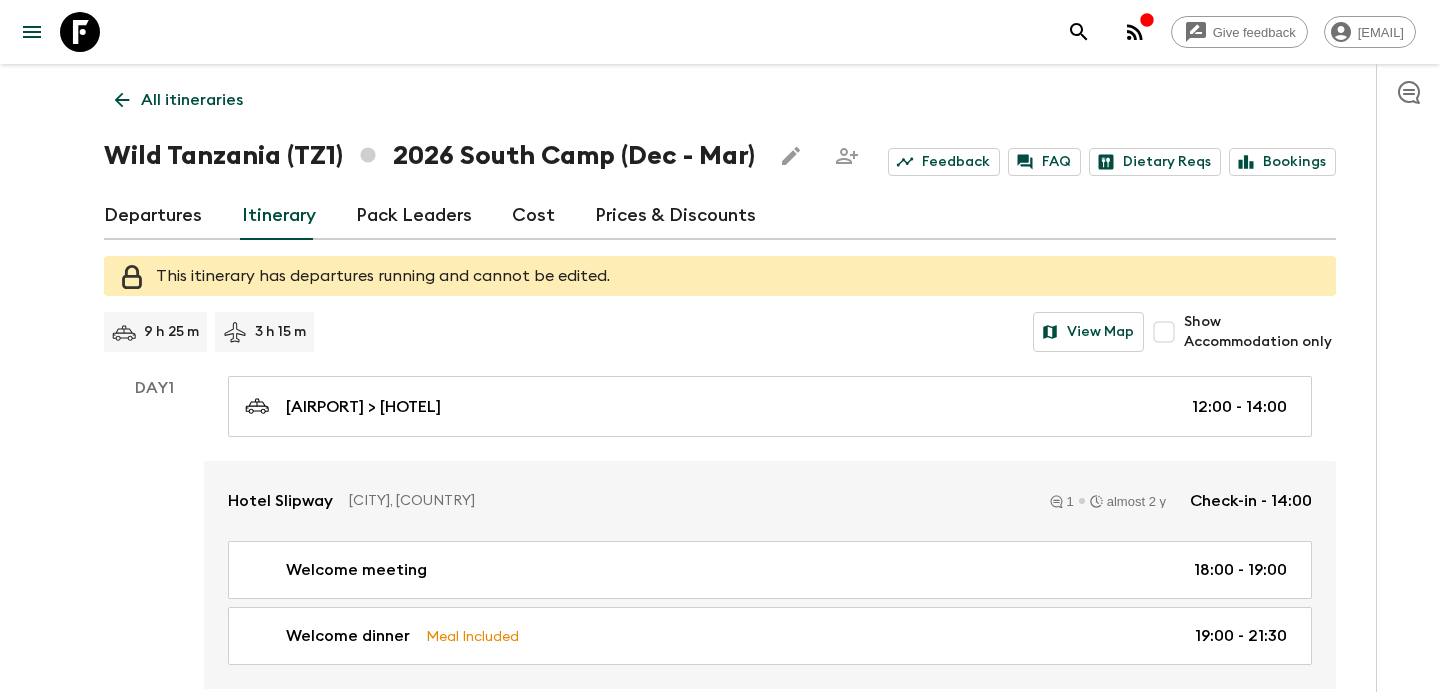 click on "Cost" at bounding box center (533, 216) 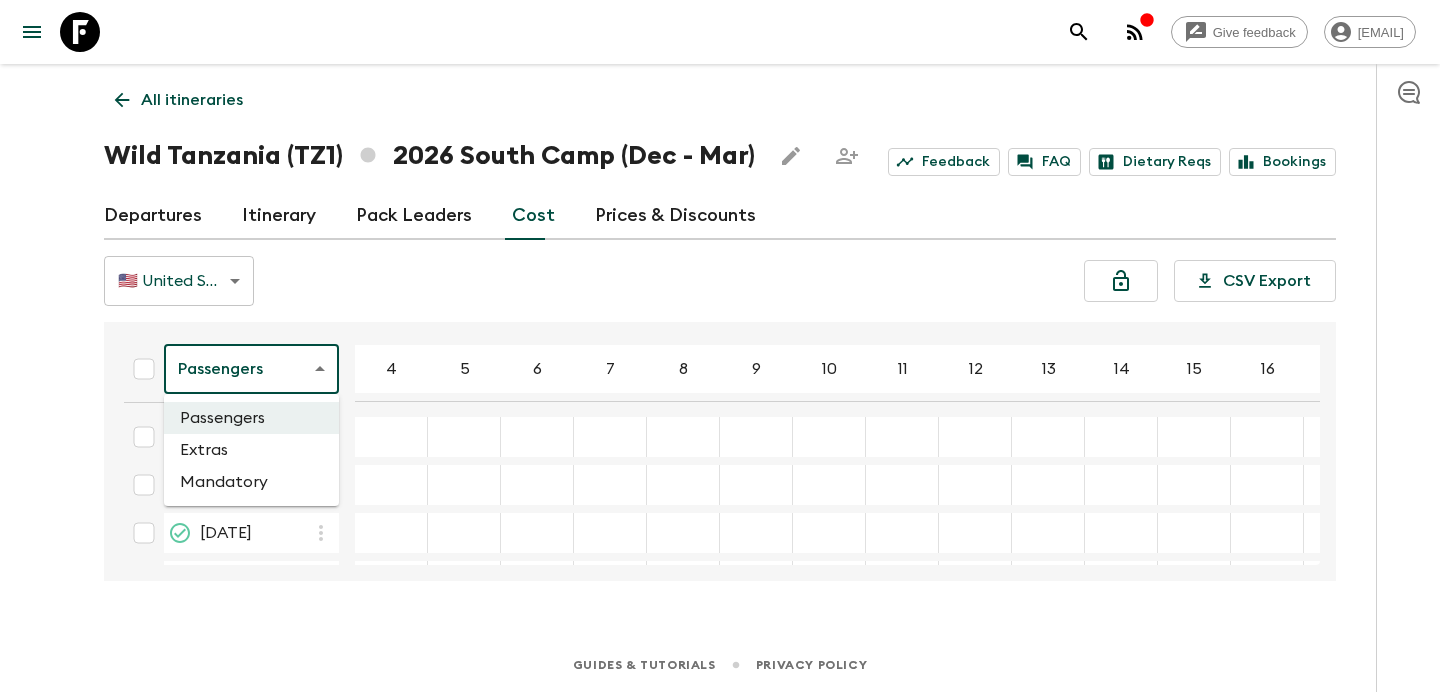 click on "Give feedback [EMAIL] All itineraries [COUNTRY] ([CODE]) [YEAR] [LOCATION] ([MONTH] - [MONTH]) Feedback FAQ Dietary Reqs Bookings Departures Itinerary Pack Leaders Cost Prices & Discounts 🇺🇸 United States Dollar (USD) USD ​ CSV Export Passengers passengersCost ​ 4 5 6 7 8 9 10 11 12 13 14 15 16 17 18 [DATE] [DATE] [DATE] [DATE] Guides & Tutorials Privacy Policy
Passengers Extras Mandatory" at bounding box center [720, 346] 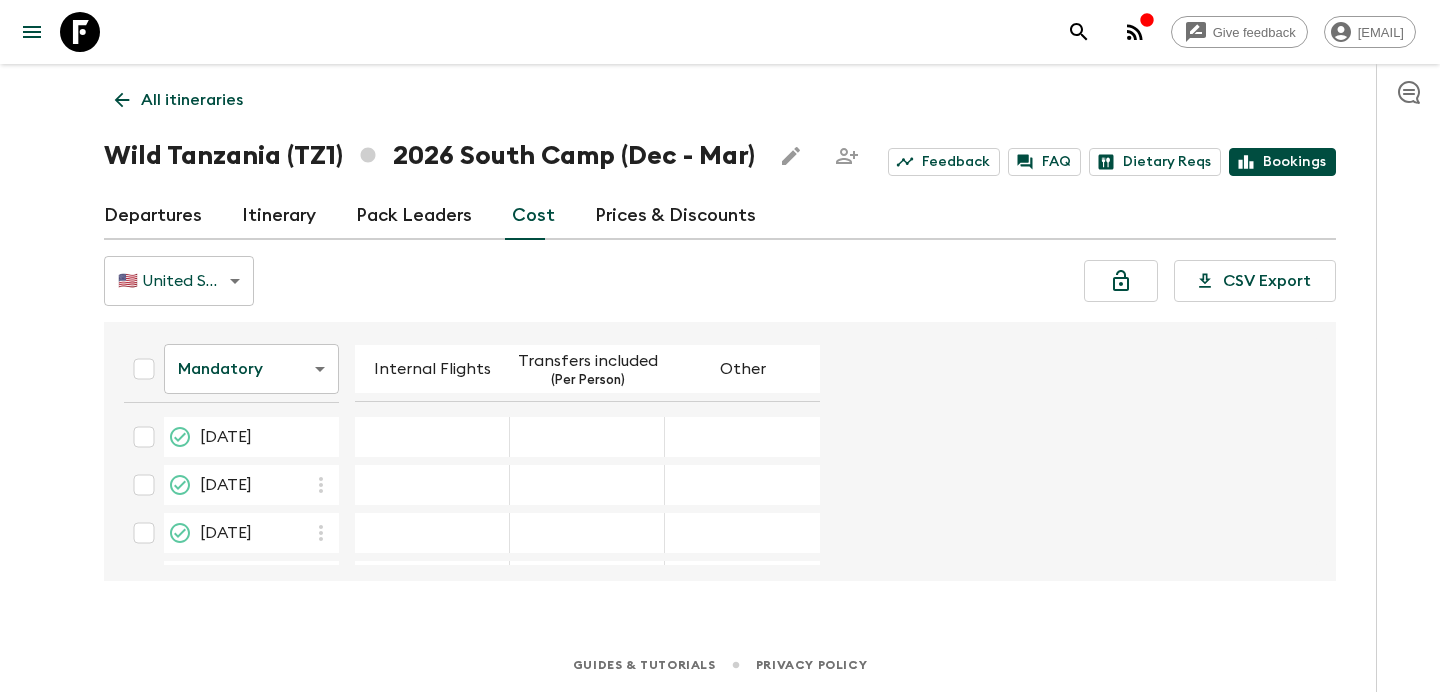 click on "Bookings" at bounding box center (1282, 162) 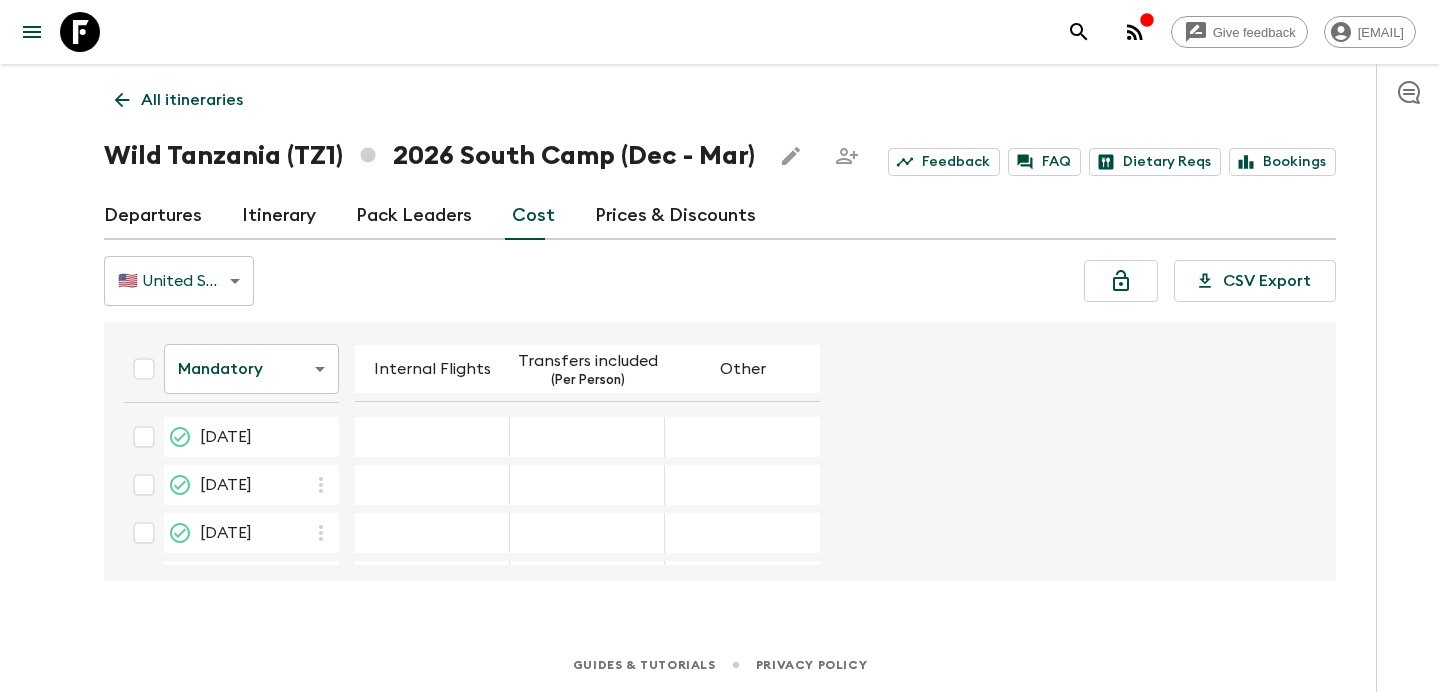 click 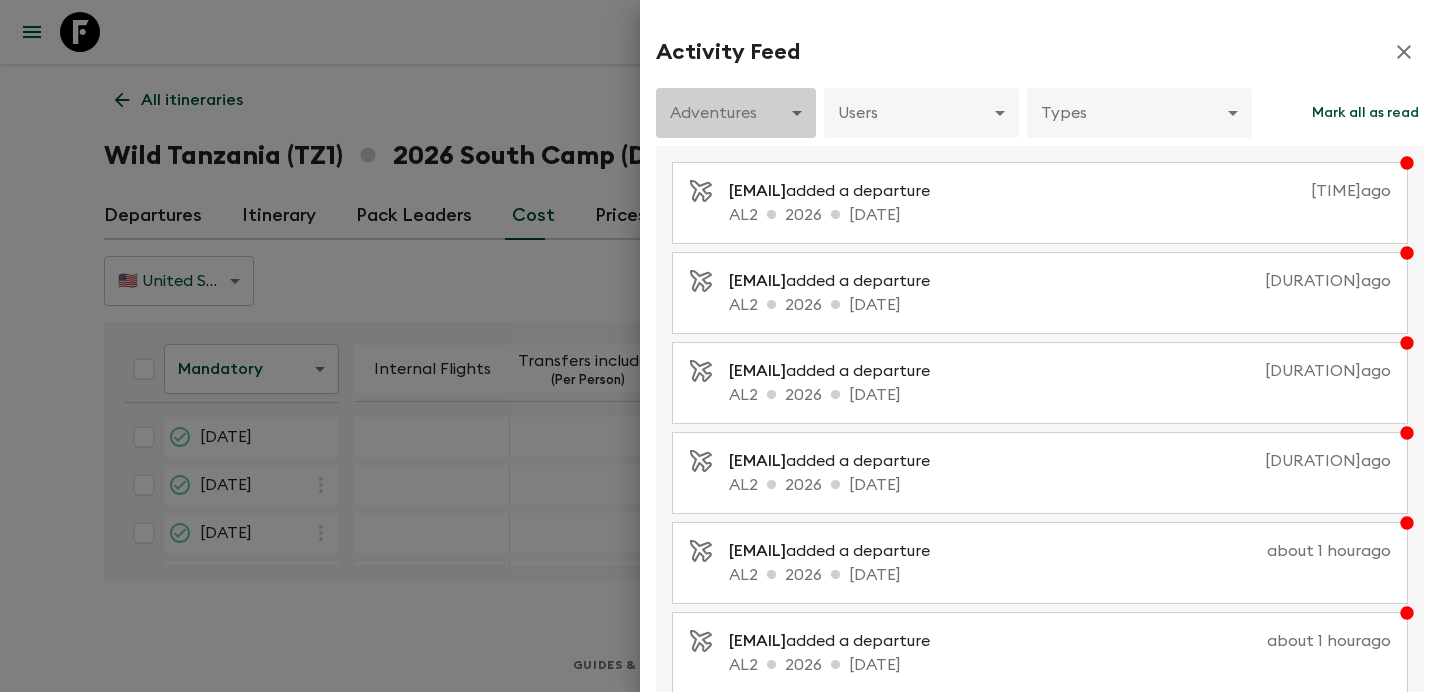 click on "Give feedback [EMAIL] All itineraries [COUNTRY] ([CODE]) [YEAR] [LOCATION] ([MONTH] - [MONTH]) Feedback FAQ Dietary Reqs Bookings Departures Itinerary Pack Leaders Cost Prices & Discounts 🇺🇸 United States Dollar (USD) USD ​ CSV Export Mandatory mandatoryCost ​ Internal Flights Transfers included (Per Person) Other [DATE] [DATE] [DATE] [DATE] Guides & Tutorials Privacy Policy
Activity Feed Adventures ​ Users ​ Types ​ Mark all as read [EMAIL]  added a departure [TIME]  ago [CODE] [YEAR] [DATE] [EMAIL]  added a departure [TIME]  ago [CODE] [YEAR] [DATE] [EMAIL]  added a departure [TIME]  ago [CODE] [YEAR] [DATE] [EMAIL]  added a departure [TIME]  ago [CODE] [YEAR] [DATE] [EMAIL]  added a departure [TIME]  ago [CODE] [YEAR] [DATE] [EMAIL]  cancelled a departure [TIME]  ago [CODE]" at bounding box center (720, 346) 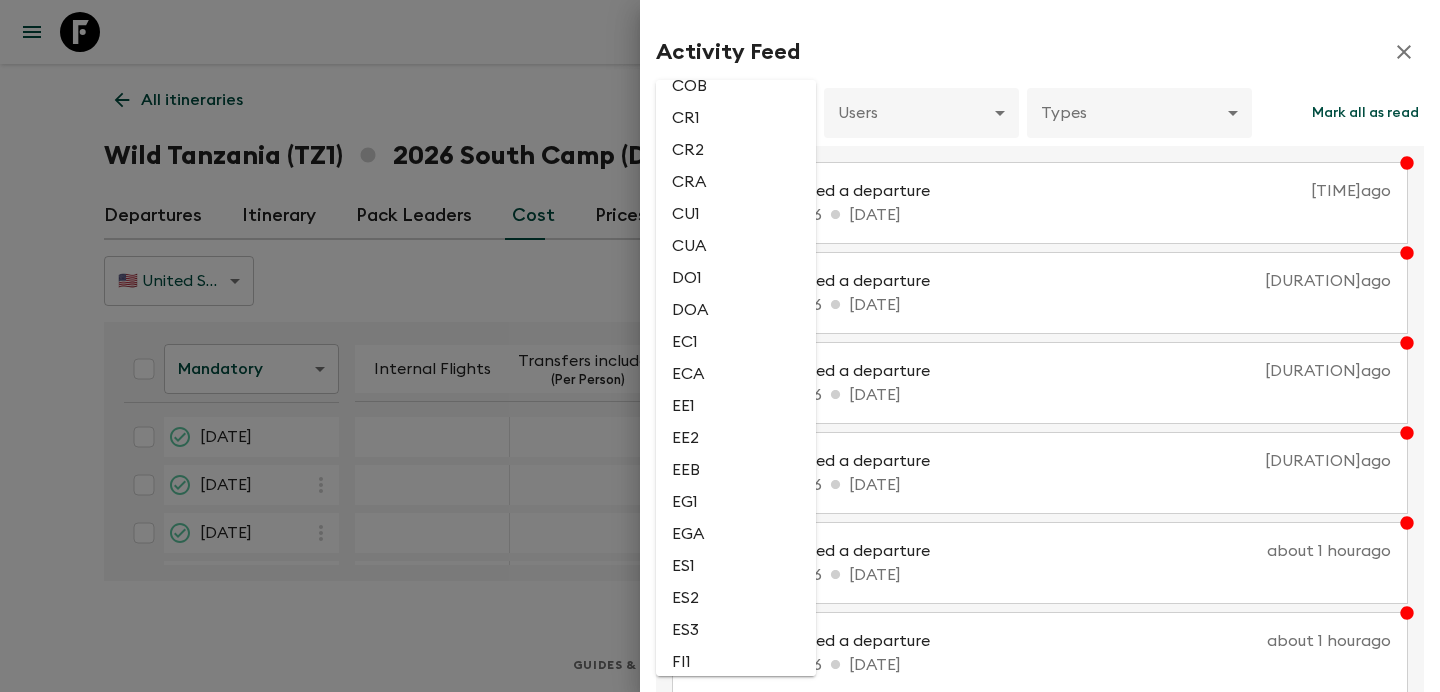 scroll, scrollTop: 969, scrollLeft: 0, axis: vertical 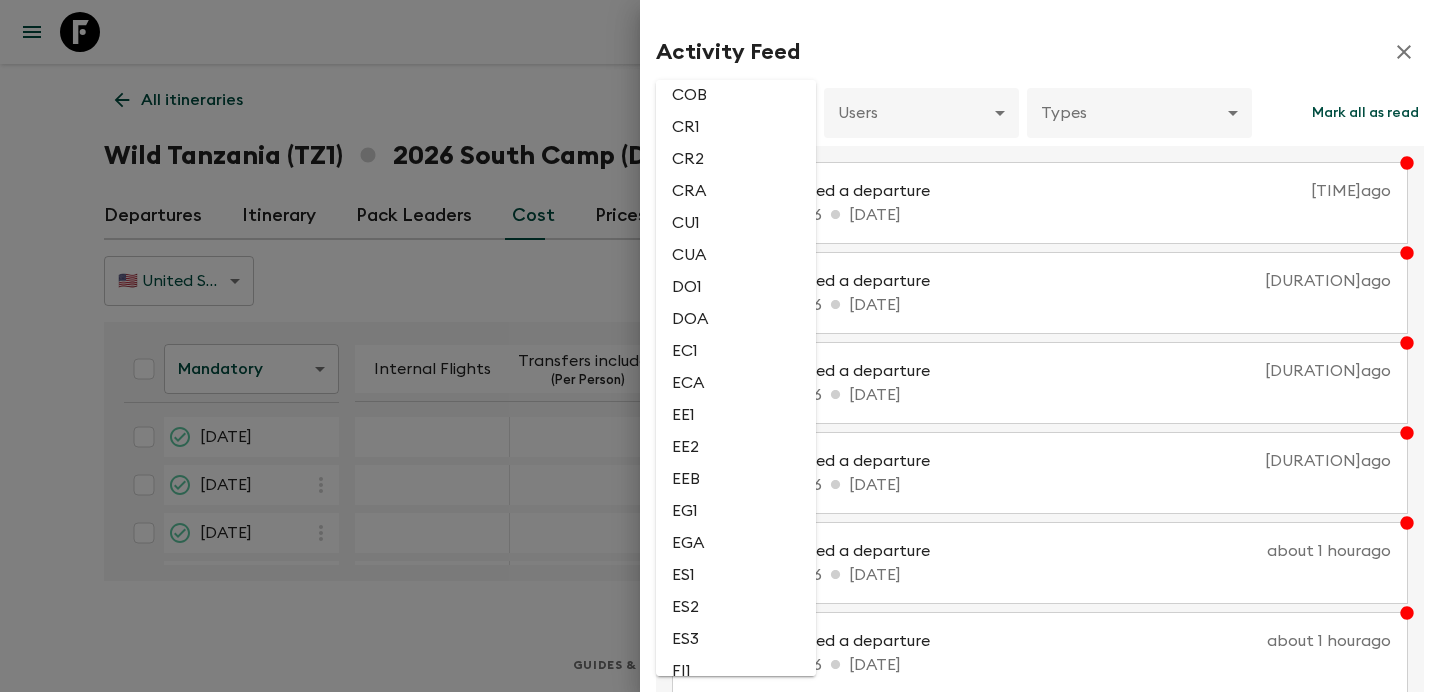 click on "CR1" at bounding box center (736, 127) 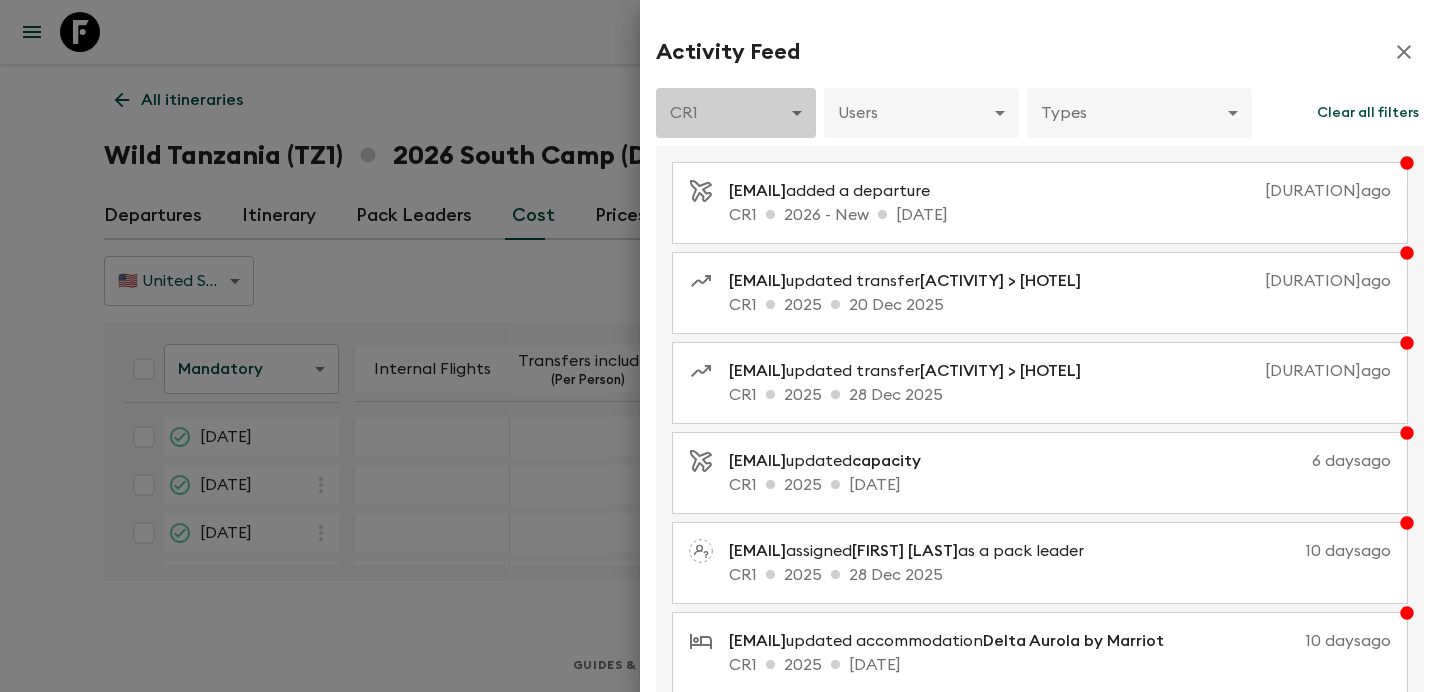 click on "Give feedback [EMAIL] All itineraries Wild Tanzania (TZ1) [YEAR] South Camp (Dec - Mar) Feedback FAQ Dietary Reqs Bookings Departures Itinerary Pack Leaders Cost Prices & Discounts 🇺🇸 United States Dollar (USD) USD ​ CSV Export Mandatory mandatoryCost ​ Internal Flights Transfers included (Per Person) Other [DATE] [DATE] [DATE] [DATE] Guides & Tutorials Privacy Policy
Activity Feed CR1 [UUID] ​ Users ​ Types ​ Clear all filters [EMAIL]  added a departure [DURATION]  ago CR1 [YEAR] - New [DATE] [EMAIL]  updated transfer  [ACTIVITY] > [HOTEL] [DURATION]  ago CR1 [YEAR]  [DATE] [EMAIL]  updated transfer  [ACTIVITY] > [HOTEL] [DURATION]  ago CR1 [YEAR]  [DATE] [EMAIL]  updated   capacity [DURATION]  ago CR1 [YEAR]  [DATE] [EMAIL]  assigned  [NAME]  as a pack leader [DURATION]  ago CR1 [YEAR]  [DURATION]" at bounding box center (720, 346) 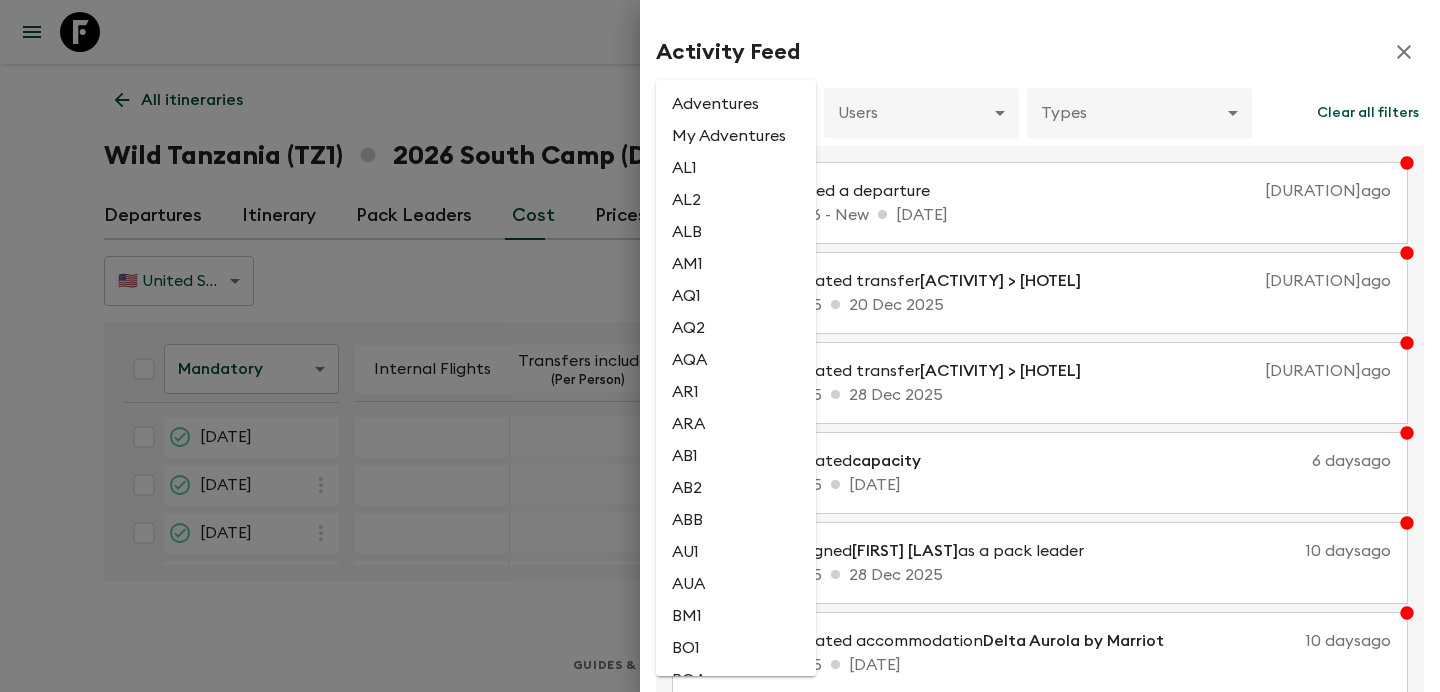 scroll, scrollTop: 734, scrollLeft: 0, axis: vertical 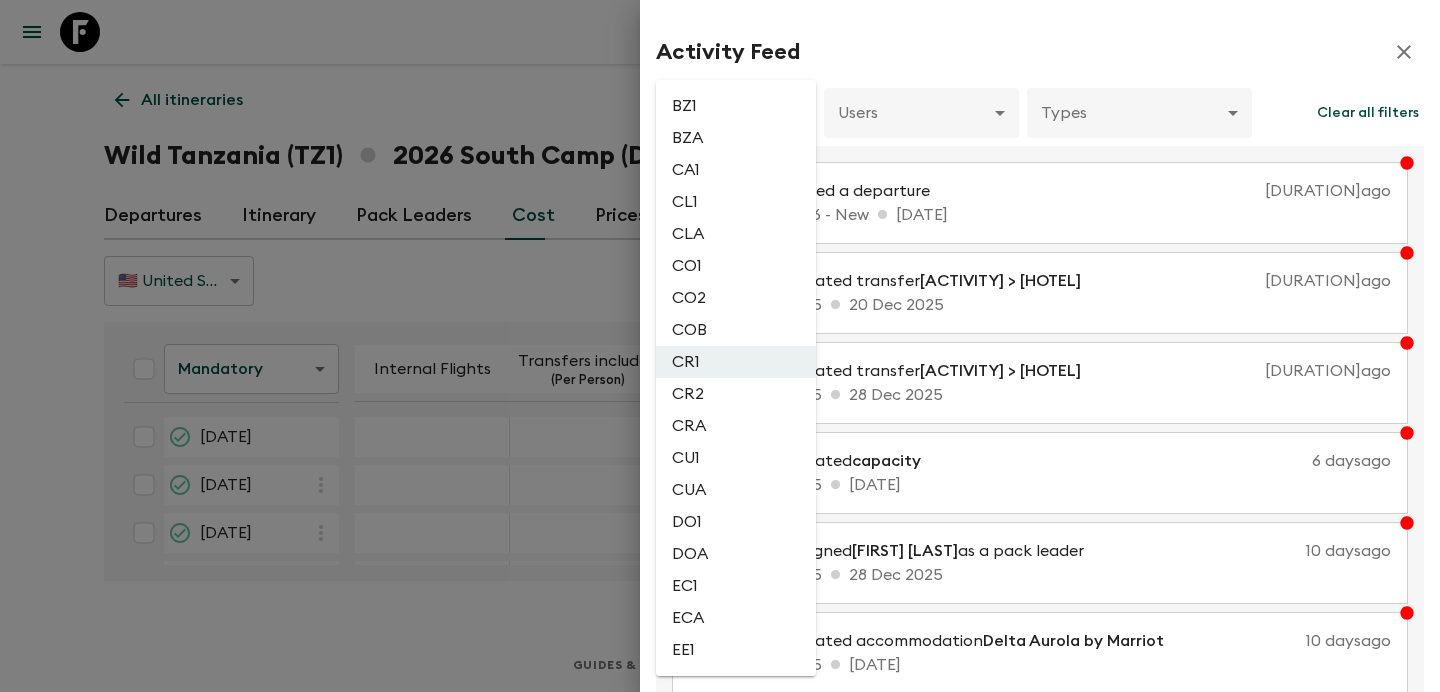 click on "CR2" at bounding box center (736, 394) 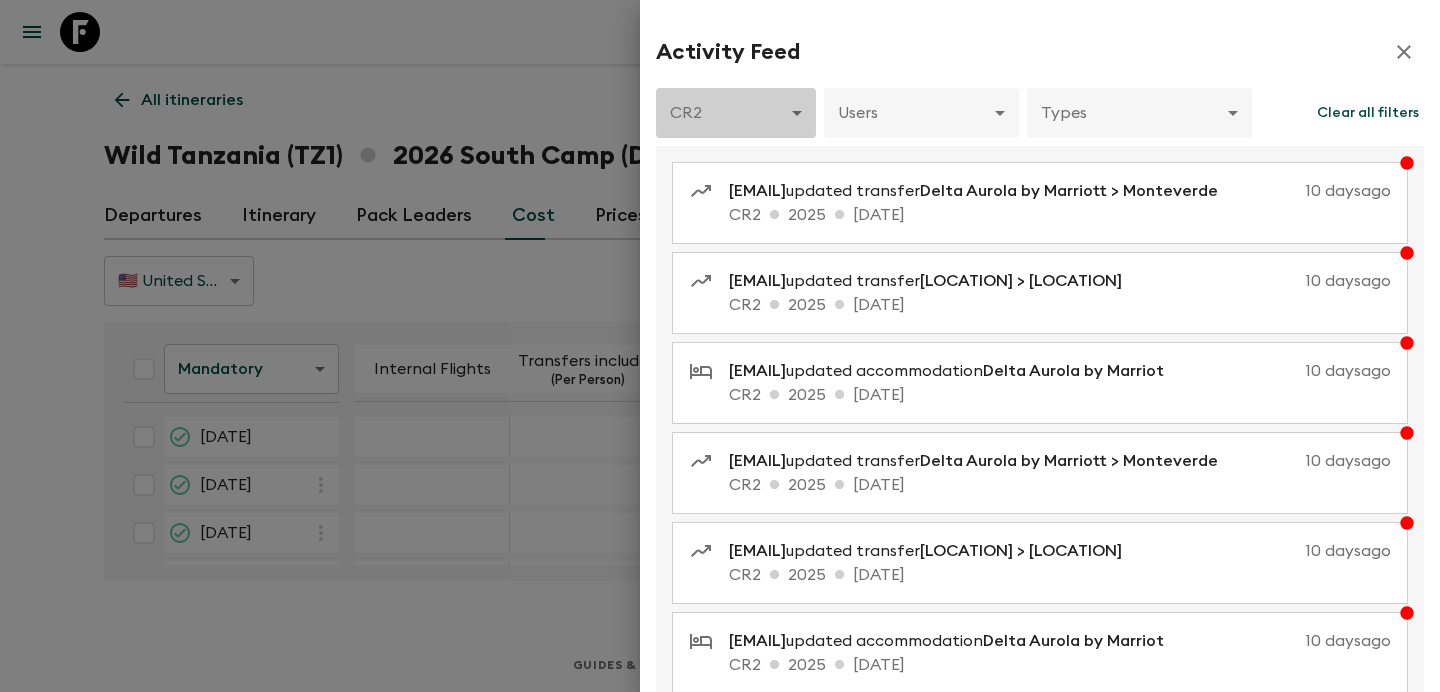 click on "Give feedback [EMAIL] All itineraries [COUNTRY] ([CODE]) [YEAR] [LOCATION] ([MONTH] - [MONTH]) Feedback FAQ Dietary Reqs Bookings Departures Itinerary Pack Leaders Cost Prices & Discounts 🇺🇸 United States Dollar (USD) USD ​ CSV Export Passengers passengersCost ​ 4 5 6 7 8 9 10 11 12 13 14 15 16 17 18 [DATE] [DATE] [DATE] [DATE] Guides & Tutorials Privacy Policy
Passengers Extras Mandatory" at bounding box center [720, 346] 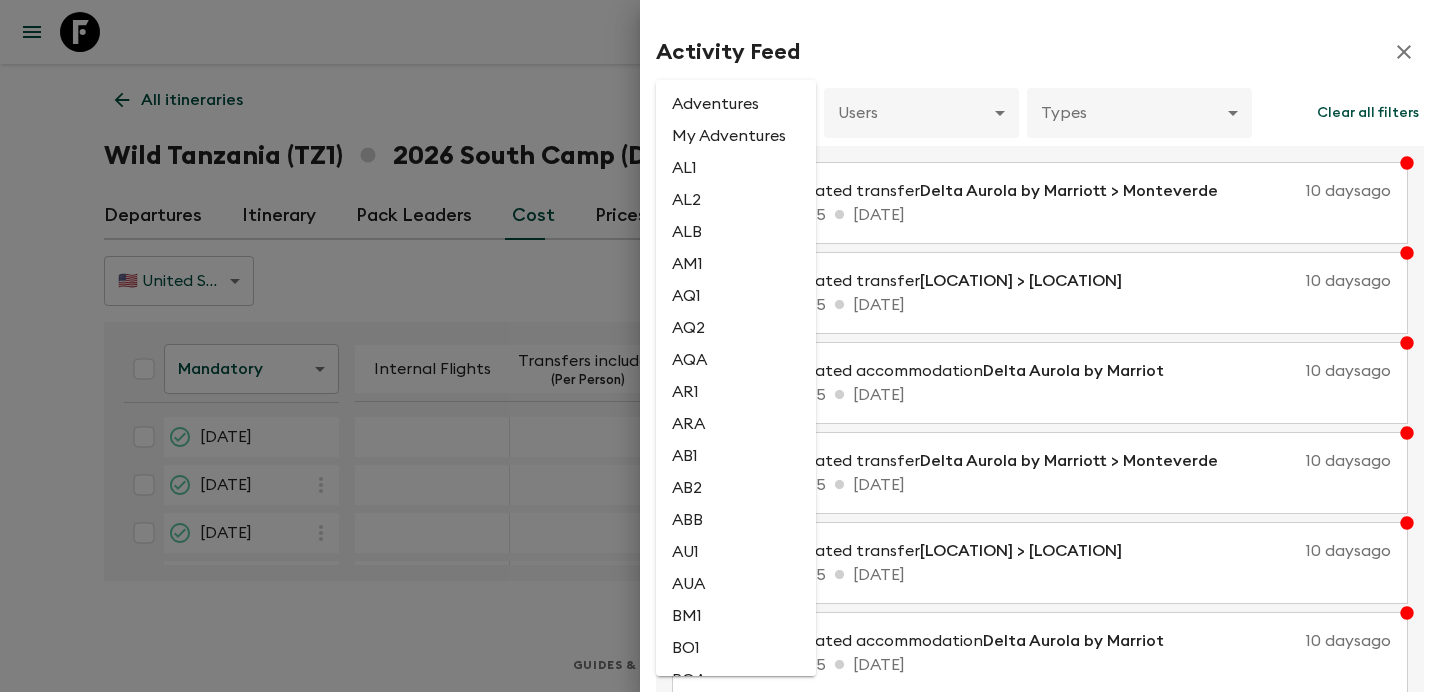 scroll, scrollTop: 766, scrollLeft: 0, axis: vertical 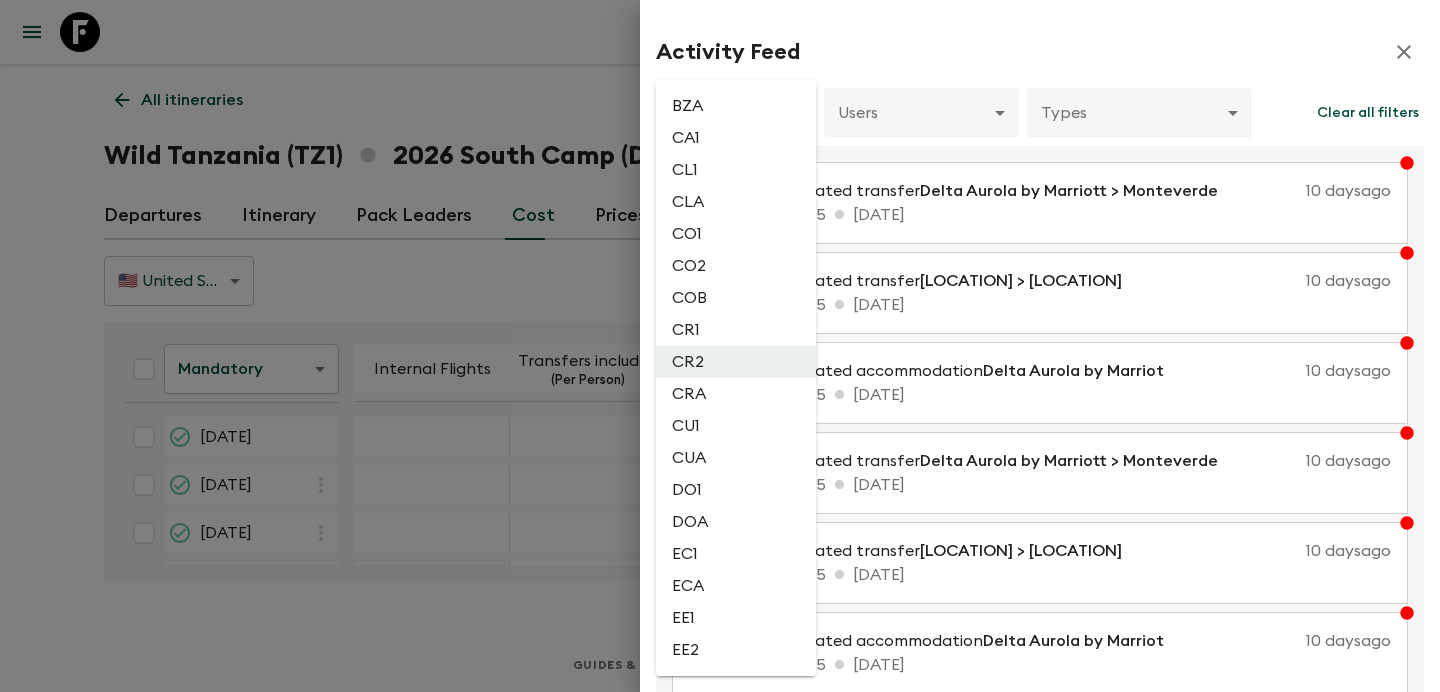 click on "BZA" at bounding box center (736, 106) 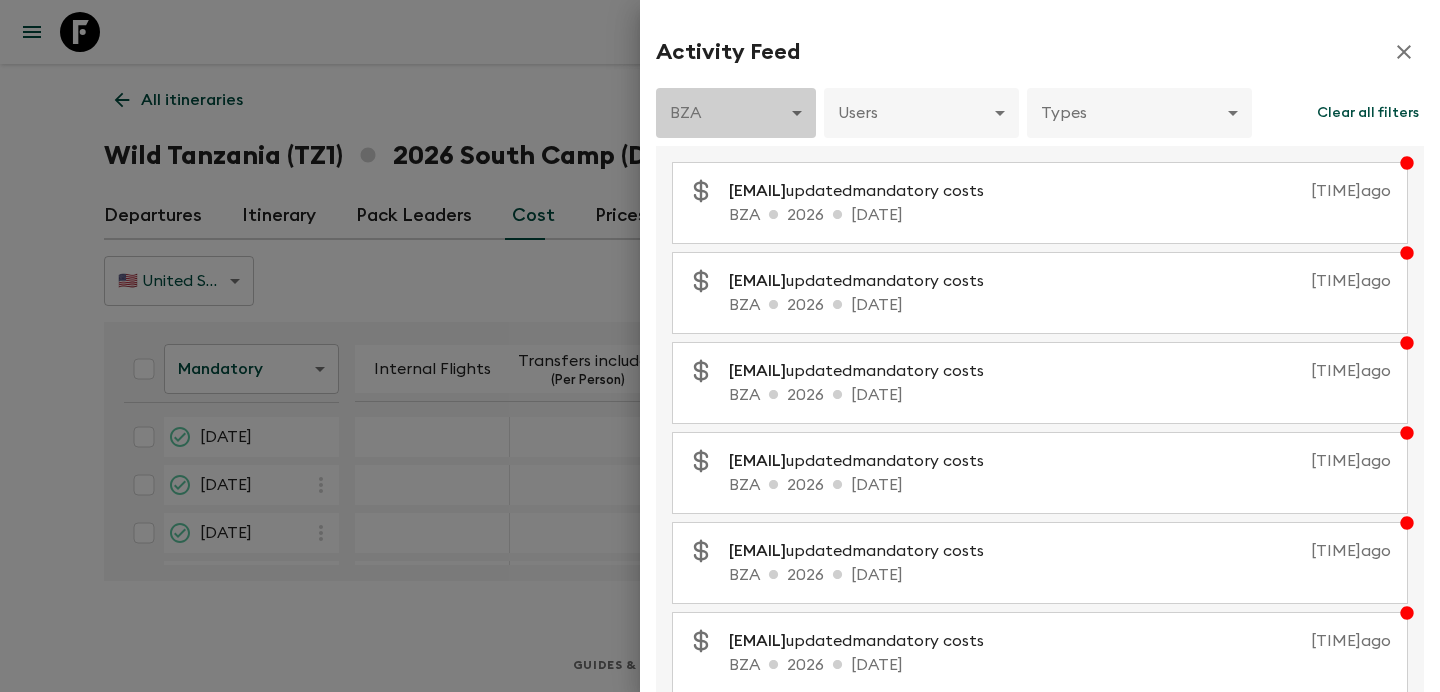 click on "Give feedback [EMAIL] All itineraries [COUNTRY] ([CODE]) [YEAR] [LOCATION] ([MONTH] - [MONTH]) Feedback FAQ Dietary Reqs Bookings Departures Itinerary Pack Leaders Cost Prices & Discounts 🇺🇸 United States Dollar (USD) USD ​ CSV Export Mandatory mandatoryCost ​ Internal Flights Transfers included (Per Person) Other [DATE] [DATE] [DATE] [DATE] Guides & Tutorials Privacy Policy
Activity Feed [CODE] [UUID] ​ Users ​ Types ​ Clear all filters [EMAIL]  updated   mandatory costs [TIME]  ago [CODE] [YEAR] [DATE] [EMAIL]  updated   mandatory costs [TIME]  ago [CODE] [YEAR] [DATE] [EMAIL]  updated   mandatory costs [TIME]  ago [CODE] [YEAR] [DATE] [EMAIL]  updated   mandatory costs [TIME]  ago [CODE] [YEAR] [DATE] [EMAIL]  updated   mandatory costs [TIME]  ago [CODE]  ago [CODE]" at bounding box center [720, 346] 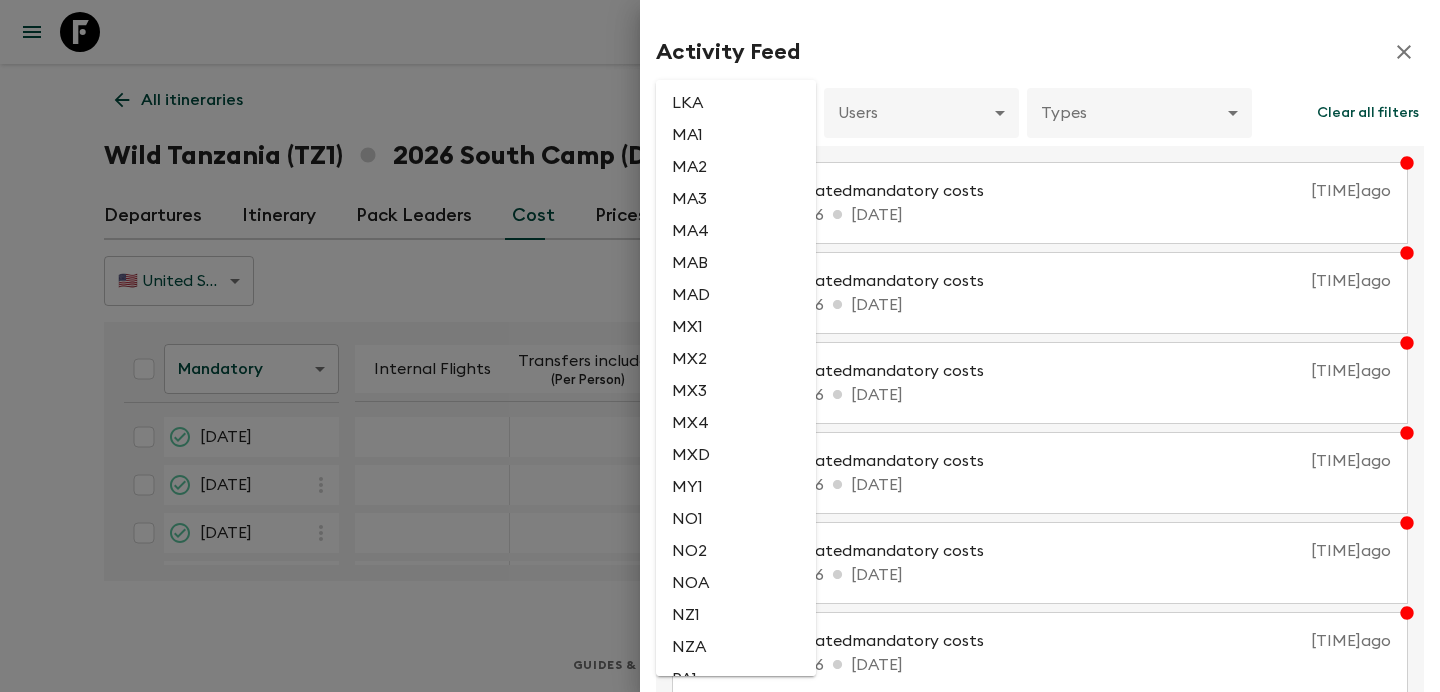 scroll, scrollTop: 3088, scrollLeft: 0, axis: vertical 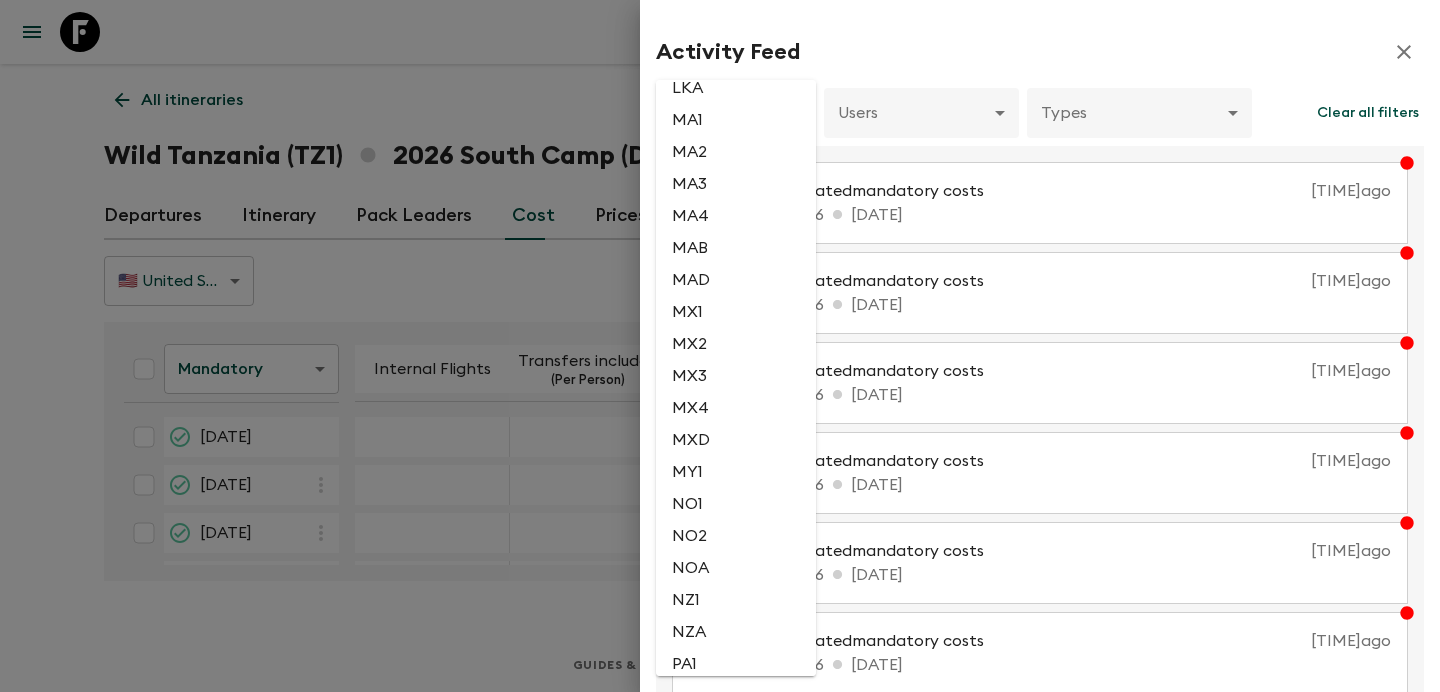 click on "MX2" at bounding box center (736, 344) 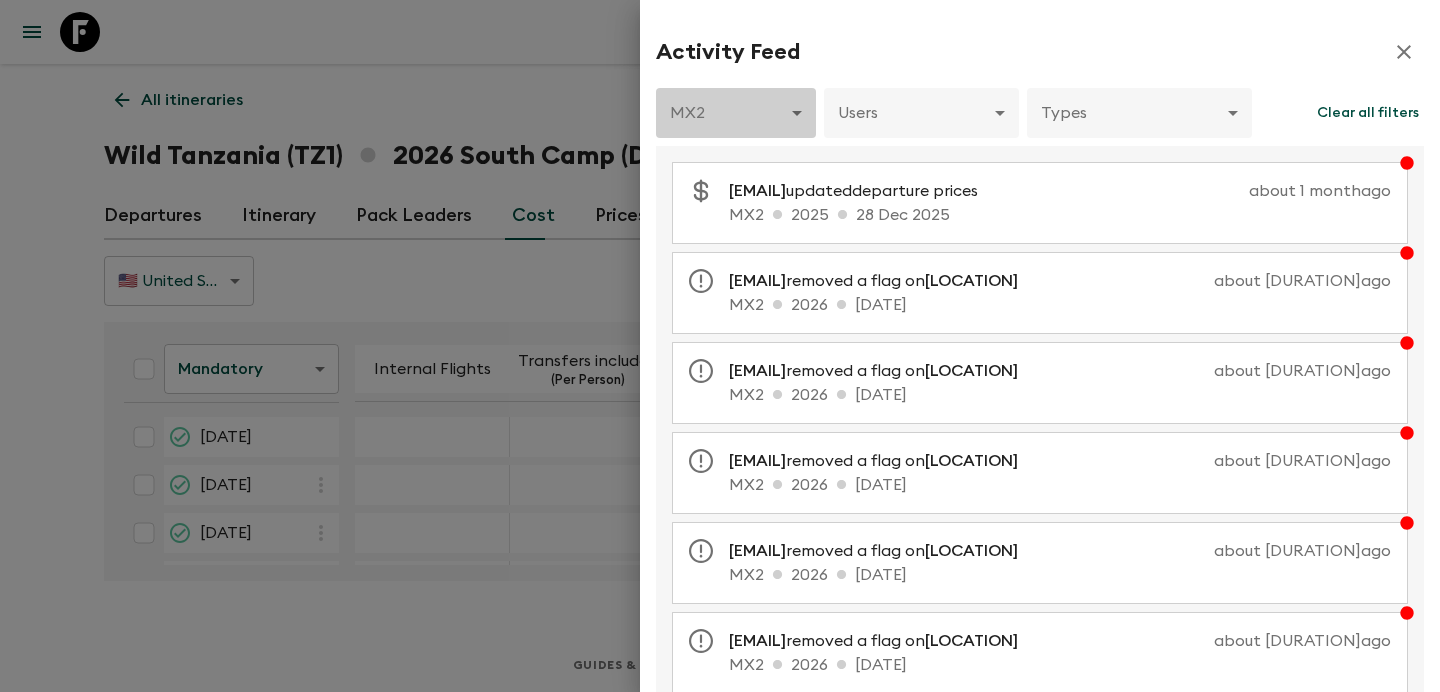 click on "Give feedback [EMAIL] All itineraries [COUNTRY] ([CODE]) [YEAR] [LOCATION] ([MONTH] - [MONTH]) Feedback FAQ Dietary Reqs Bookings Departures Itinerary Pack Leaders Cost Prices & Discounts 🇺🇸 United States Dollar (USD) USD ​ CSV Export Mandatory mandatoryCost ​ Internal Flights Transfers included (Per Person) Other [DATE] [DATE] [DATE] [DATE] Guides & Tutorials Privacy Policy
Activity Feed [CODE] [UUID] ​ Users ​ Types ​ Clear all filters [EMAIL]  updated   departure prices [TIME]  ago [CODE] [YEAR] [DATE] [EMAIL]  removed a flag on  [LOCATION] [TIME]  ago [CODE] [YEAR] [DATE] [EMAIL]  removed a flag on  [LOCATION] [TIME]  ago [CODE] [YEAR] [DATE] [EMAIL]  removed a flag on  [LOCATION] [TIME]  ago [CODE] [YEAR] [DATE] [EMAIL]  removed a flag on  [LOCATION]  ago" at bounding box center (720, 346) 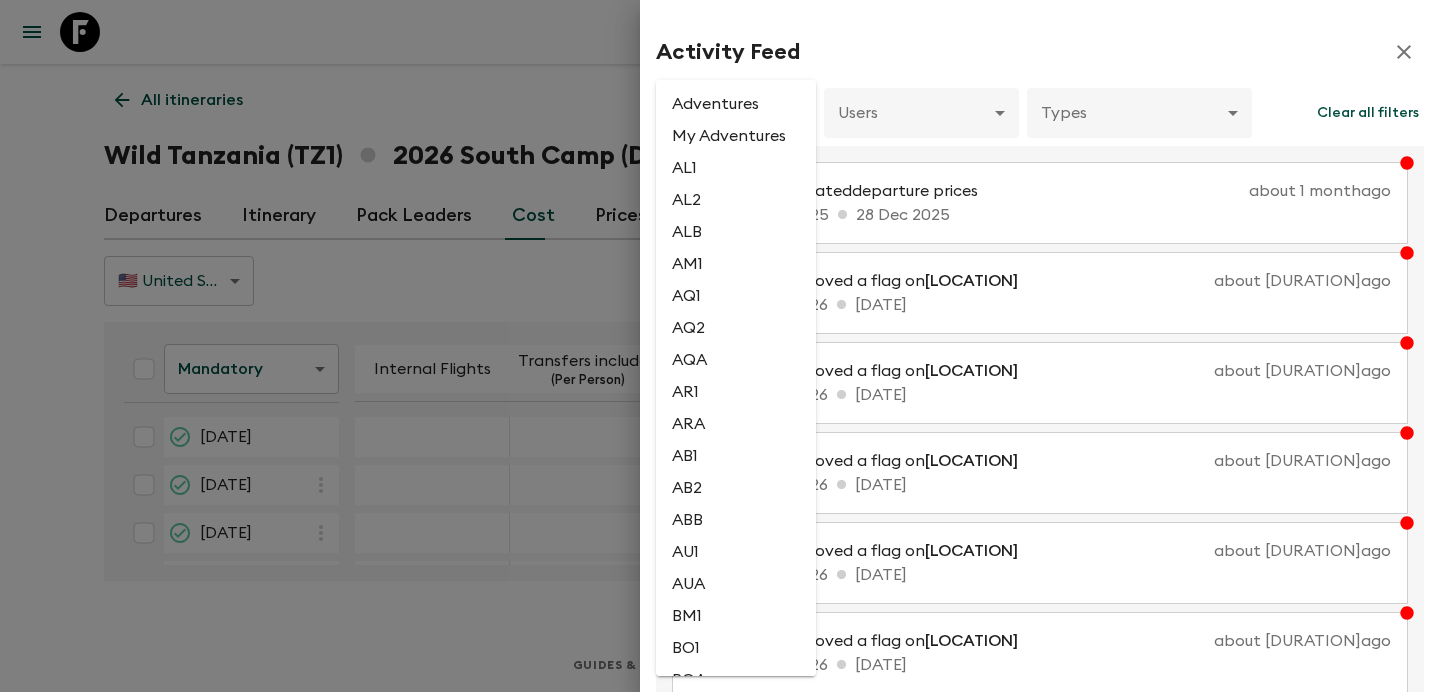 scroll, scrollTop: 3106, scrollLeft: 0, axis: vertical 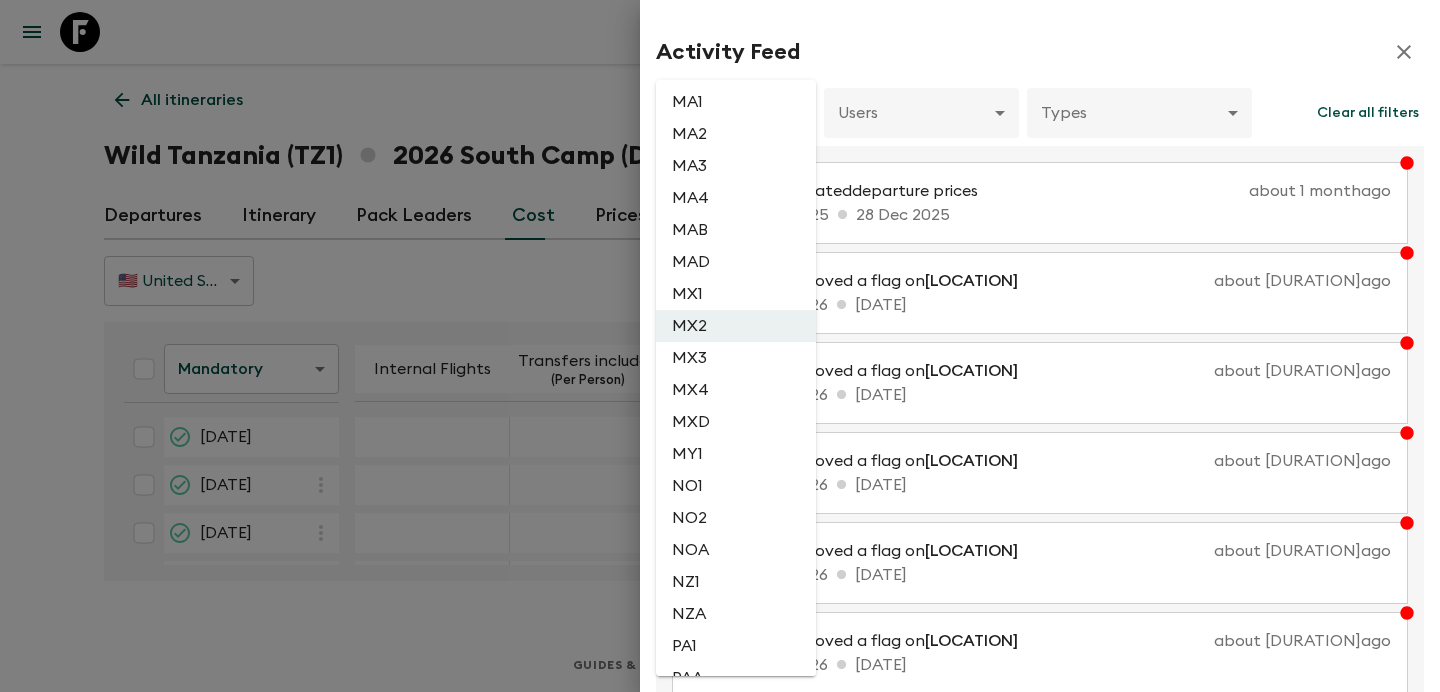 click on "MX3" at bounding box center [736, 358] 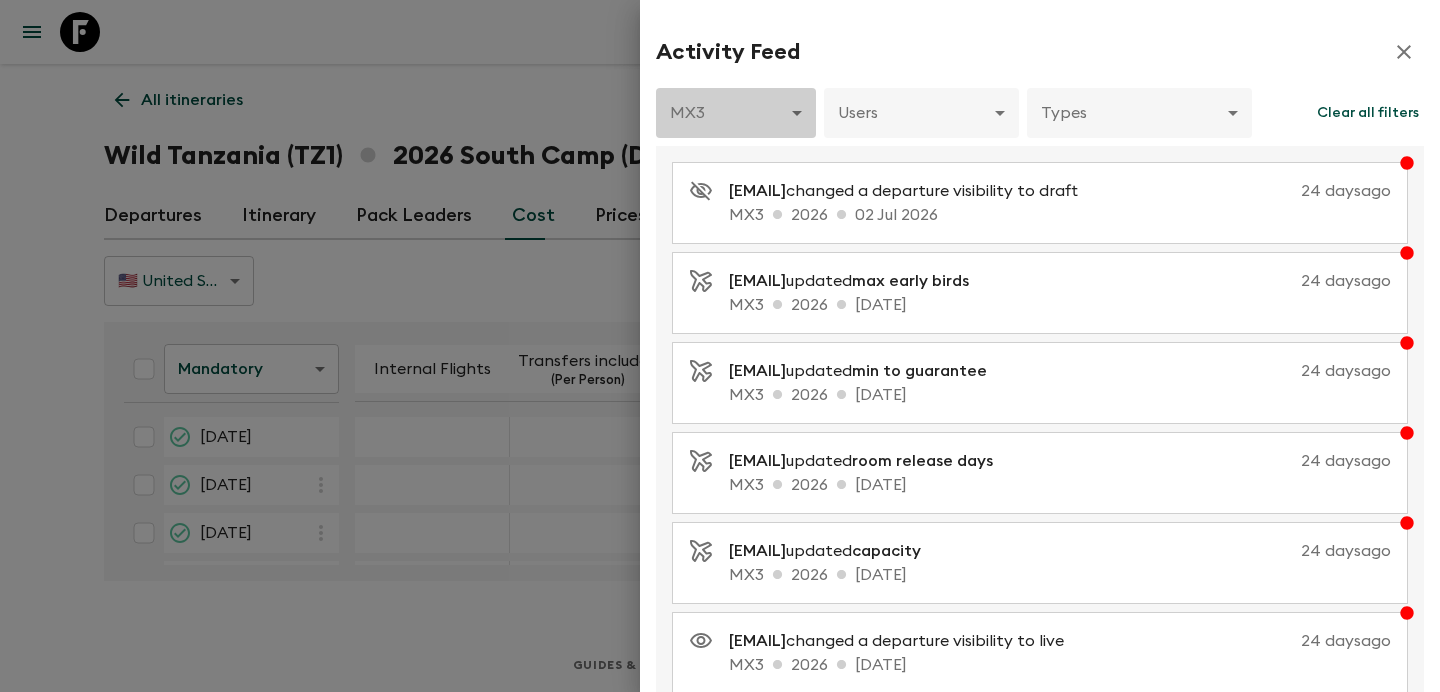 click on "Give feedback [EMAIL] All itineraries [COUNTRY] ([CODE]) [YEAR] [LOCATION] ([MONTH] - [MONTH]) Feedback FAQ Dietary Reqs Bookings Departures Itinerary Pack Leaders Cost Prices & Discounts 🇺🇸 United States Dollar (USD) USD ​ CSV Export Mandatory mandatoryCost ​ Internal Flights Transfers included (Per Person) Other [DATE] [DATE] [DATE] [DATE] Guides & Tutorials Privacy Policy
Activity Feed [CODE] [UUID] ​ Users ​ Types ​ Clear all filters [EMAIL]  changed a departure visibility to draft [TIME]  ago [CODE] [YEAR] [DATE] [EMAIL]  updated   max early birds [TIME]  ago [CODE] [YEAR] [DATE] [EMAIL]  updated   min to guarantee [TIME]  ago [CODE] [YEAR] [DATE] [EMAIL]  updated   room release days [TIME]  ago [CODE] [YEAR] [DATE] [EMAIL]  updated   capacity [TIME]  ago [CODE] [YEAR] [DATE] [EMAIL]  changed a departure visibility to live [TIME]  ago [CODE]" at bounding box center [720, 346] 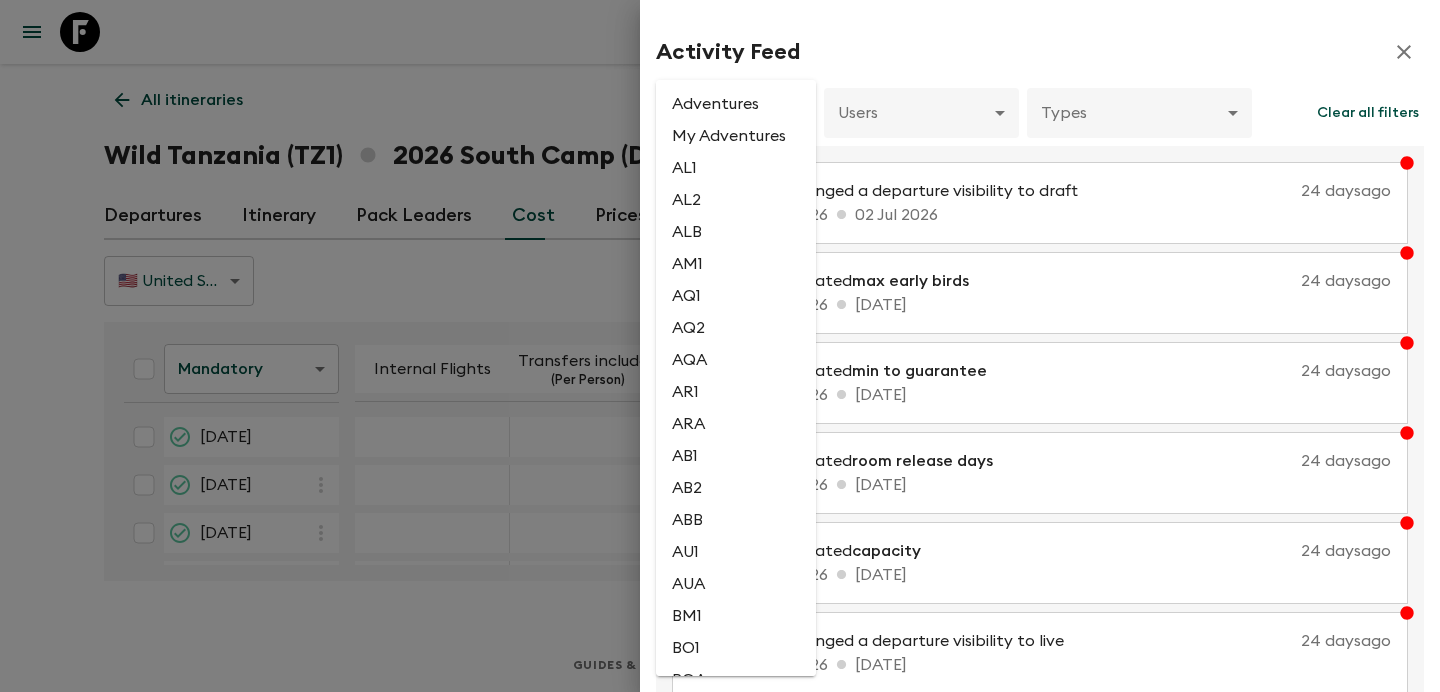 scroll, scrollTop: 3139, scrollLeft: 0, axis: vertical 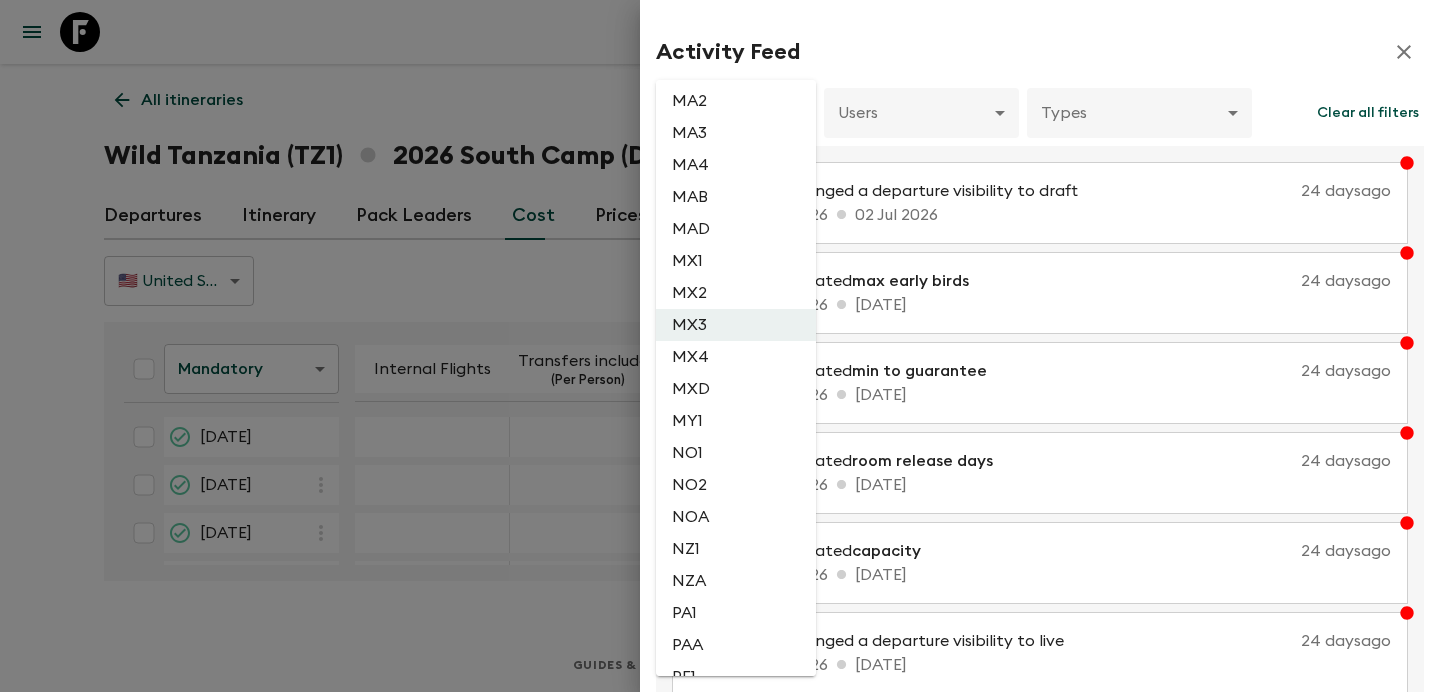 click on "MX4" at bounding box center (736, 357) 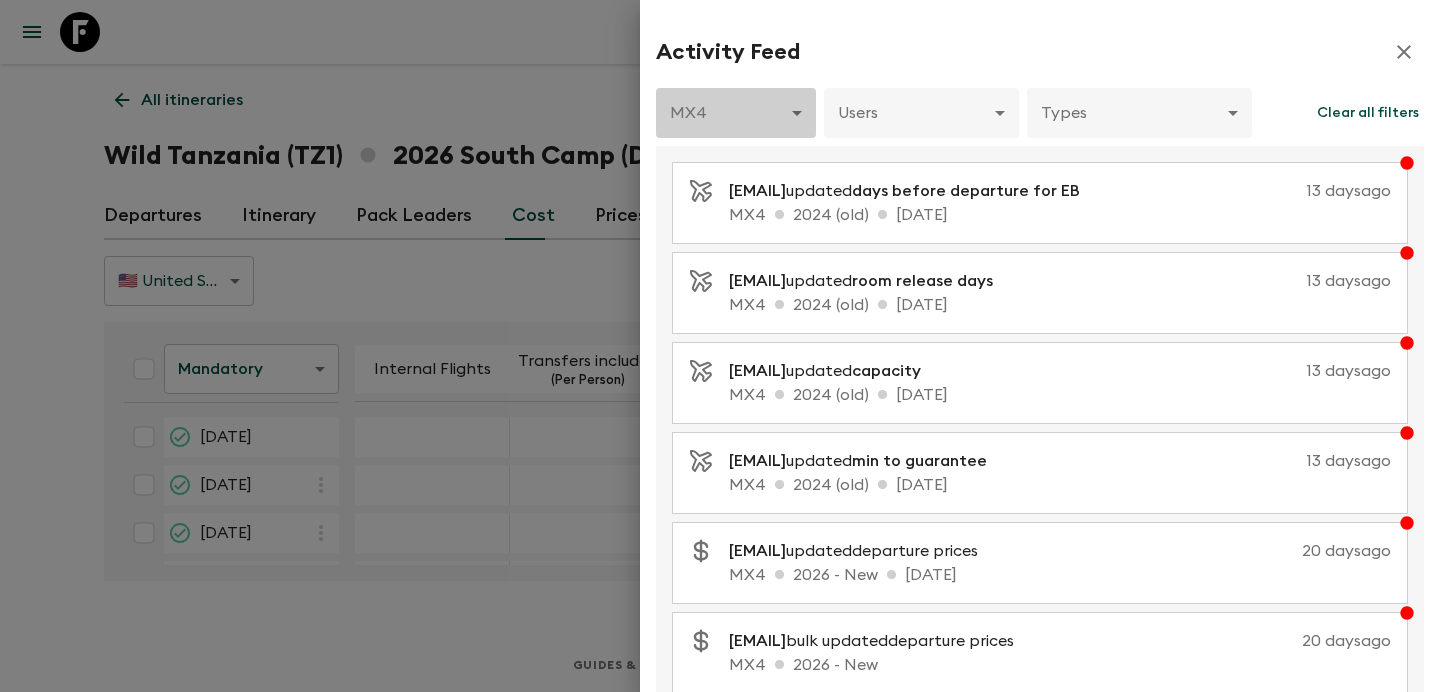 click on "Give feedback [EMAIL] All itineraries Wild Tanzania (TZ1) [YEAR] South Camp (Dec - Mar) Feedback FAQ Dietary Reqs Bookings Departures Itinerary Pack Leaders Cost Prices & Discounts 🇺🇸 United States Dollar (USD) USD ​ CSV Export Mandatory mandatoryCost ​ Internal Flights Transfers included (Per Person) Other [DATE] [DATE] [DATE] [DATE] Guides & Tutorials Privacy Policy
Activity Feed MX4 [UUID] ​ Users ​ Types ​ Clear all filters [EMAIL]  updated   days before departure for EB 13 days  ago MX4 [YEAR] (old) [DATE] [EMAIL]  updated   room release days 13 days  ago MX4 [YEAR] (old) [DATE] [EMAIL]  updated   capacity 13 days  ago MX4 [YEAR] (old) [DATE] [EMAIL]  updated   min to guarantee 13 days  ago MX4 [YEAR] (old) [DATE] [EMAIL]  updated   departure prices 20 days  ago MX4 [YEAR] - New [DATE] [EMAIL]  bulk updated  20 days MX4" at bounding box center [720, 346] 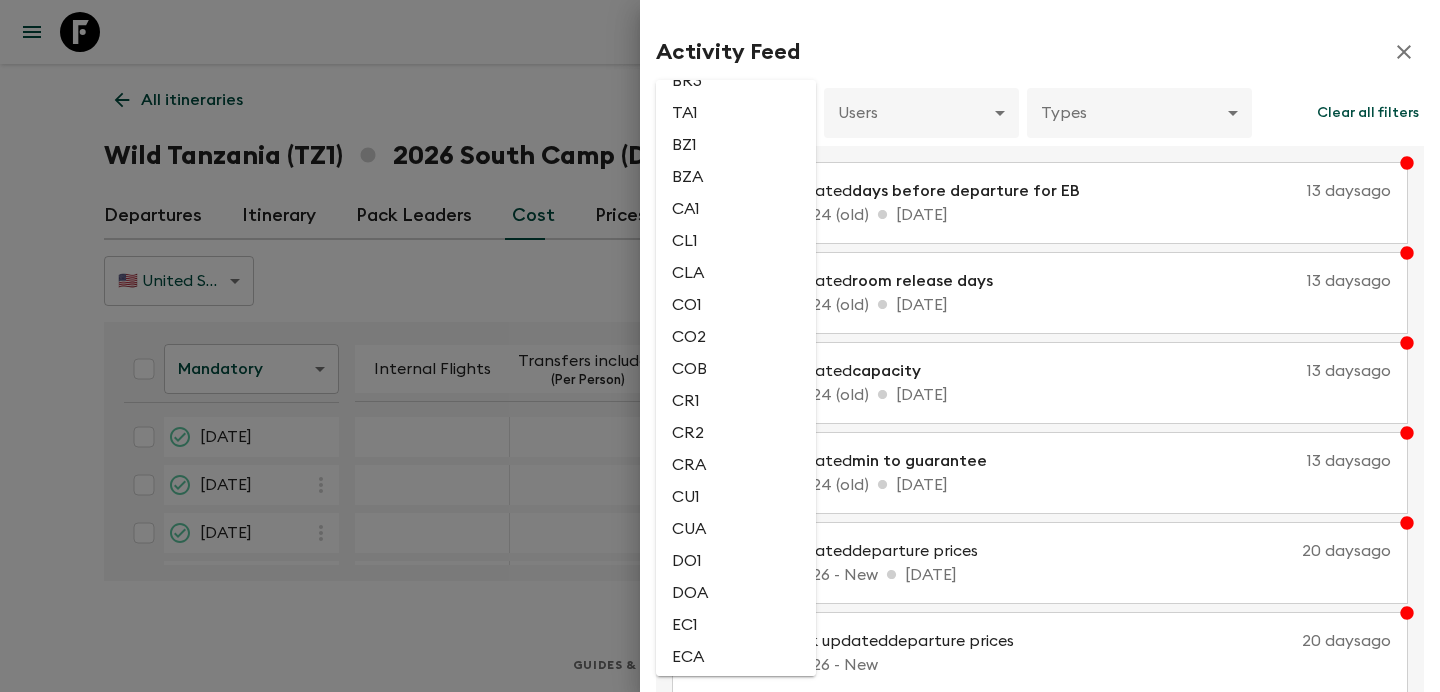 scroll, scrollTop: 0, scrollLeft: 0, axis: both 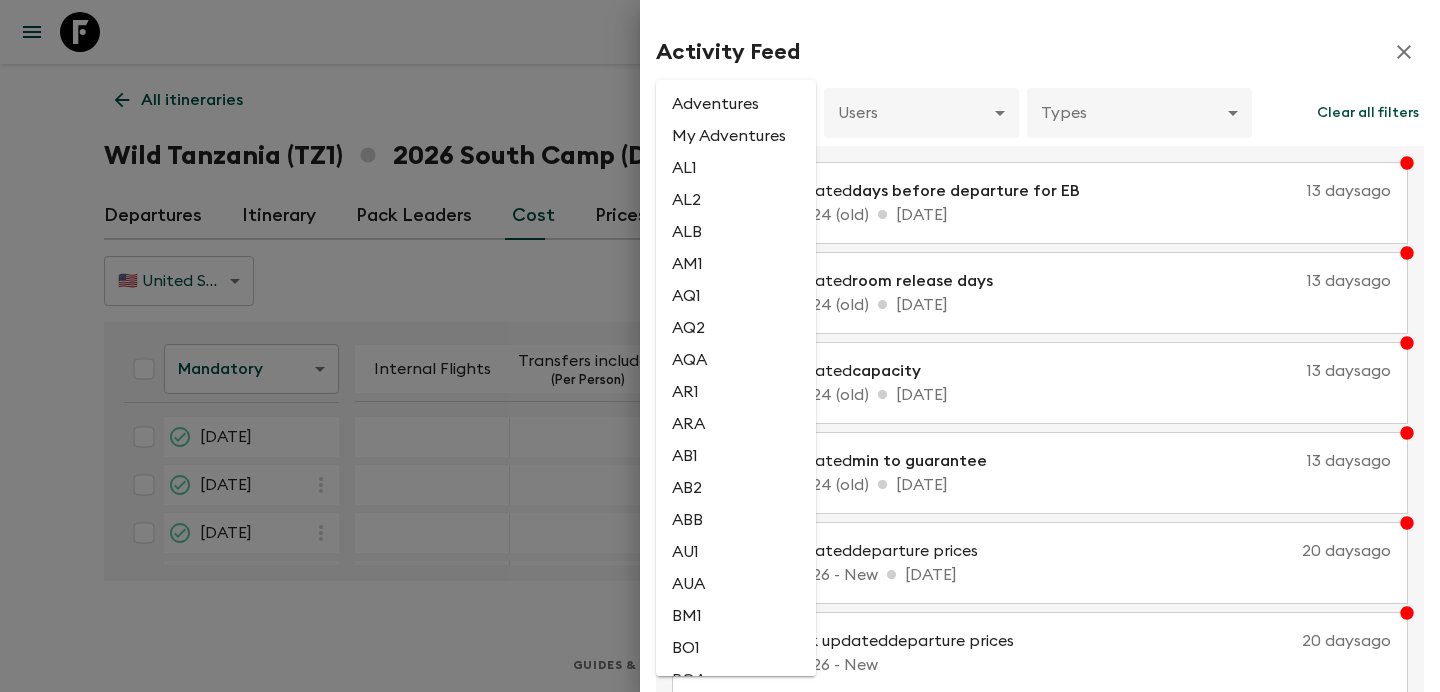 click on "Adventures" at bounding box center (736, 104) 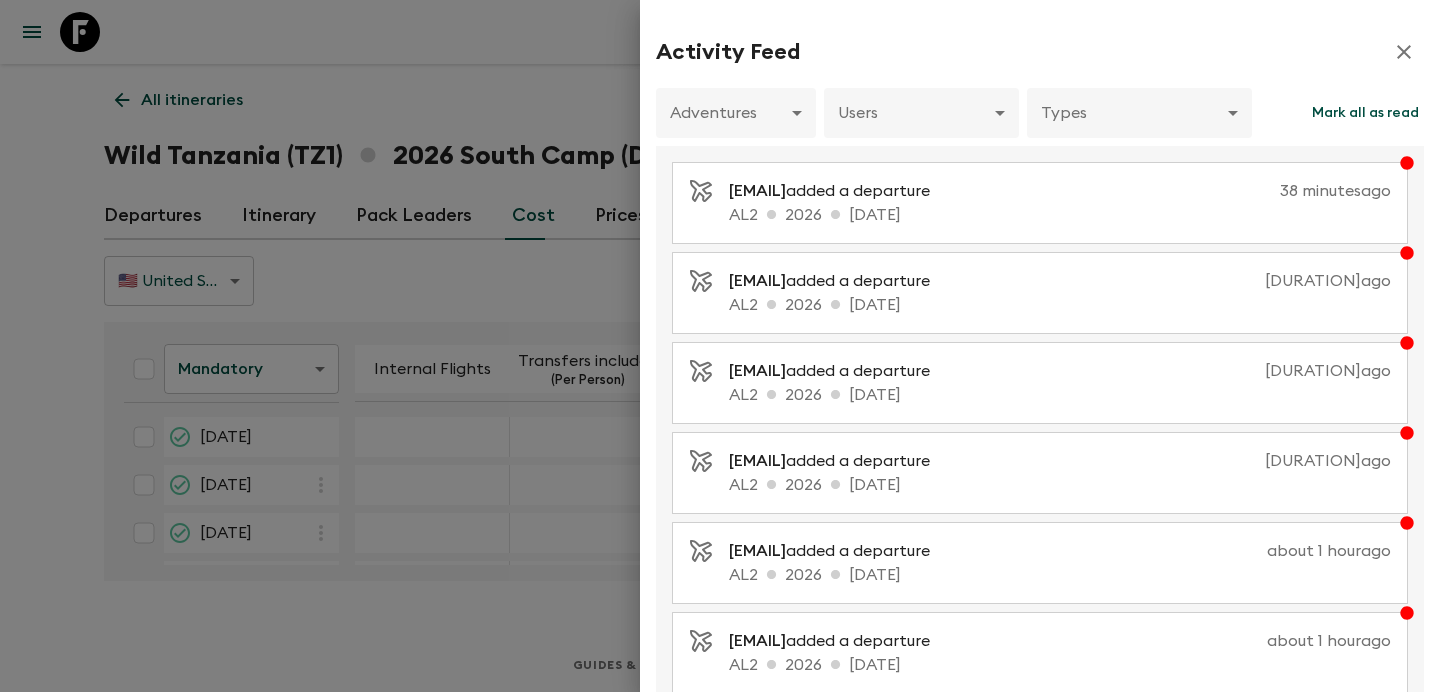 click at bounding box center (720, 346) 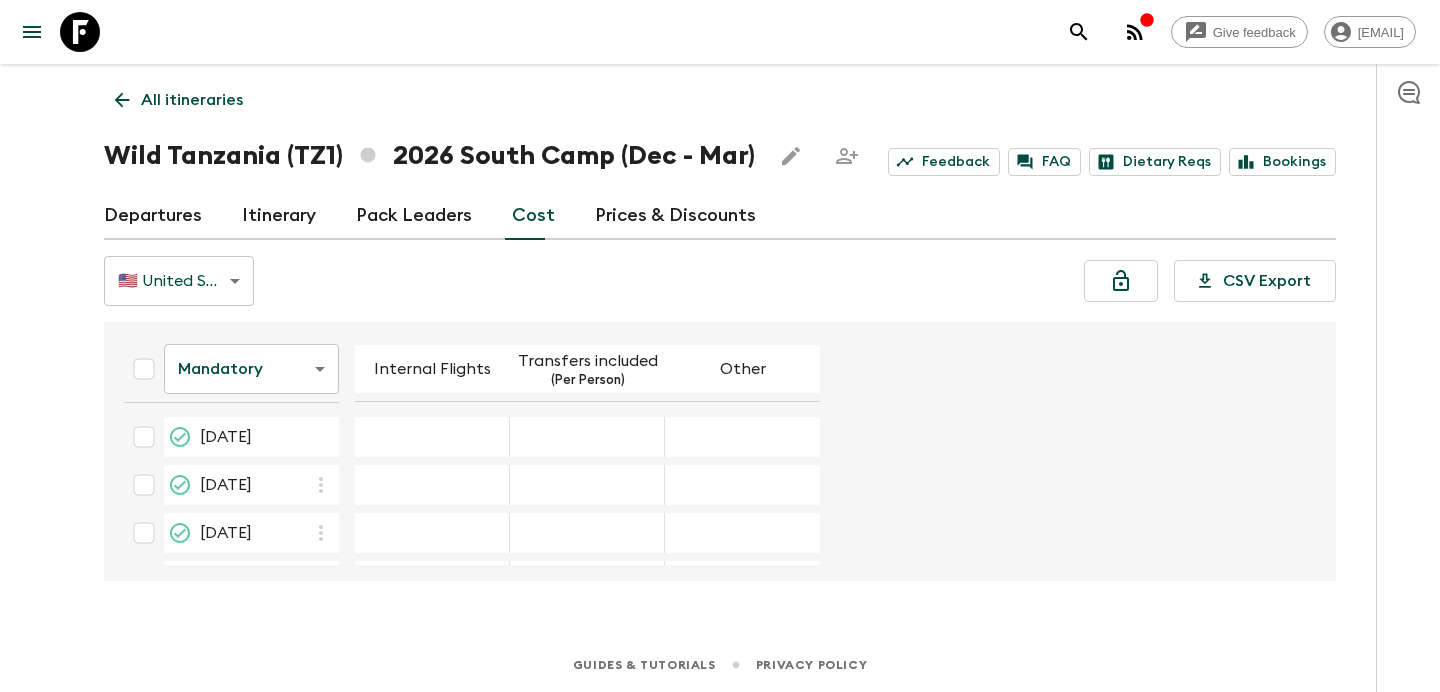 click on "All itineraries" at bounding box center [192, 100] 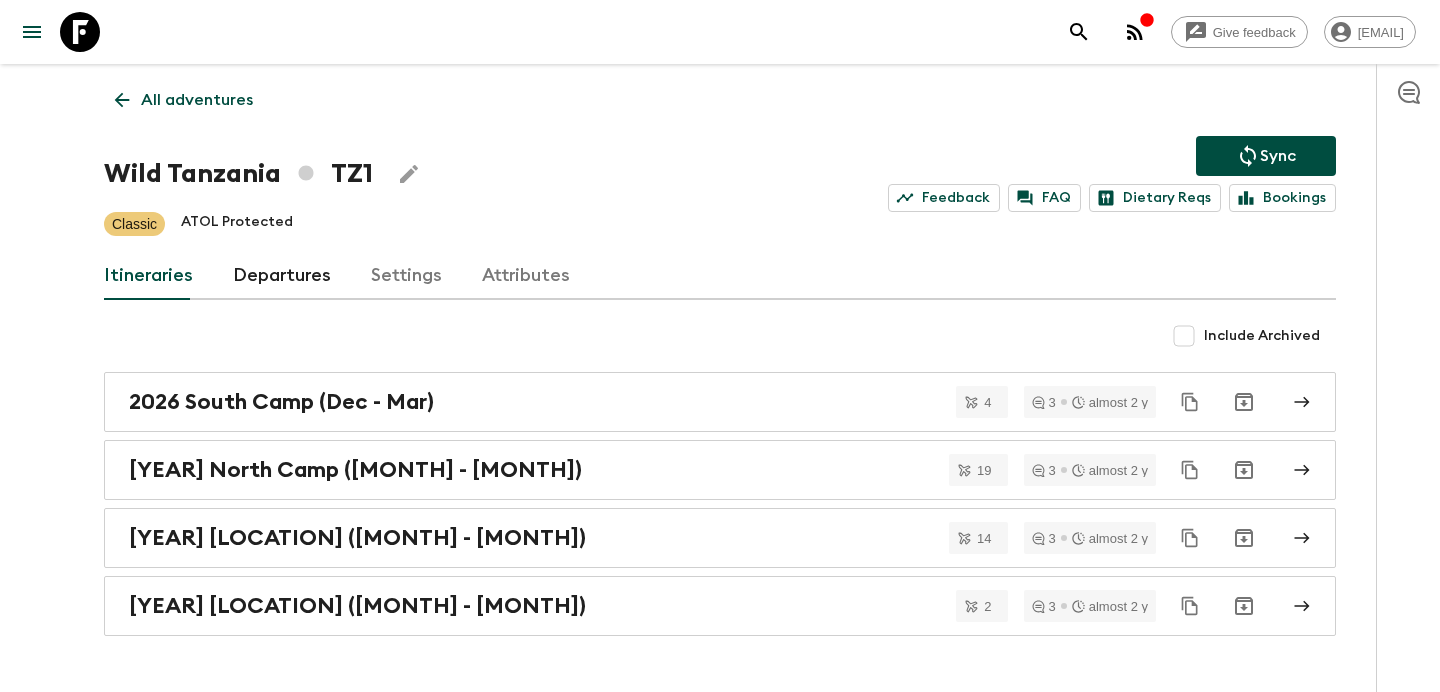 click on "All adventures" at bounding box center (197, 100) 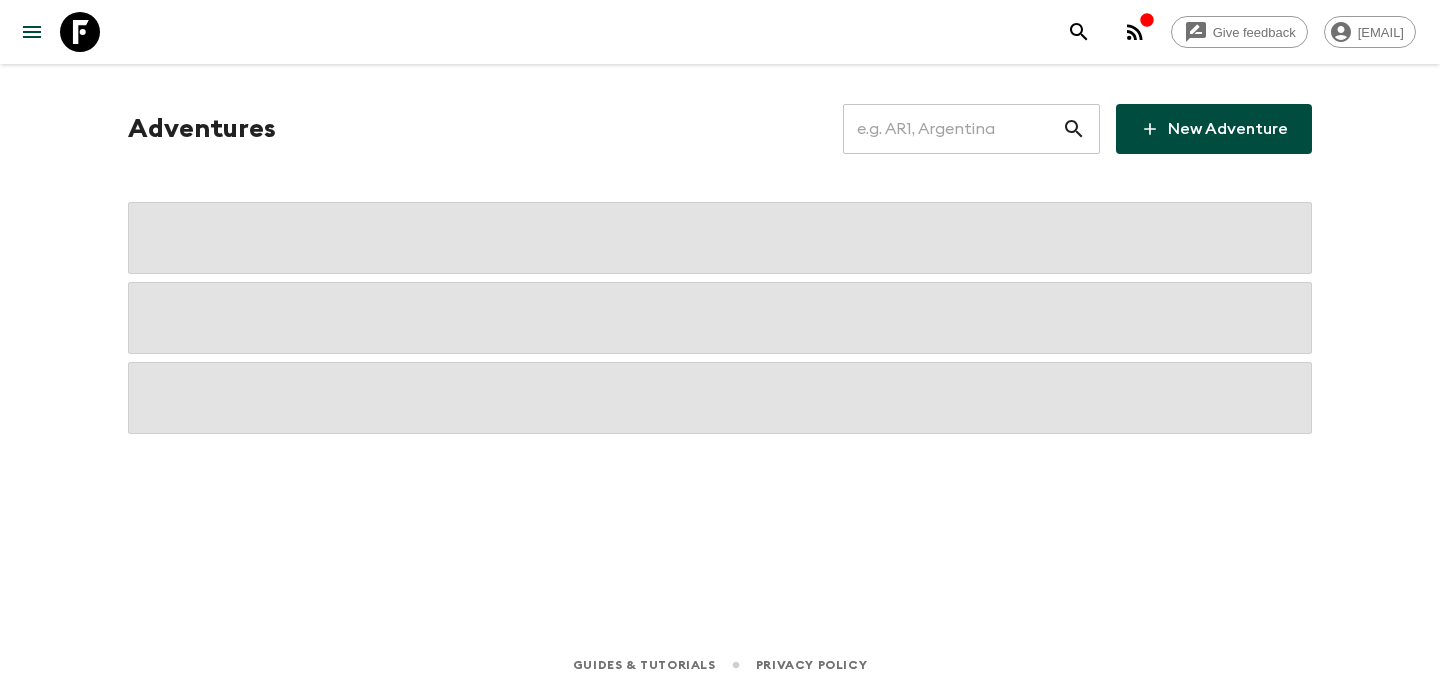 click at bounding box center [952, 129] 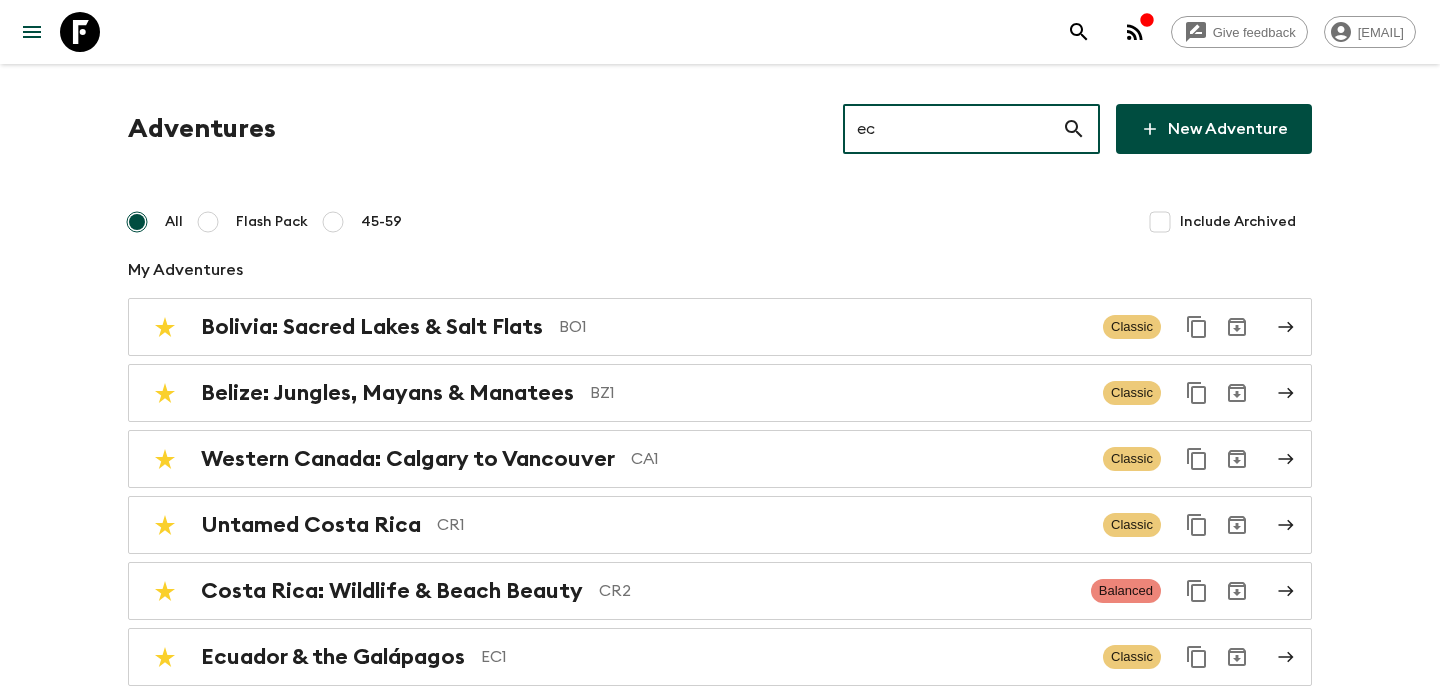 type on "ec1" 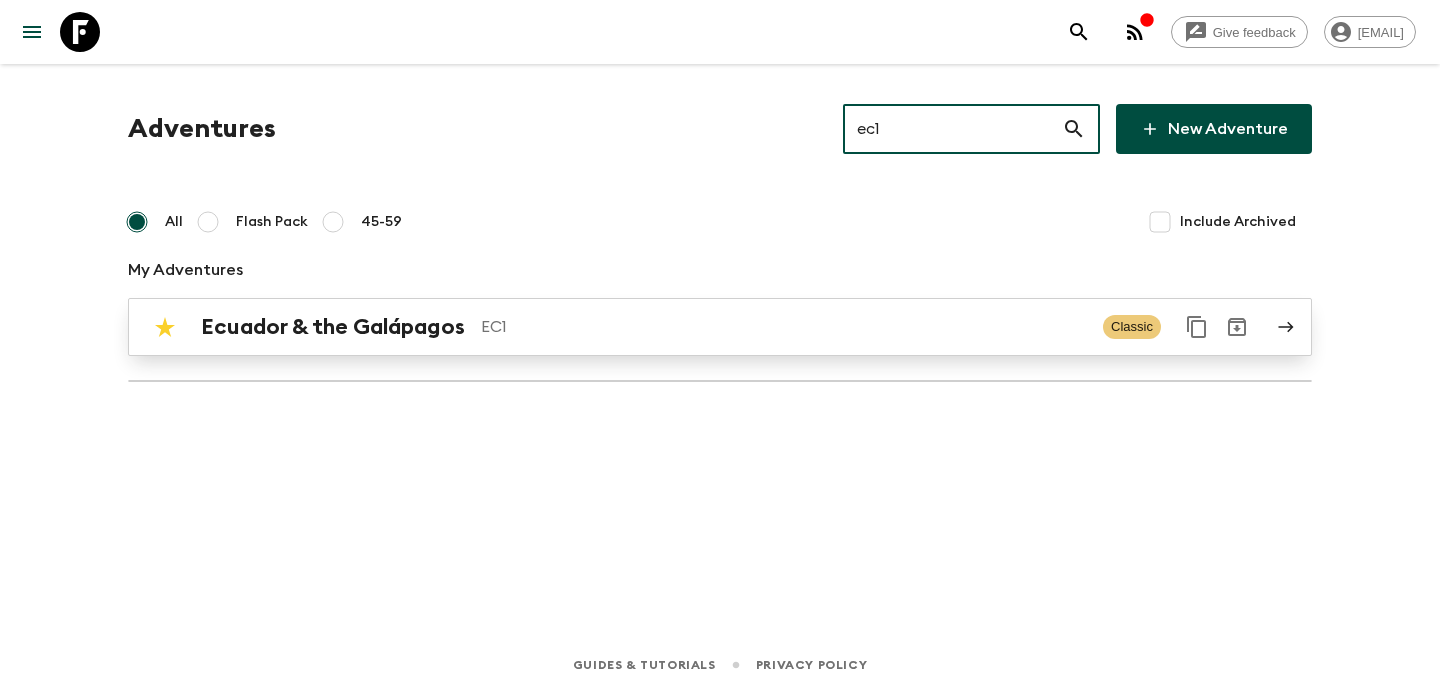 click on "Ecuador & the Galápagos EC1 Classic" at bounding box center (720, 327) 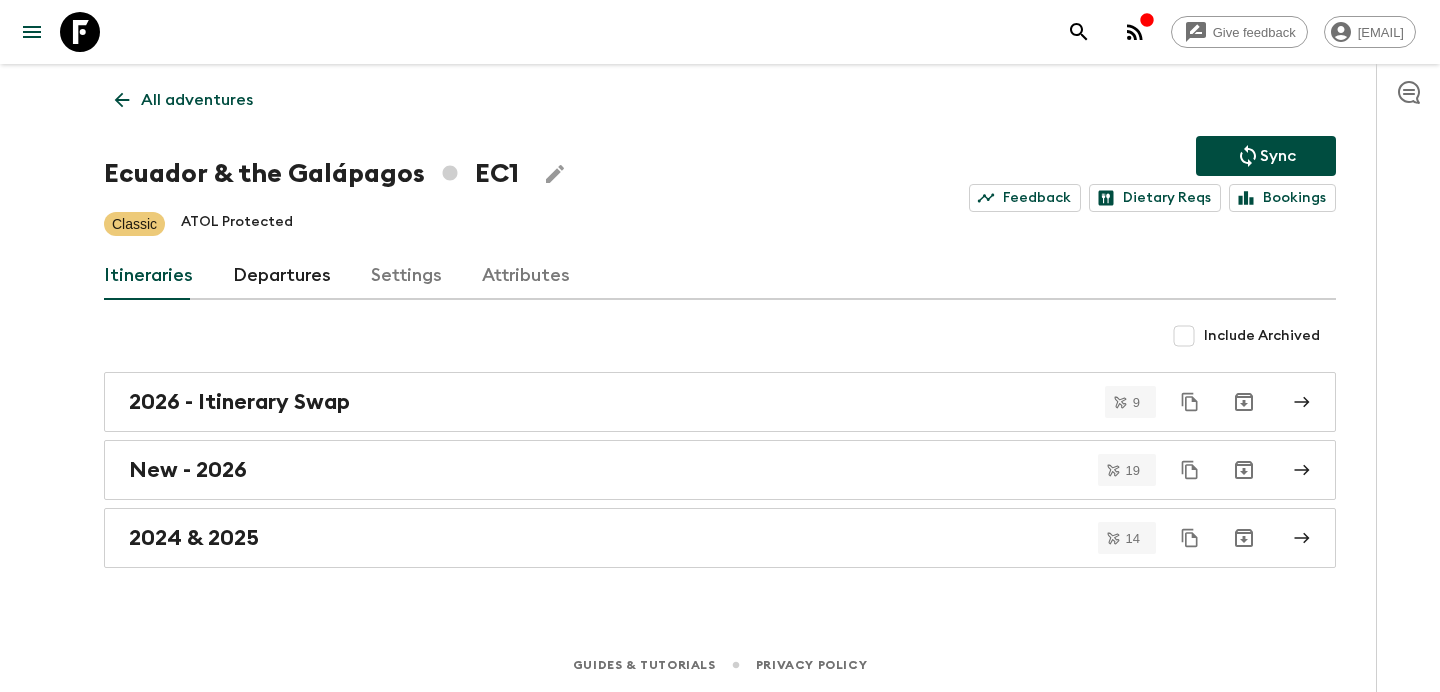 click on "All adventures" at bounding box center [197, 100] 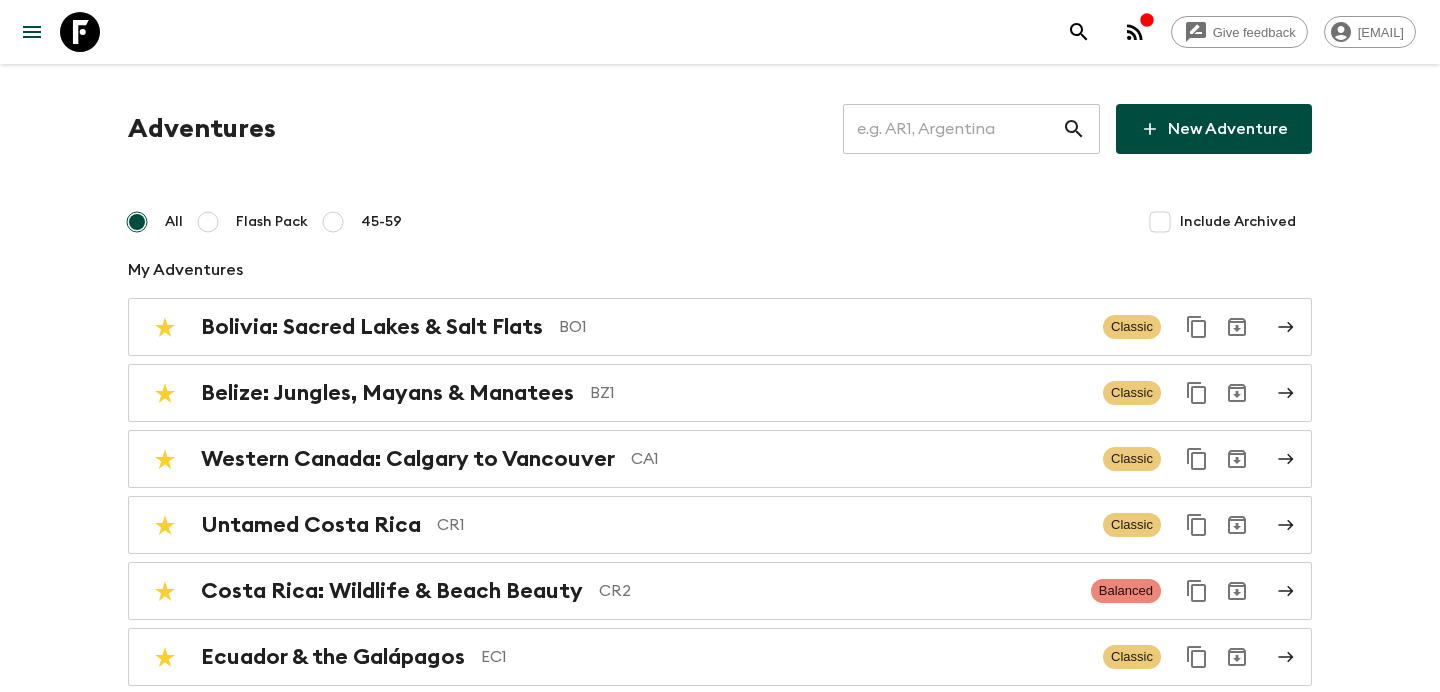 click at bounding box center (952, 129) 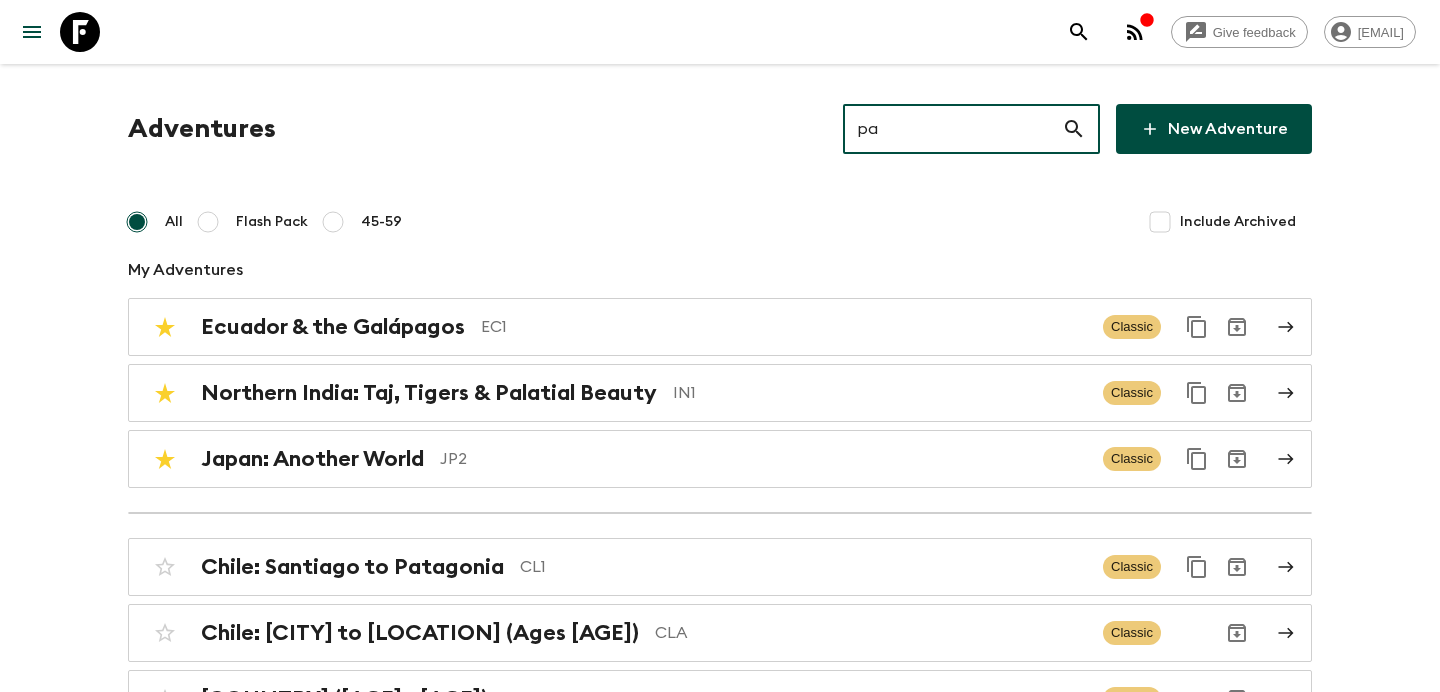 type on "pa1" 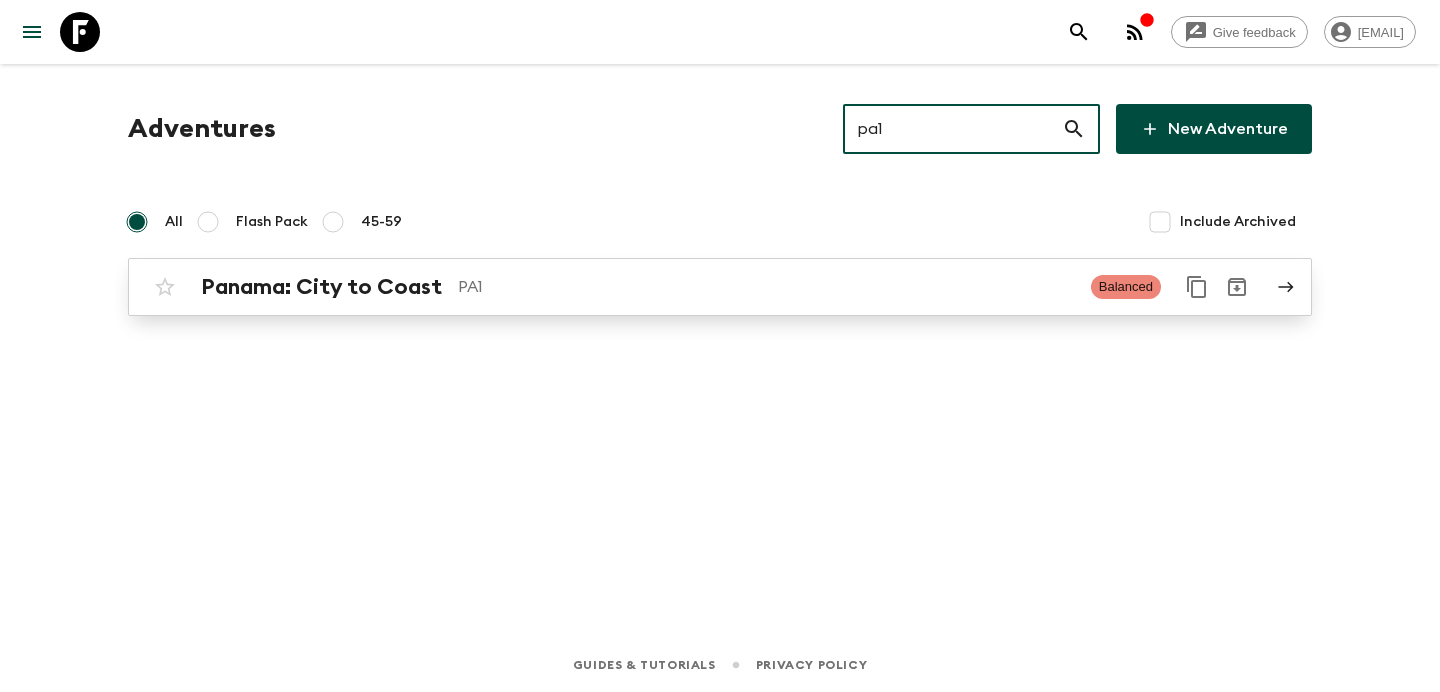 click on "PA1" at bounding box center [766, 287] 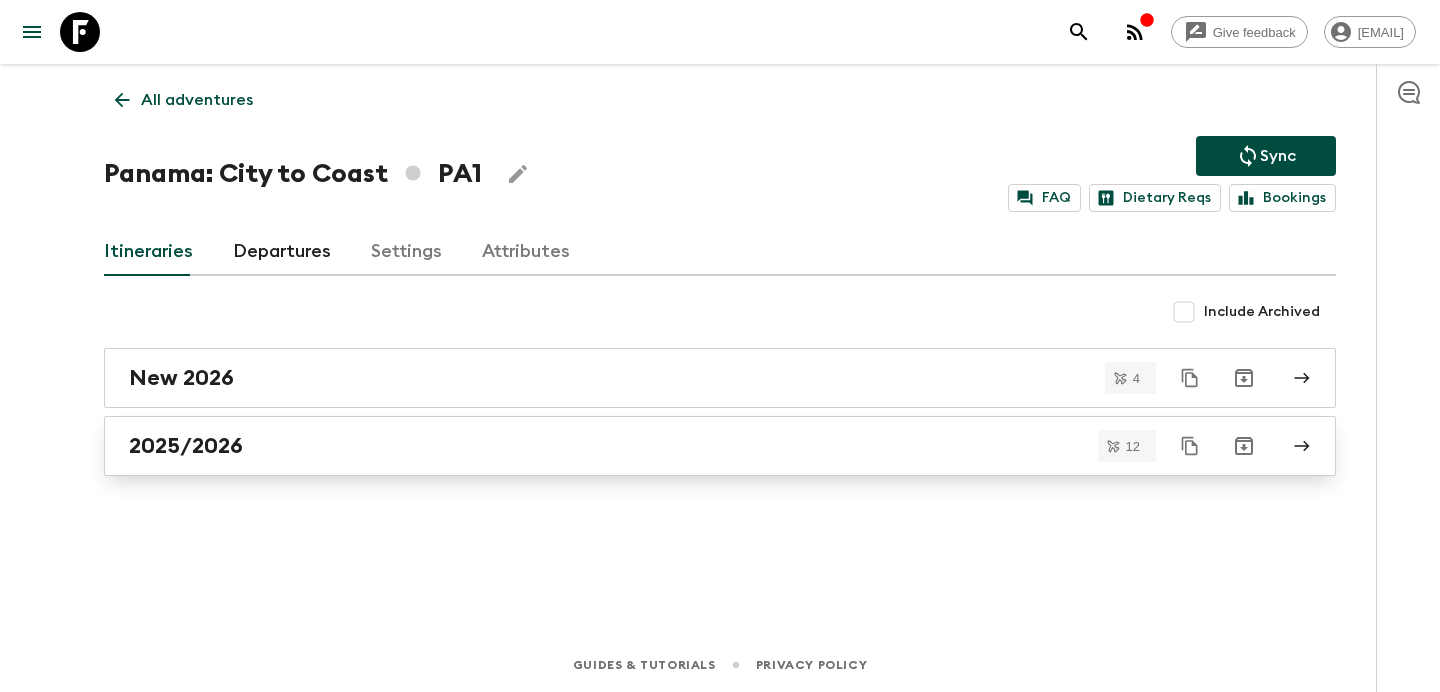 click on "2025/2026" at bounding box center (701, 446) 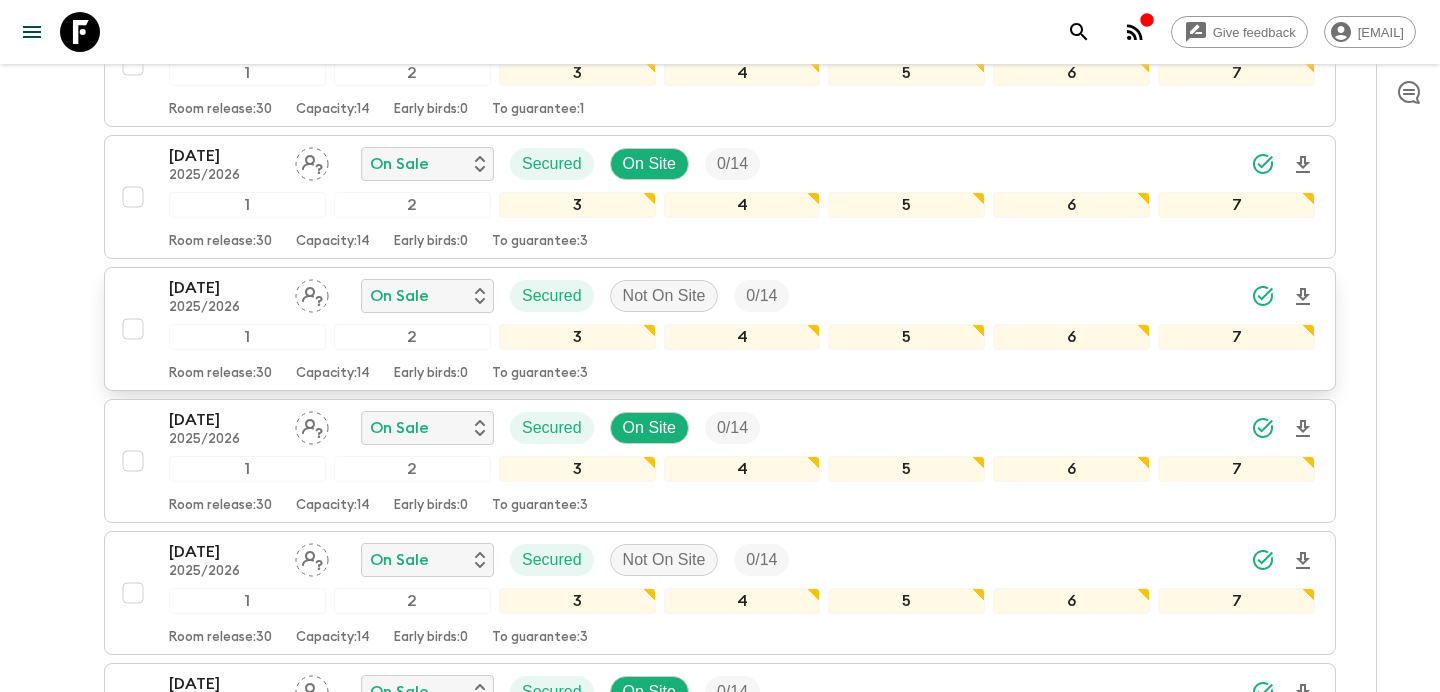 scroll, scrollTop: 768, scrollLeft: 0, axis: vertical 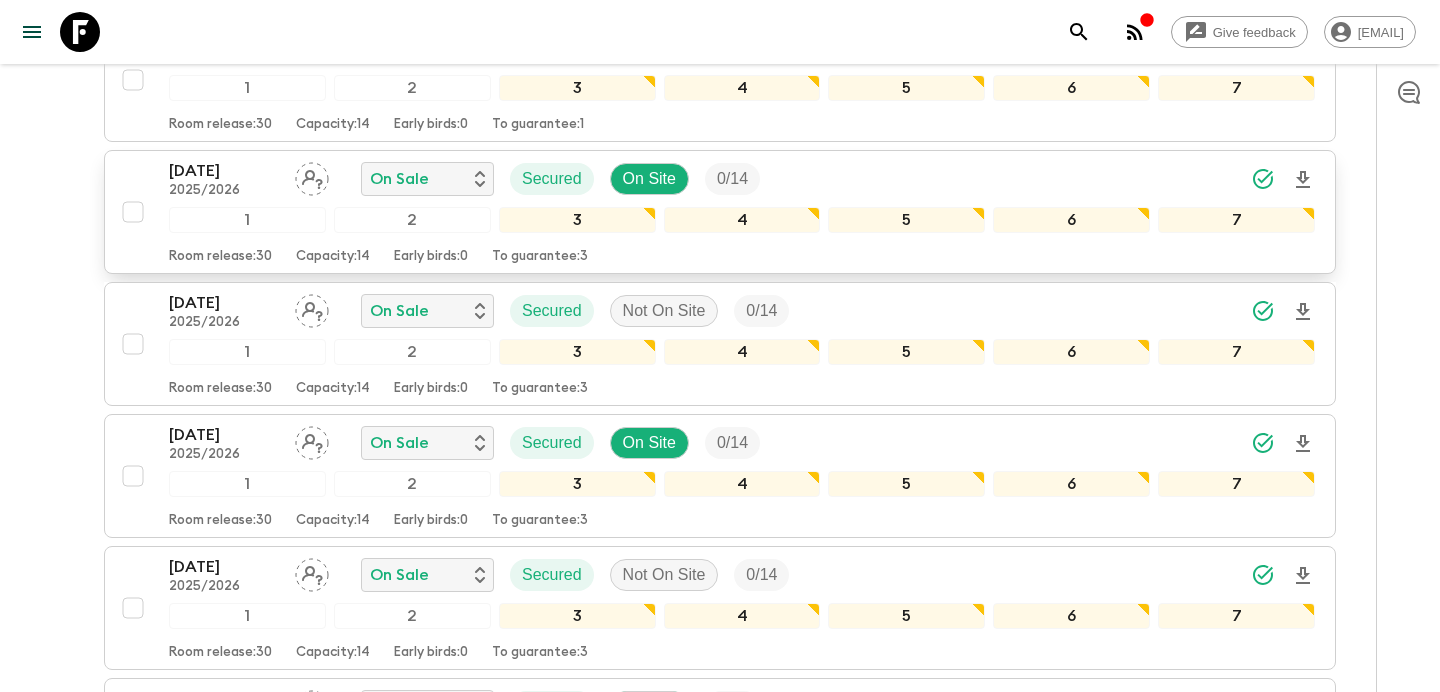 click at bounding box center [133, 212] 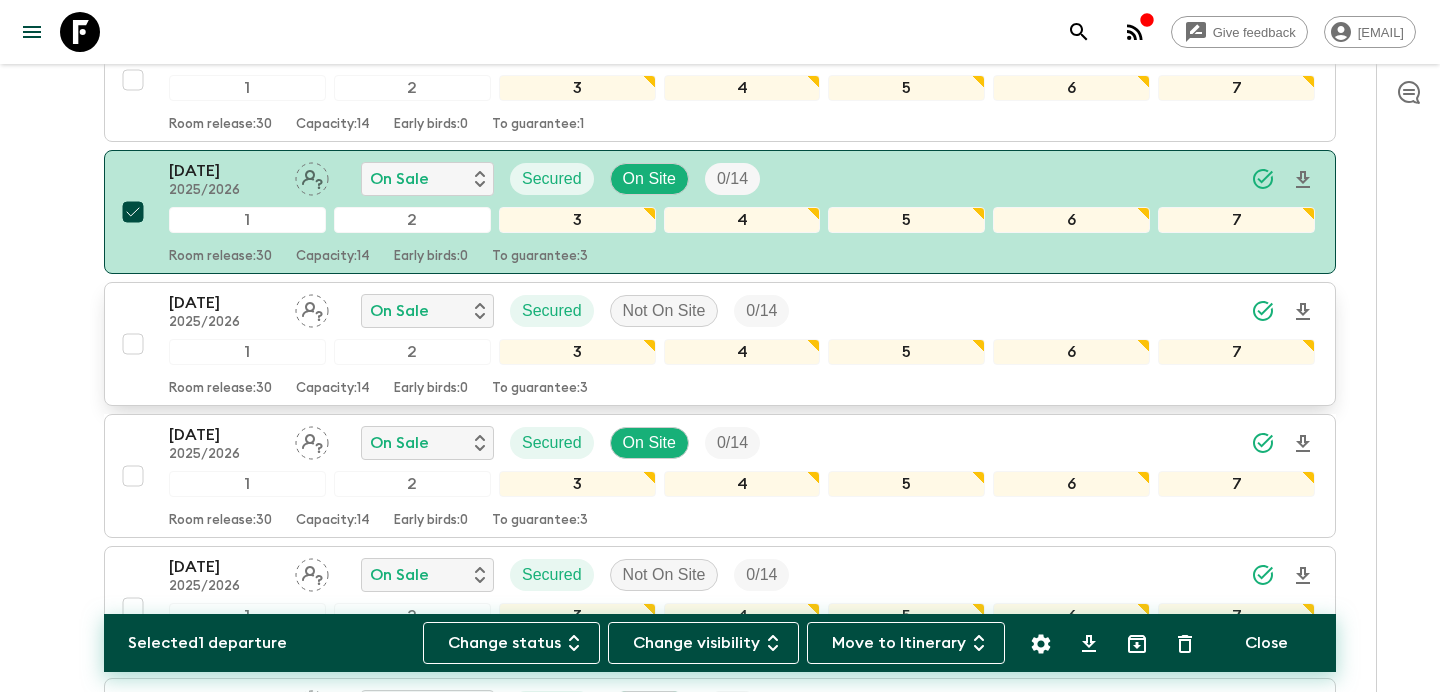 click at bounding box center (133, 344) 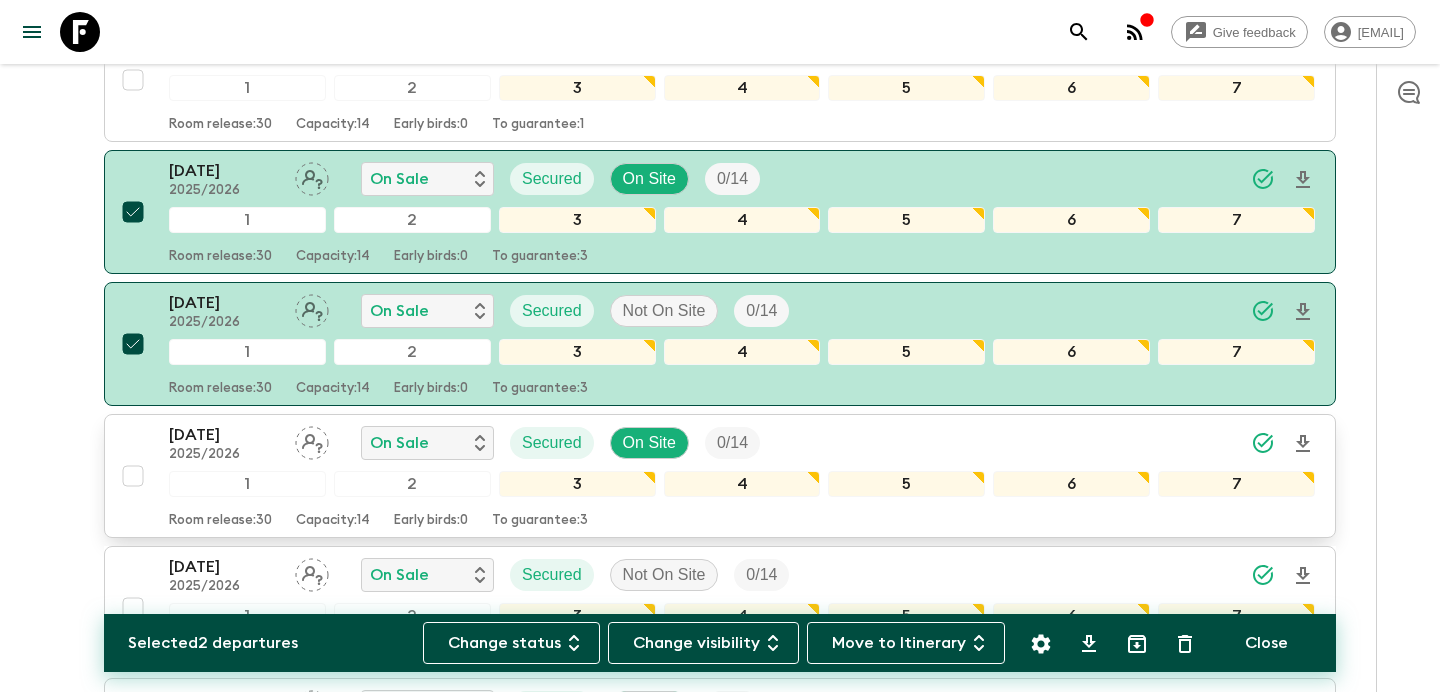 click at bounding box center (133, 476) 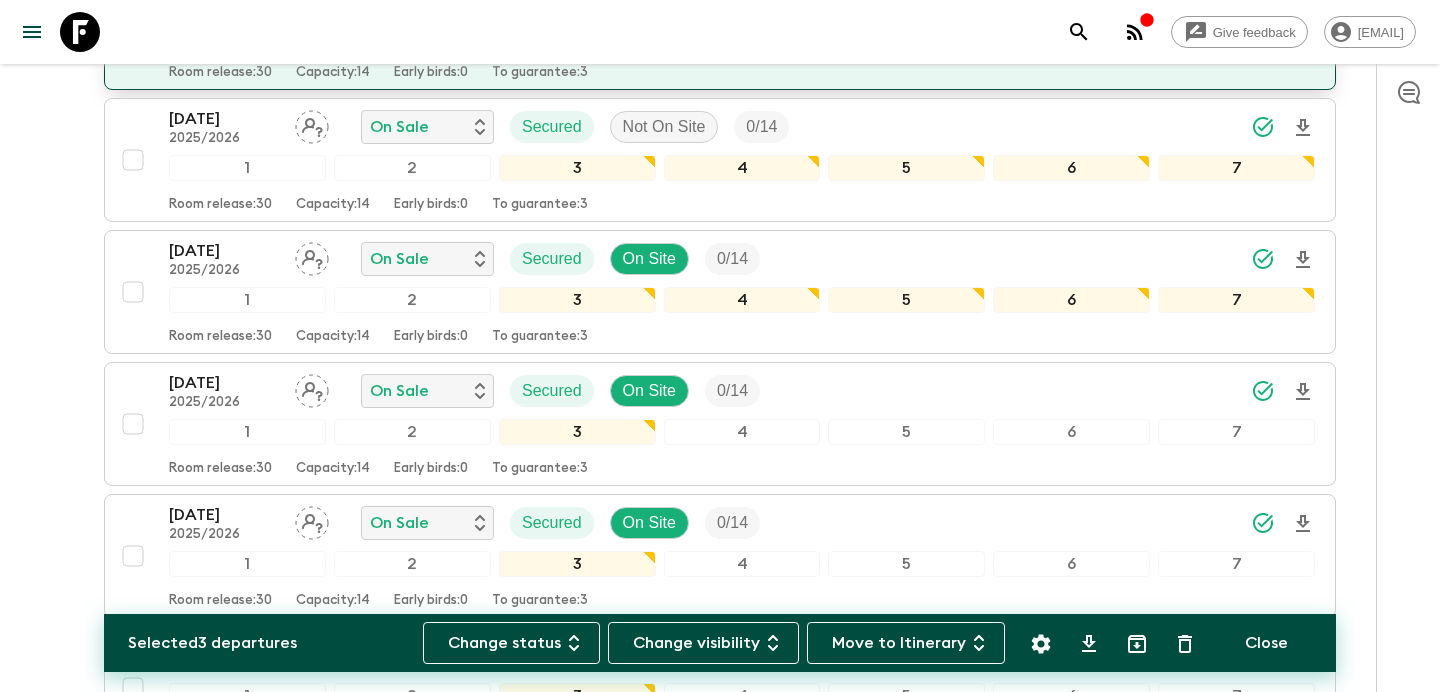 scroll, scrollTop: 1271, scrollLeft: 0, axis: vertical 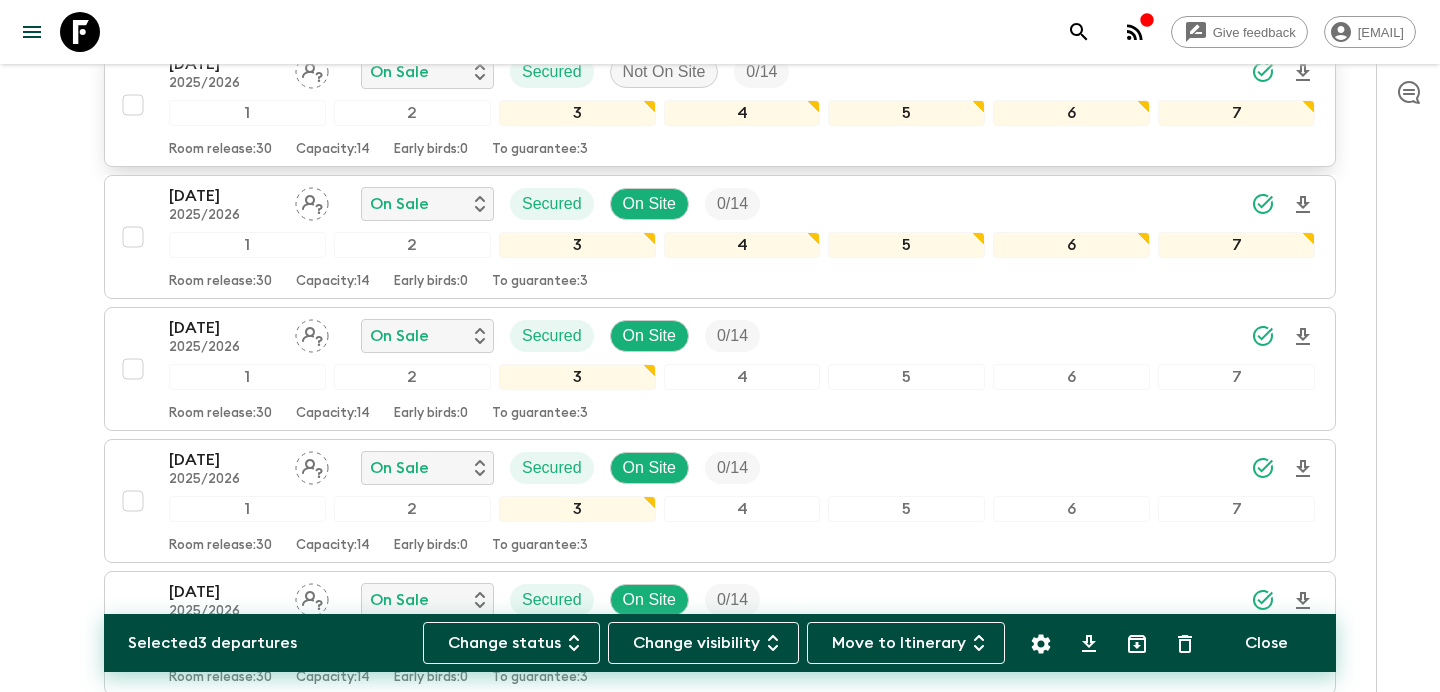 click at bounding box center [133, 105] 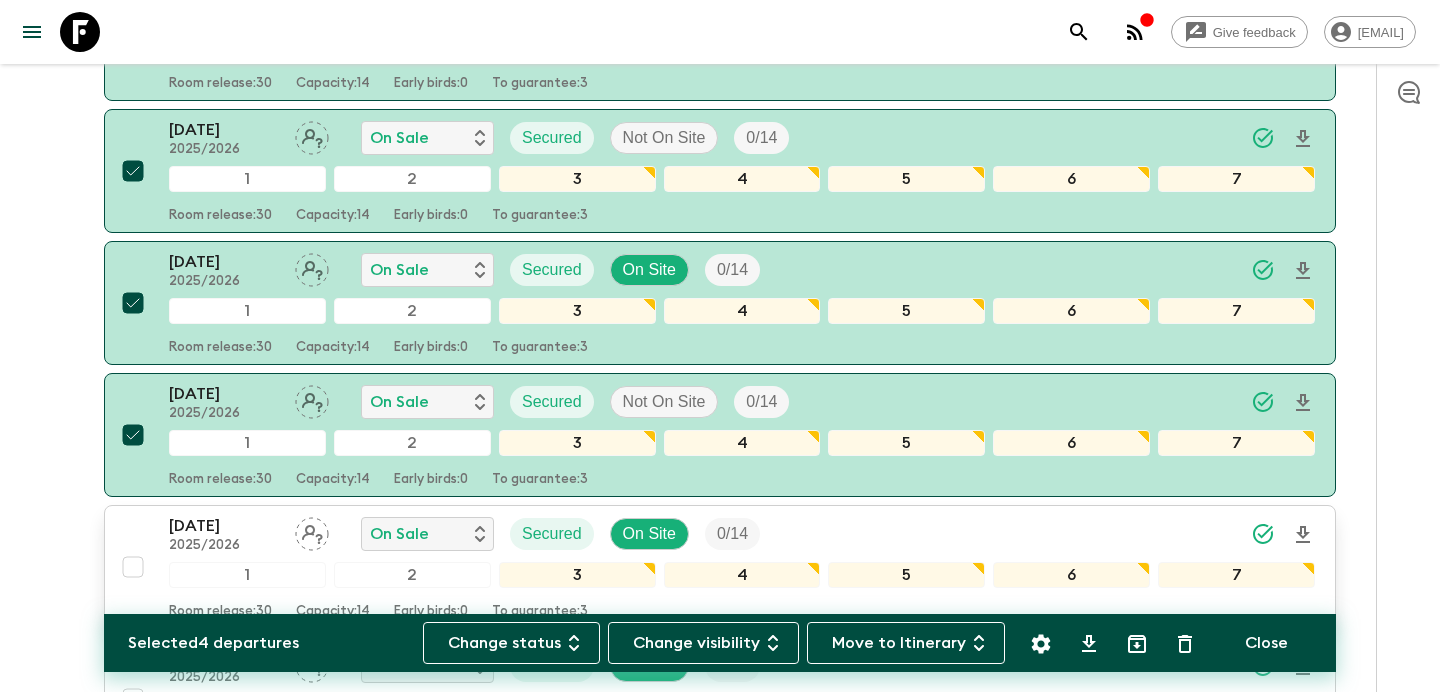 scroll, scrollTop: 902, scrollLeft: 0, axis: vertical 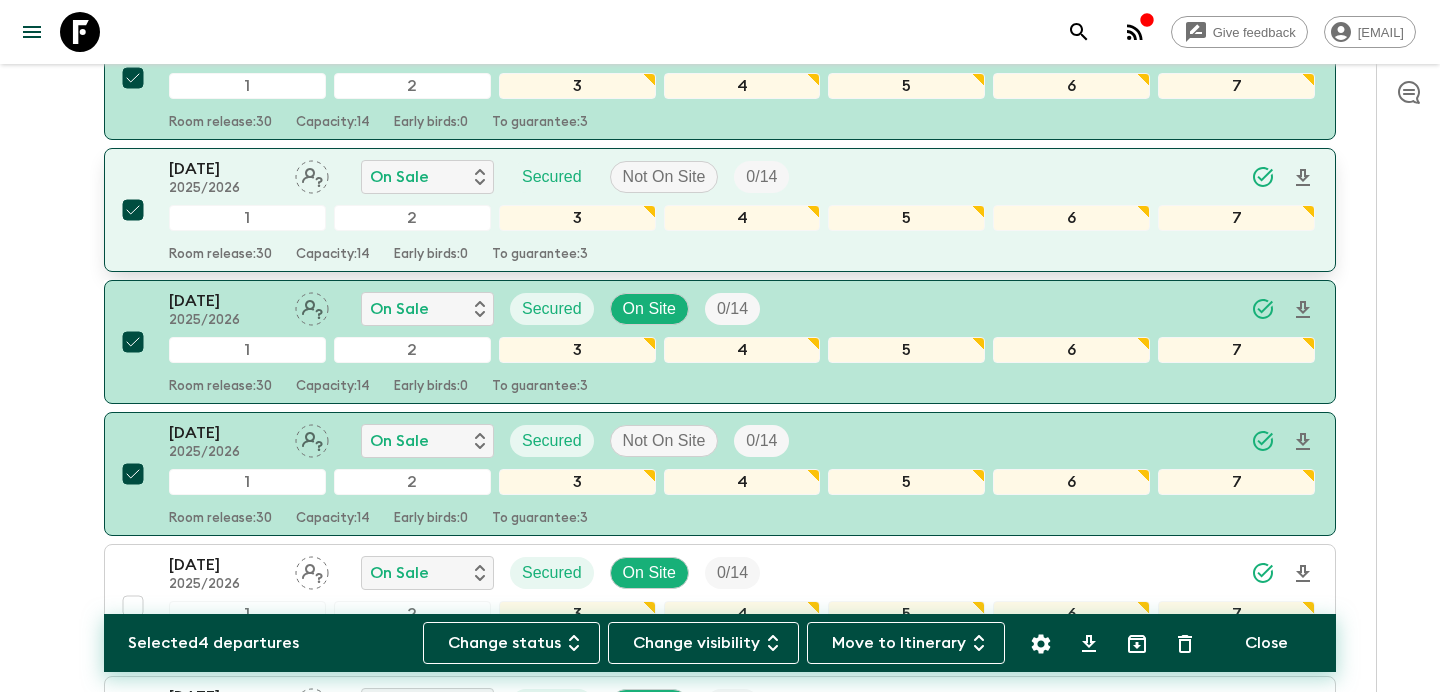 click at bounding box center (133, 210) 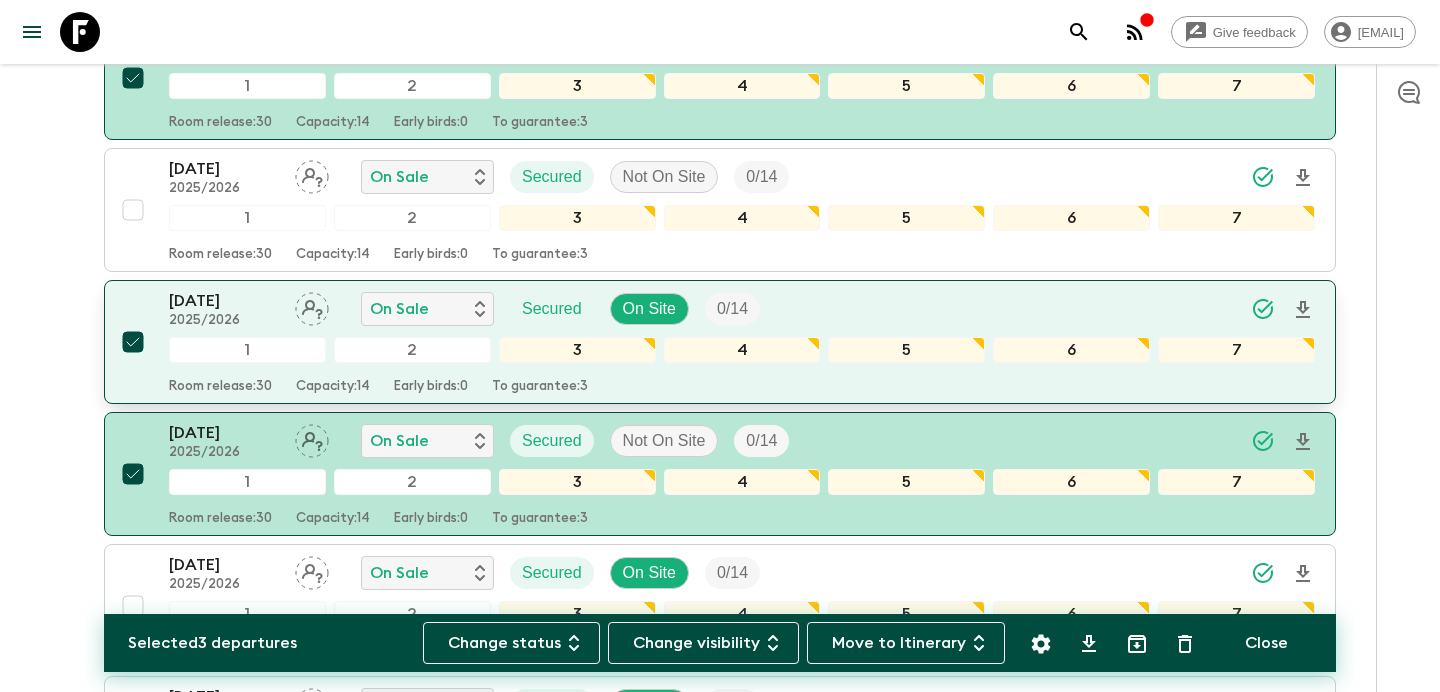 click at bounding box center [133, 342] 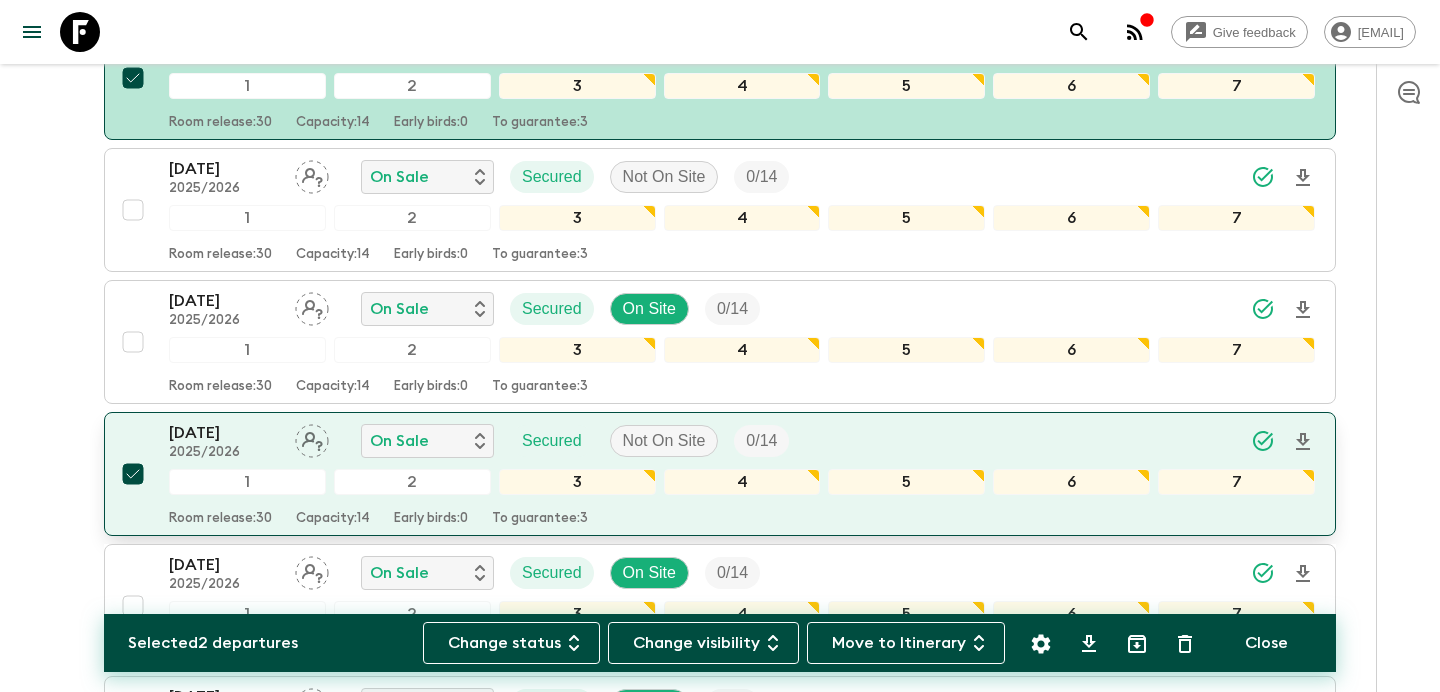 click at bounding box center [133, 474] 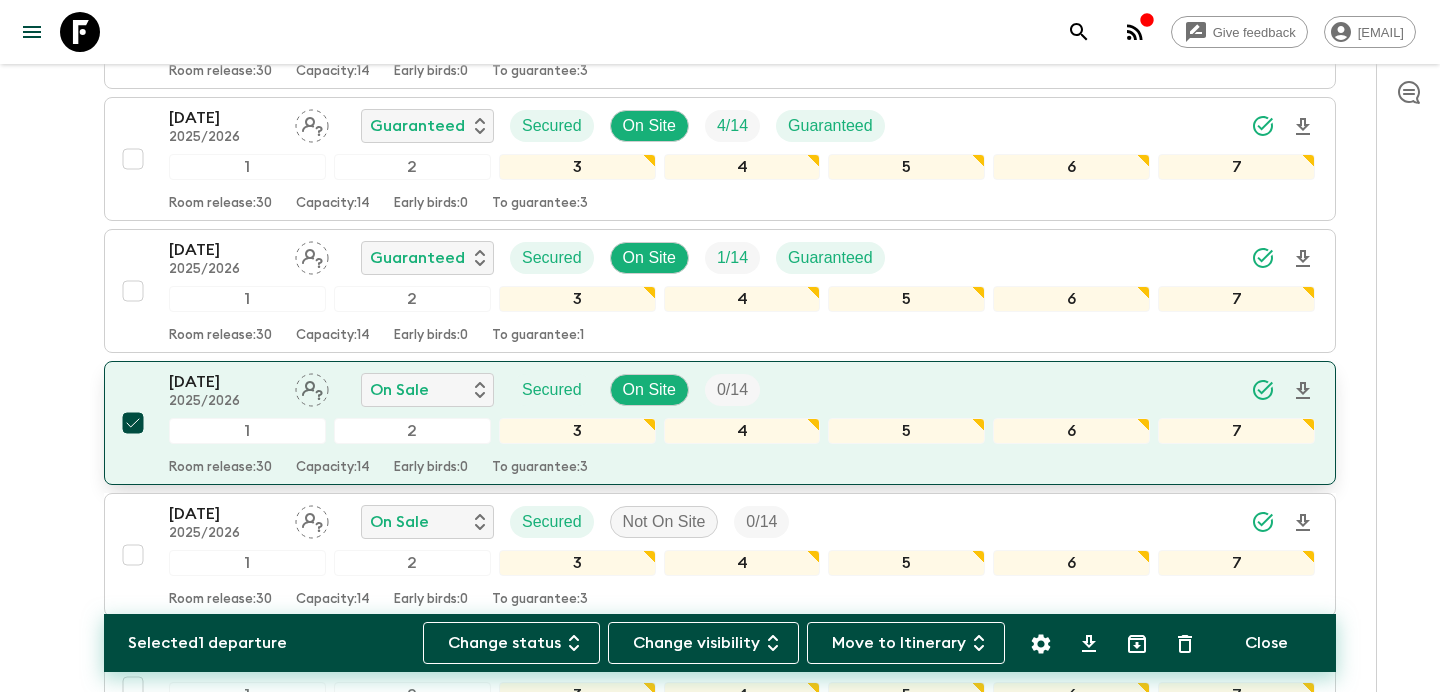 click at bounding box center [133, 423] 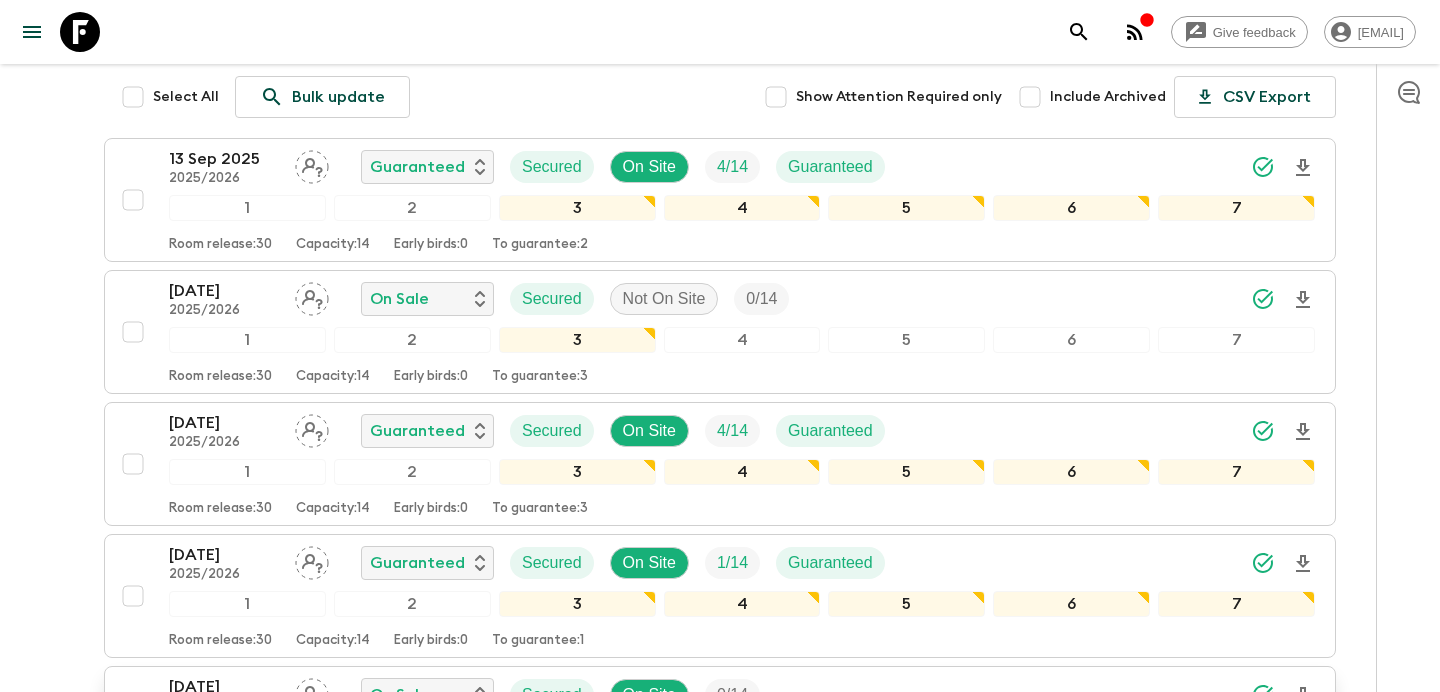 scroll, scrollTop: 0, scrollLeft: 0, axis: both 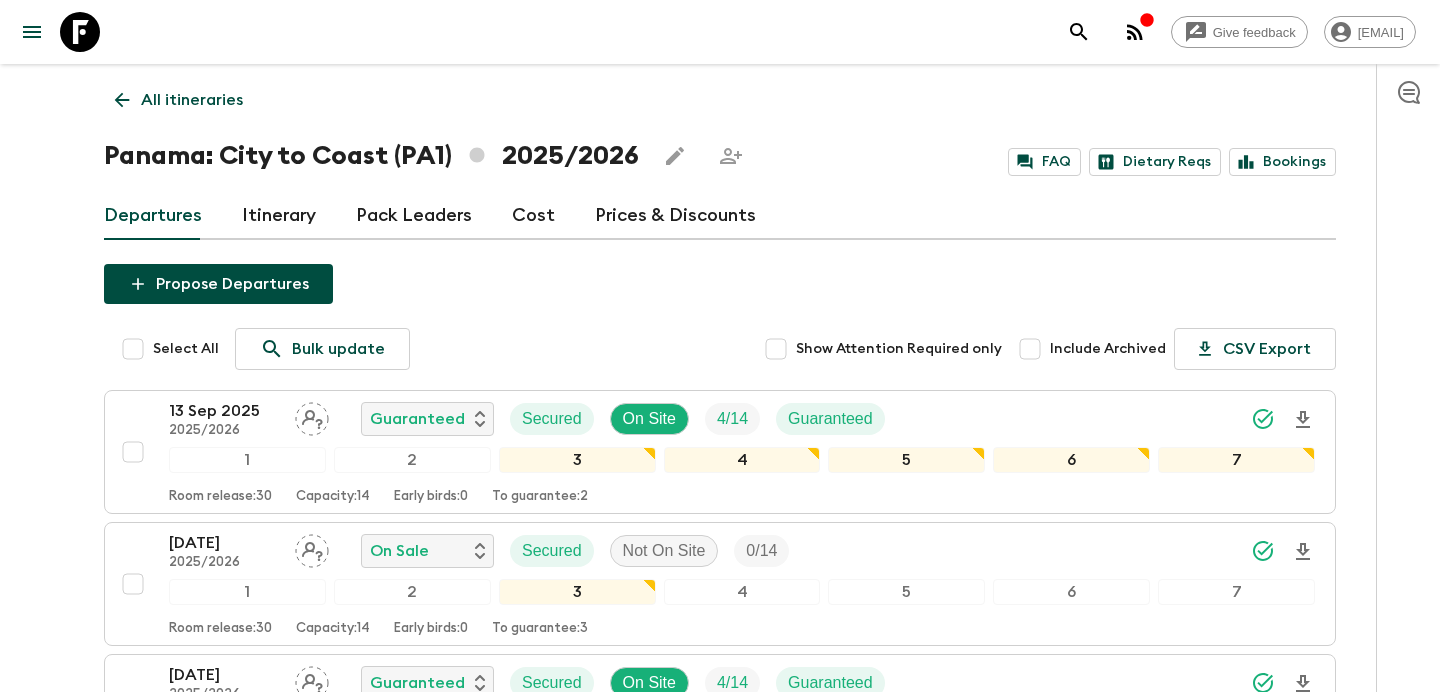 click on "All itineraries" at bounding box center (192, 100) 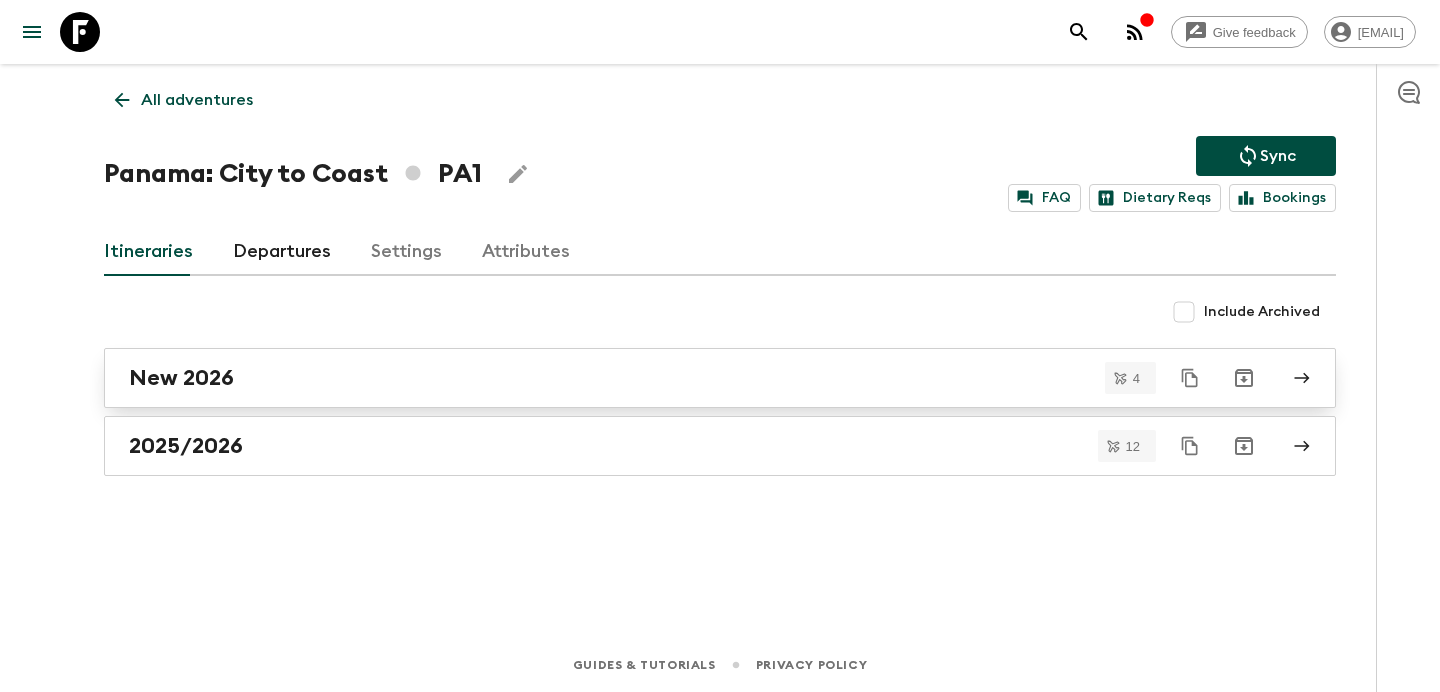 click on "New 2026" at bounding box center [701, 378] 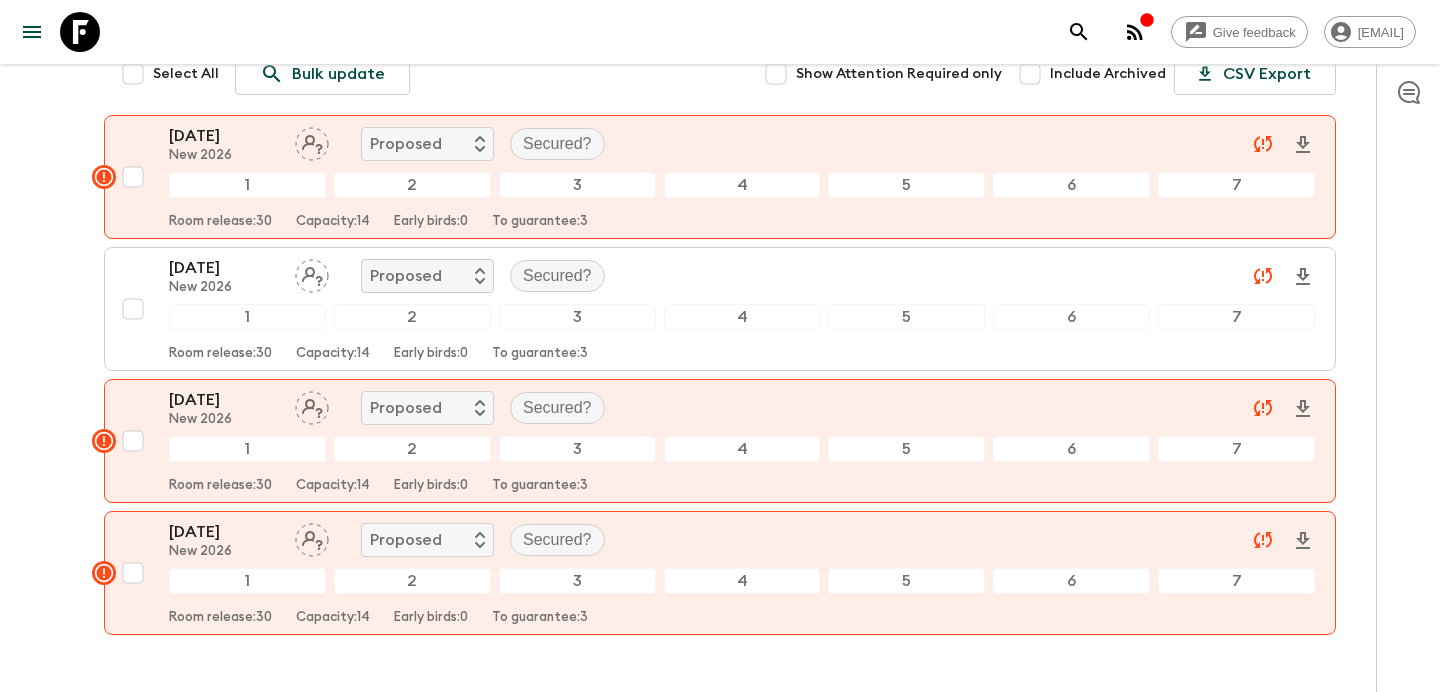 scroll, scrollTop: 268, scrollLeft: 0, axis: vertical 